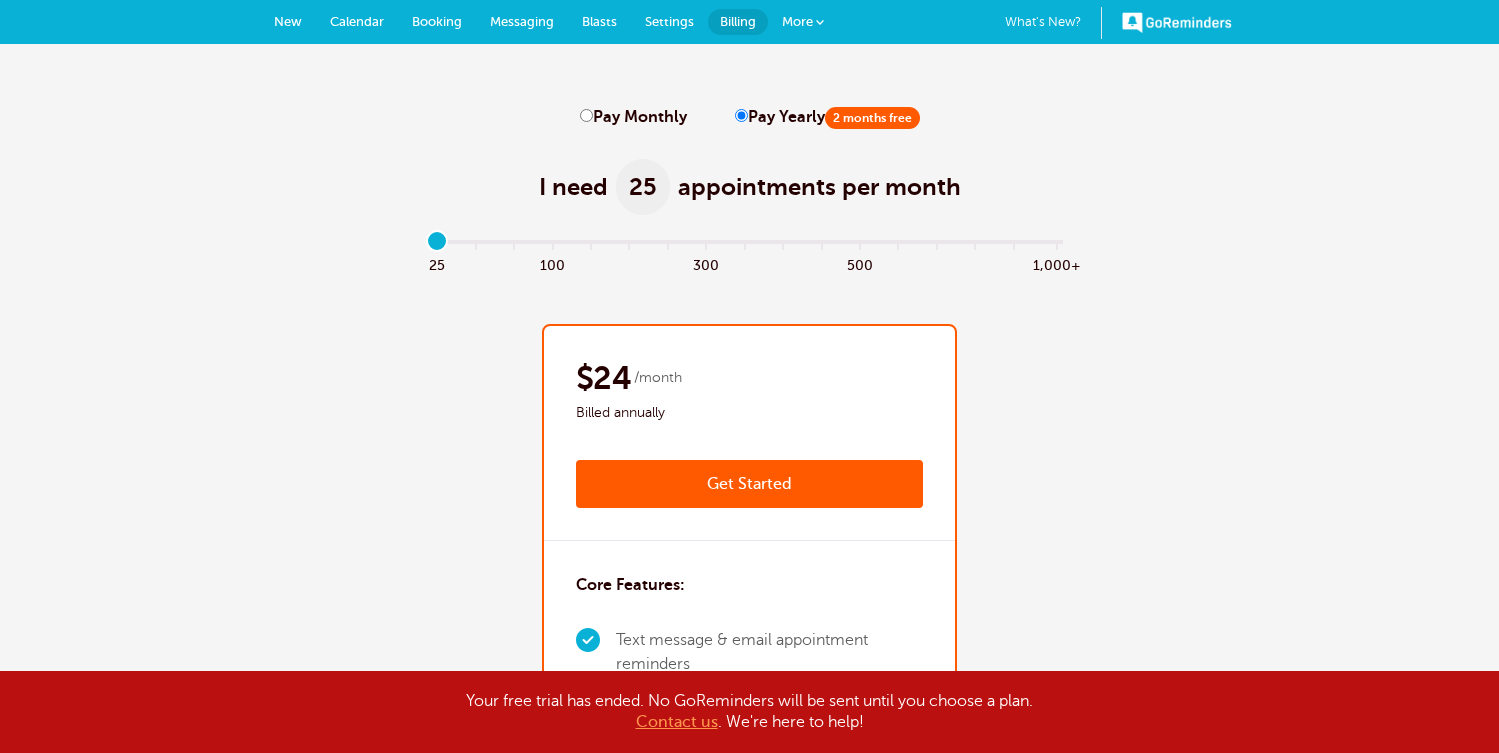 scroll, scrollTop: 0, scrollLeft: 0, axis: both 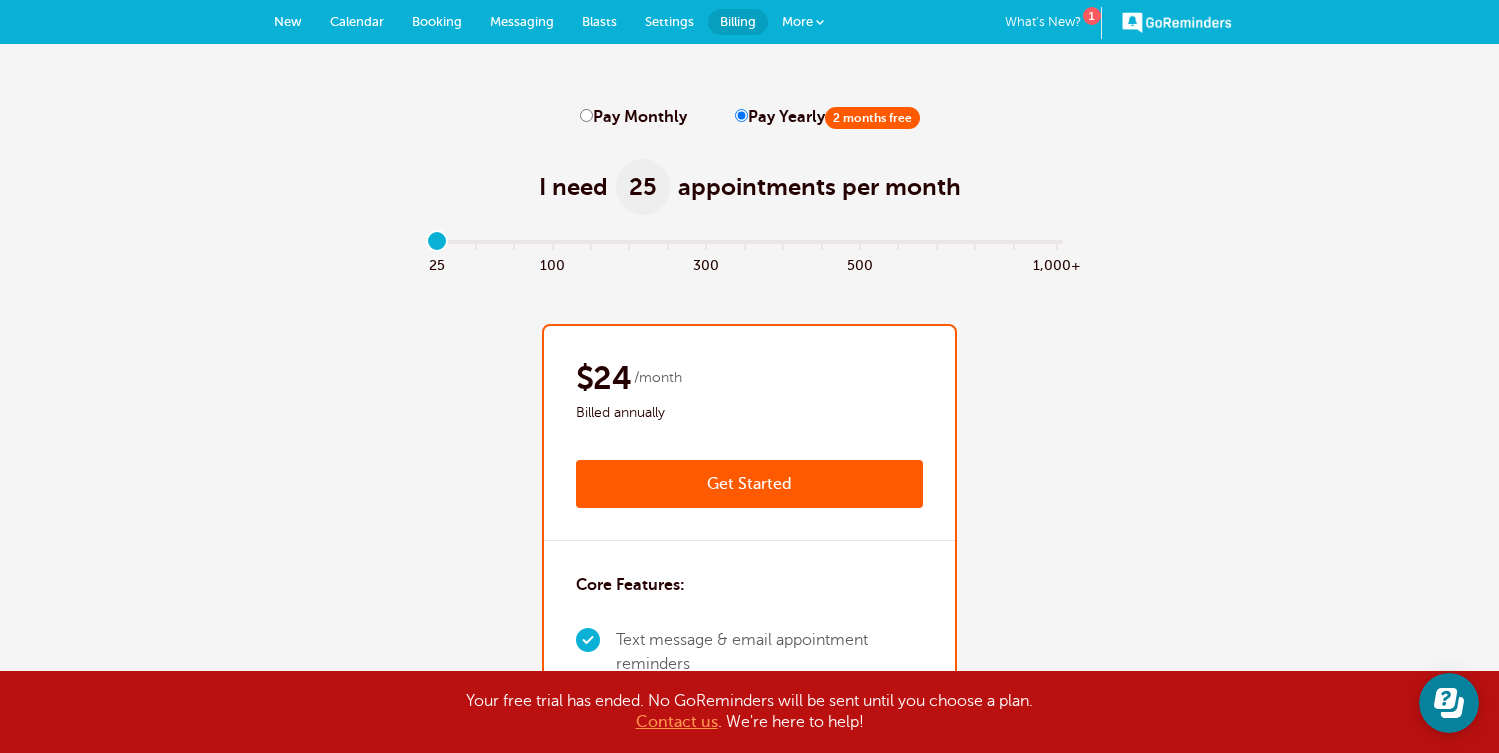 click on "Billing" at bounding box center [738, 21] 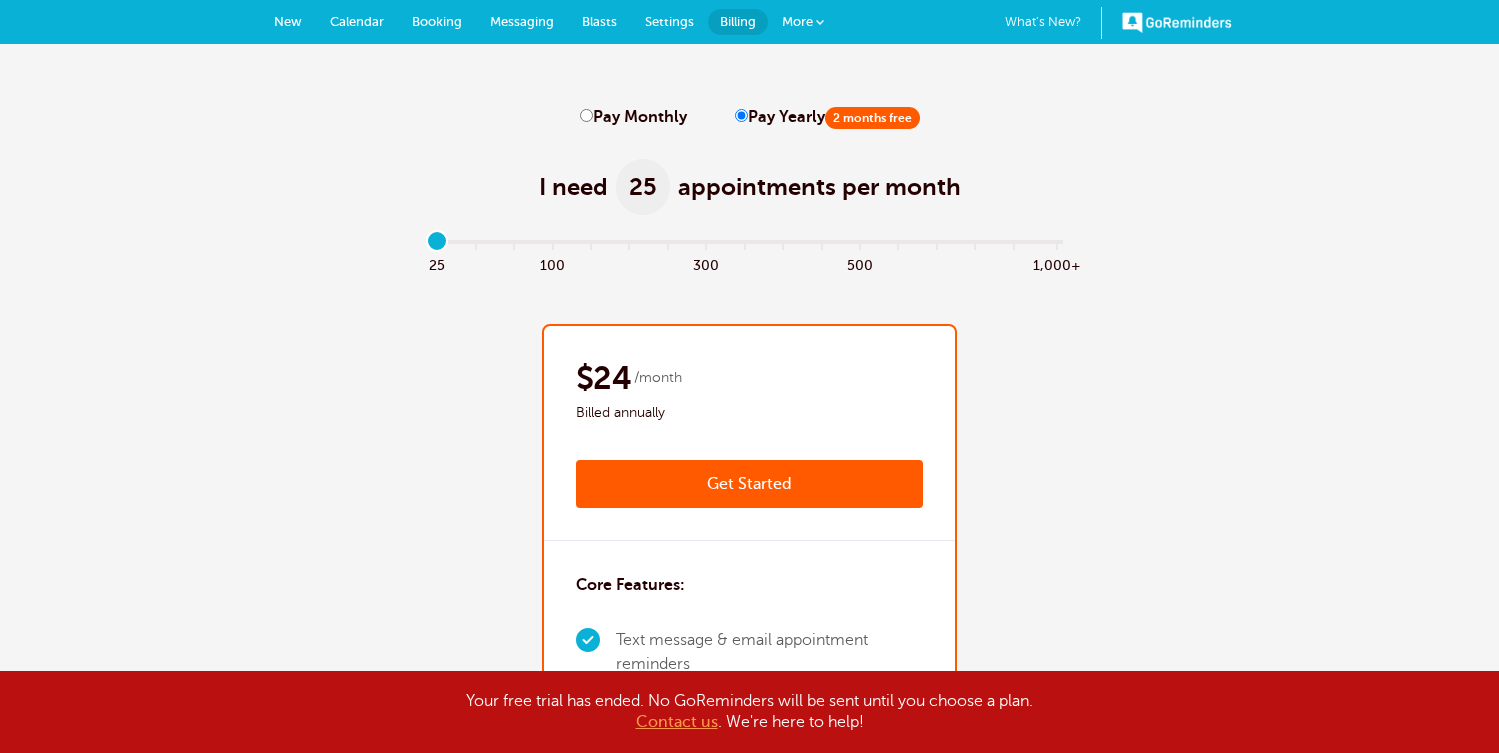 scroll, scrollTop: 0, scrollLeft: 0, axis: both 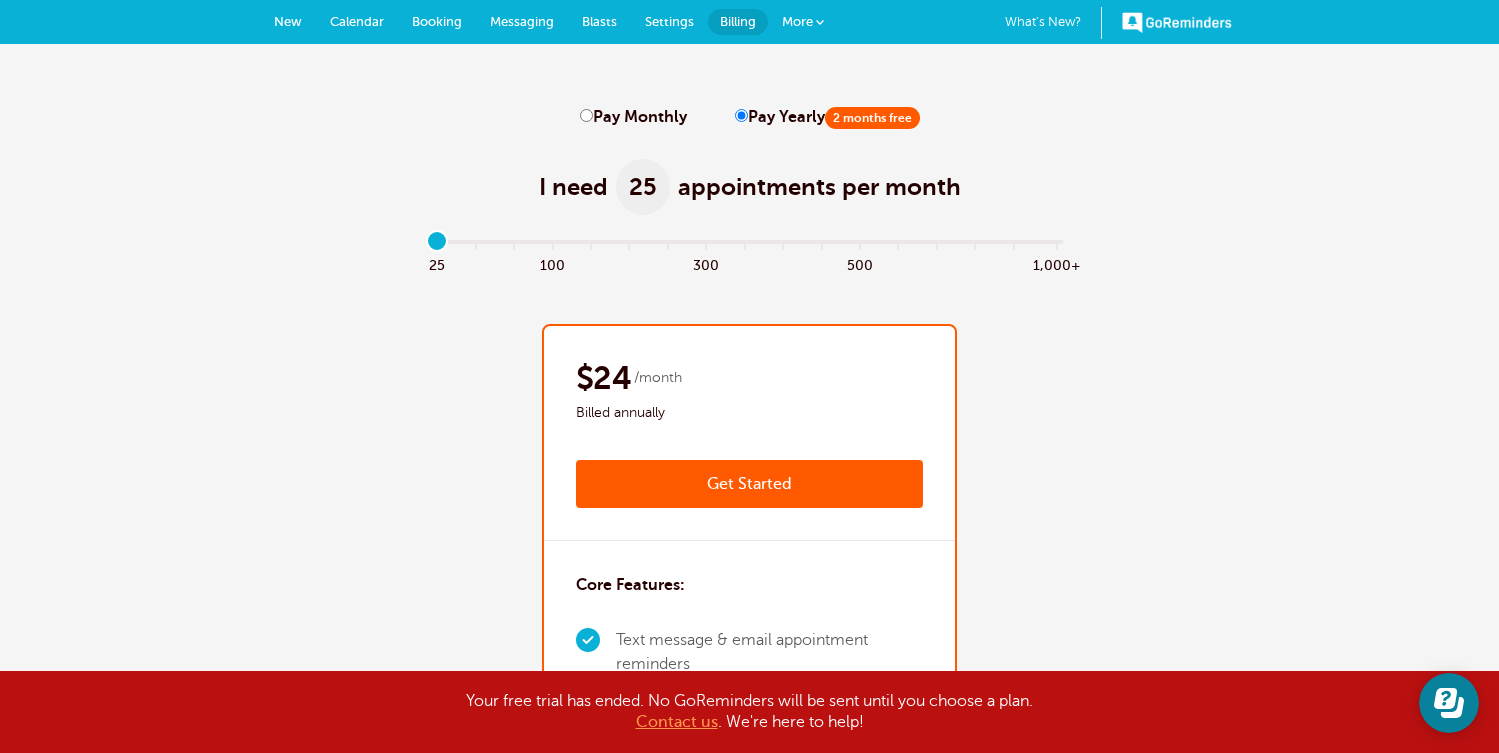 click on "Booking" at bounding box center [437, 21] 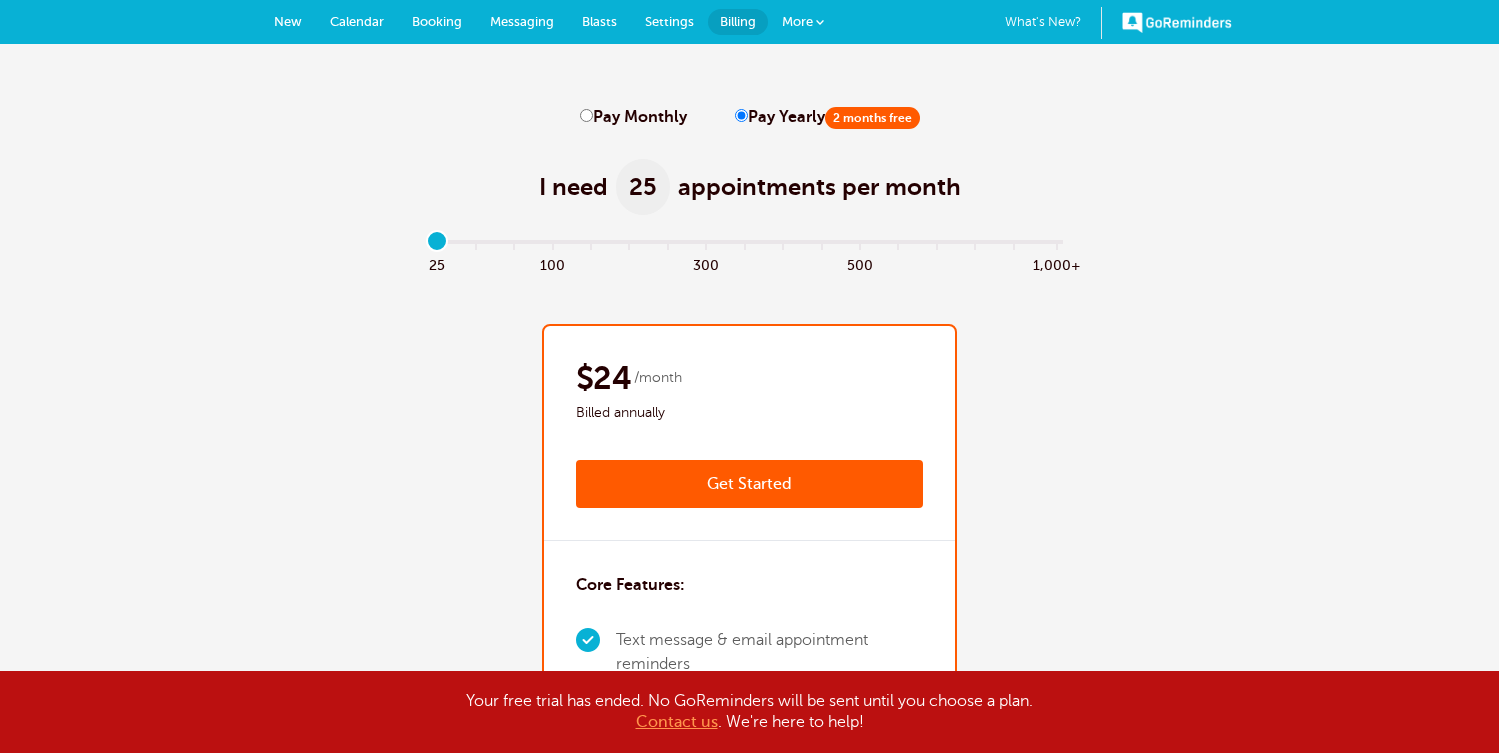 scroll, scrollTop: 0, scrollLeft: 0, axis: both 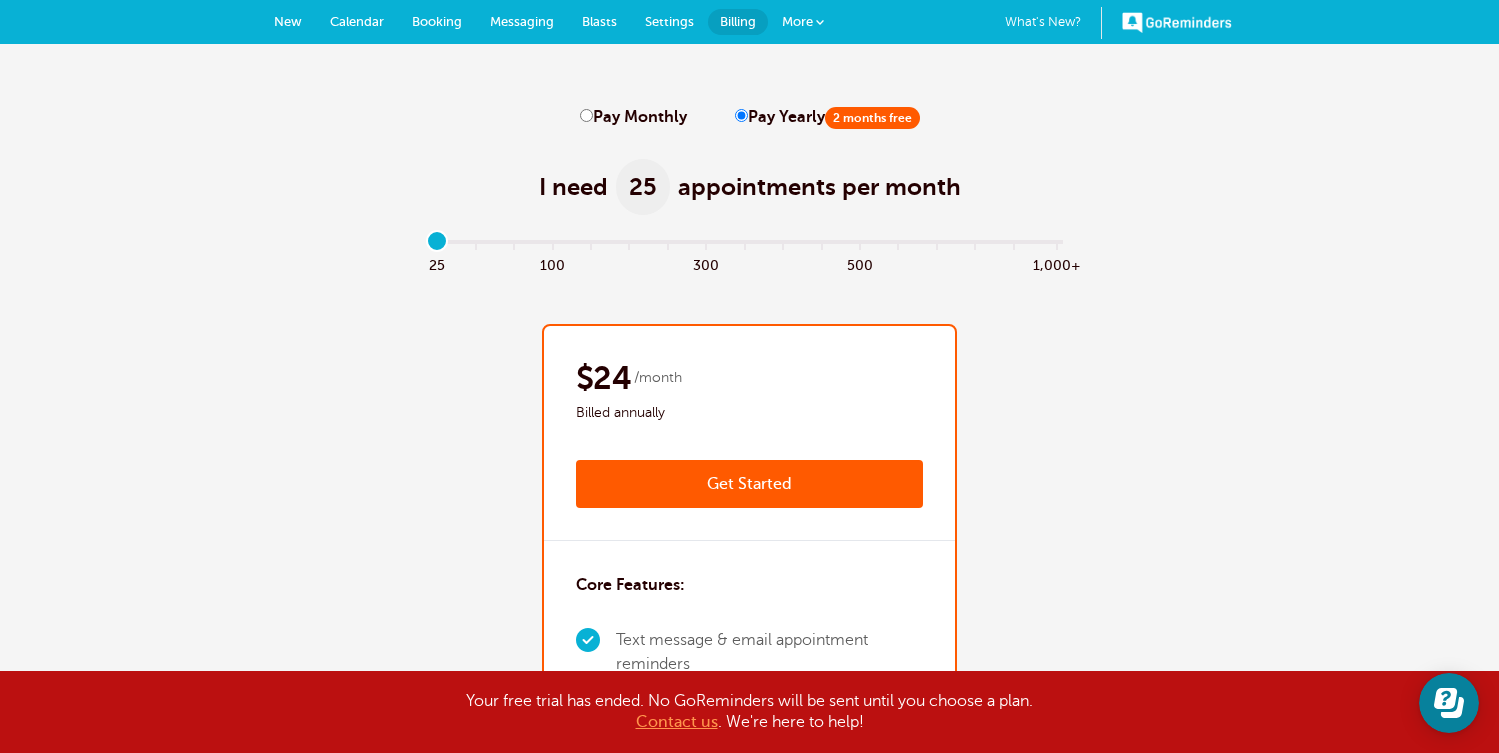 click on "Settings" at bounding box center (669, 21) 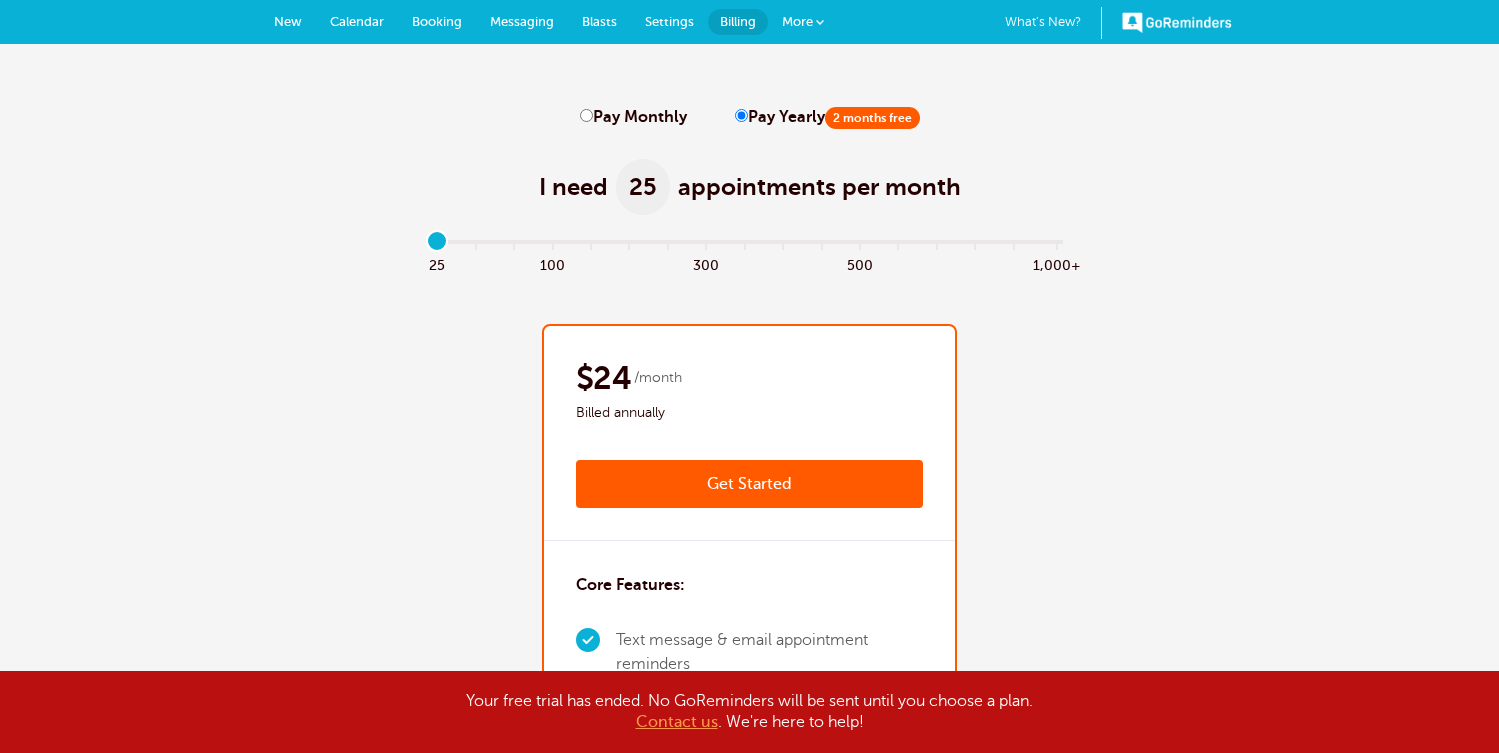 scroll, scrollTop: 0, scrollLeft: 0, axis: both 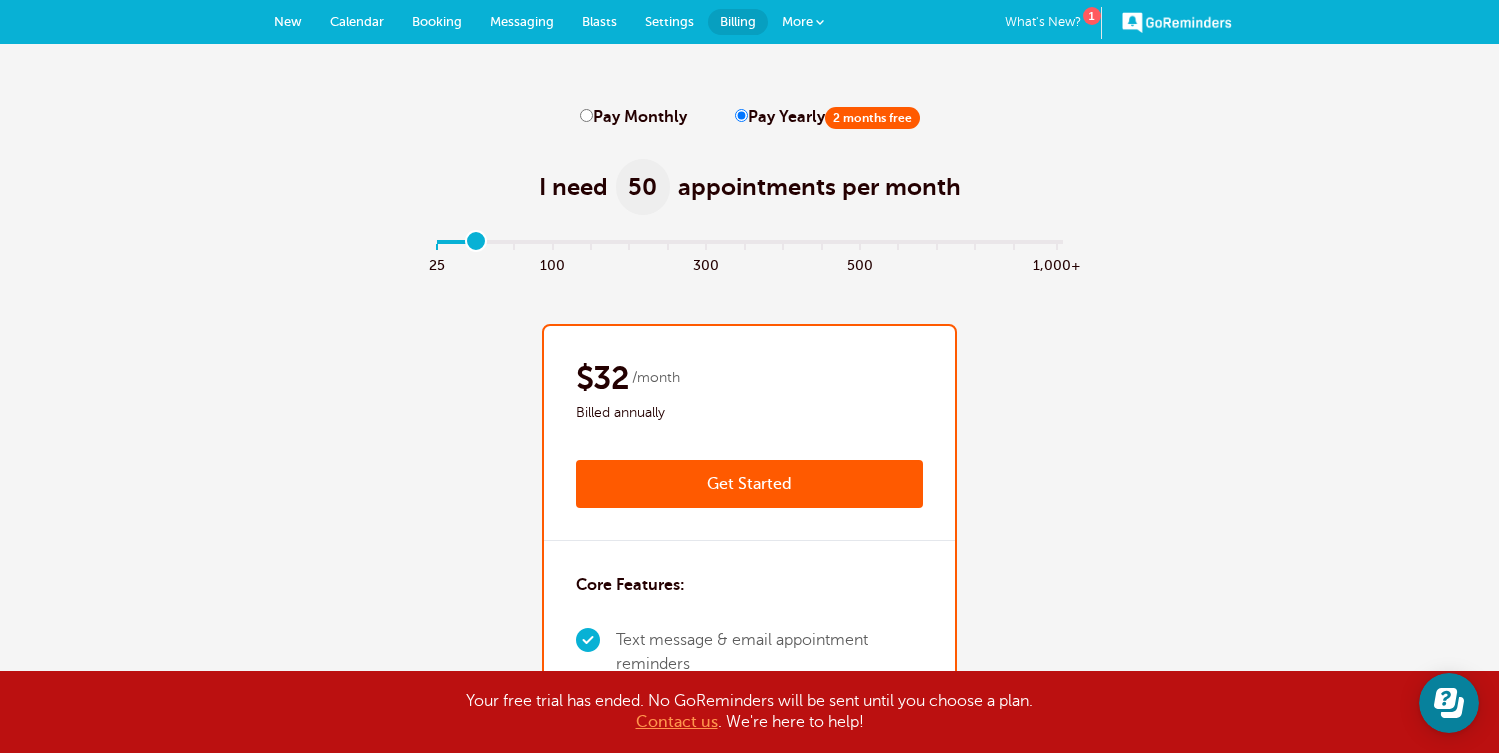 type on "1" 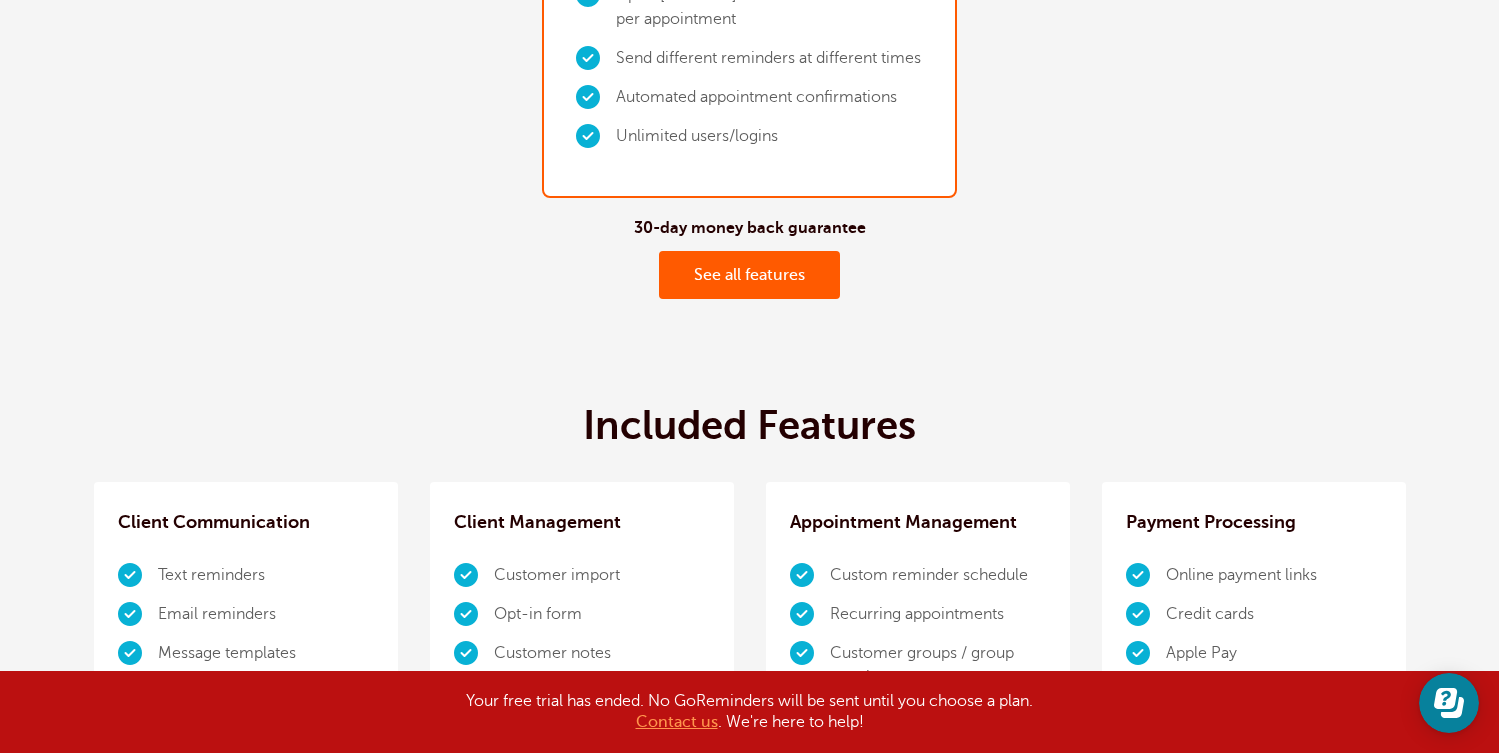 scroll, scrollTop: 0, scrollLeft: 0, axis: both 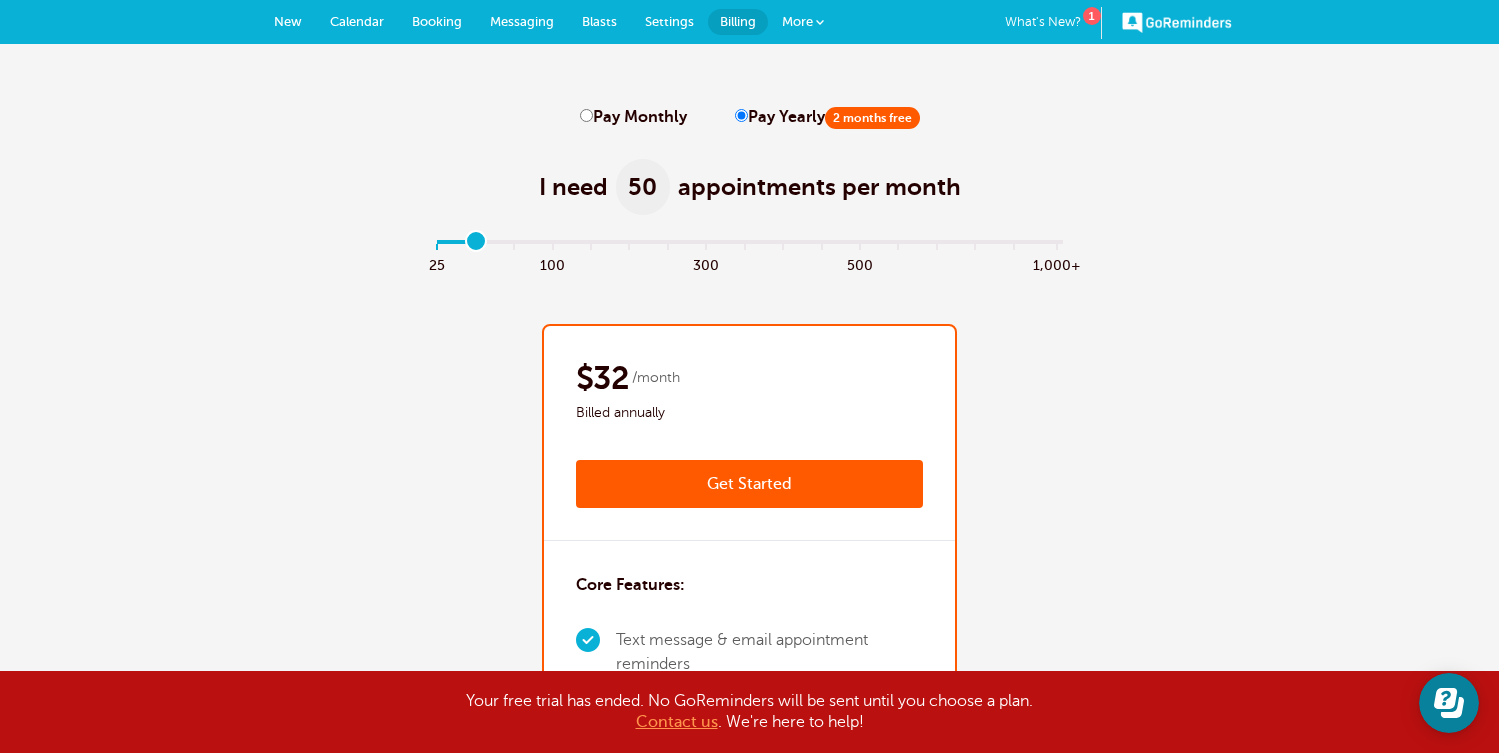 click on "More" at bounding box center [797, 21] 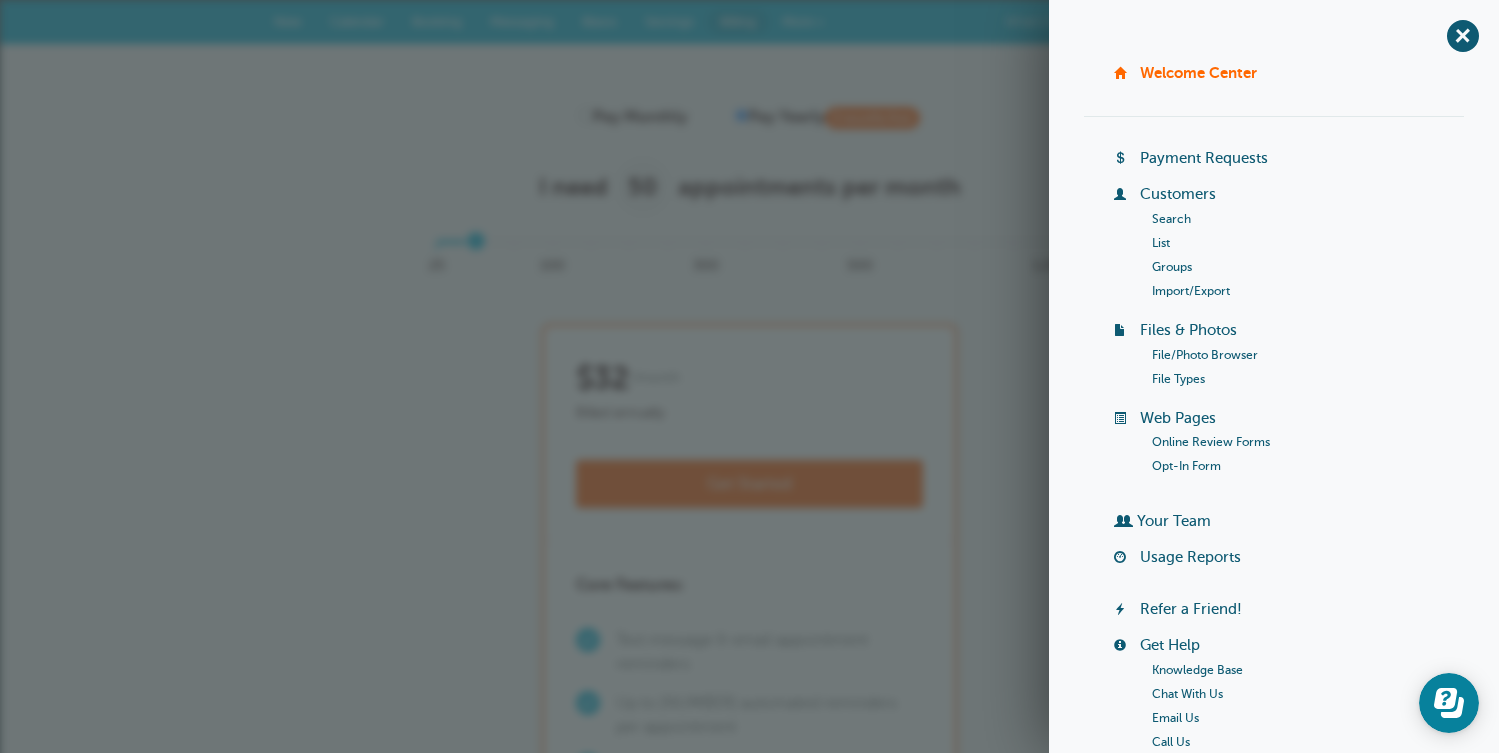 click on "appointments per month" at bounding box center (819, 187) 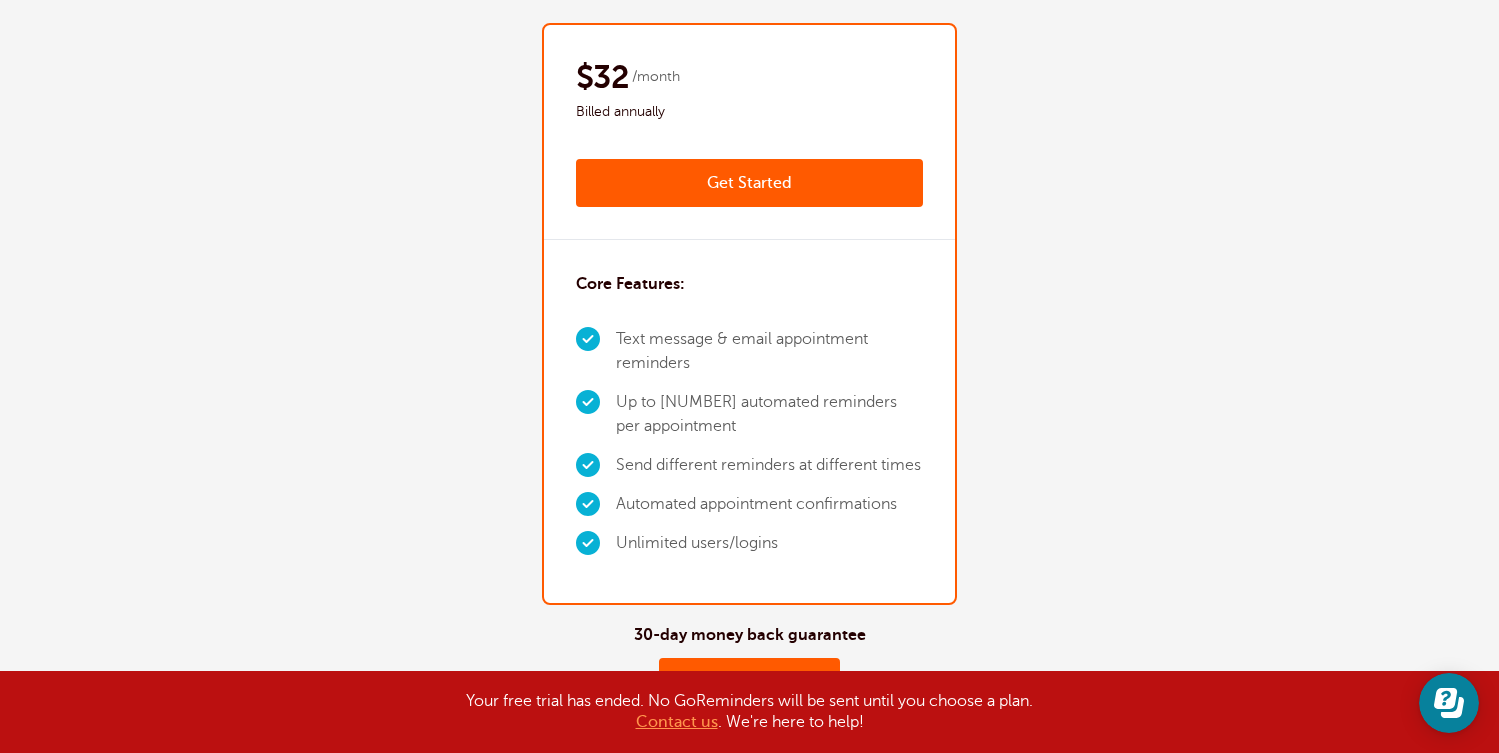 scroll, scrollTop: 0, scrollLeft: 0, axis: both 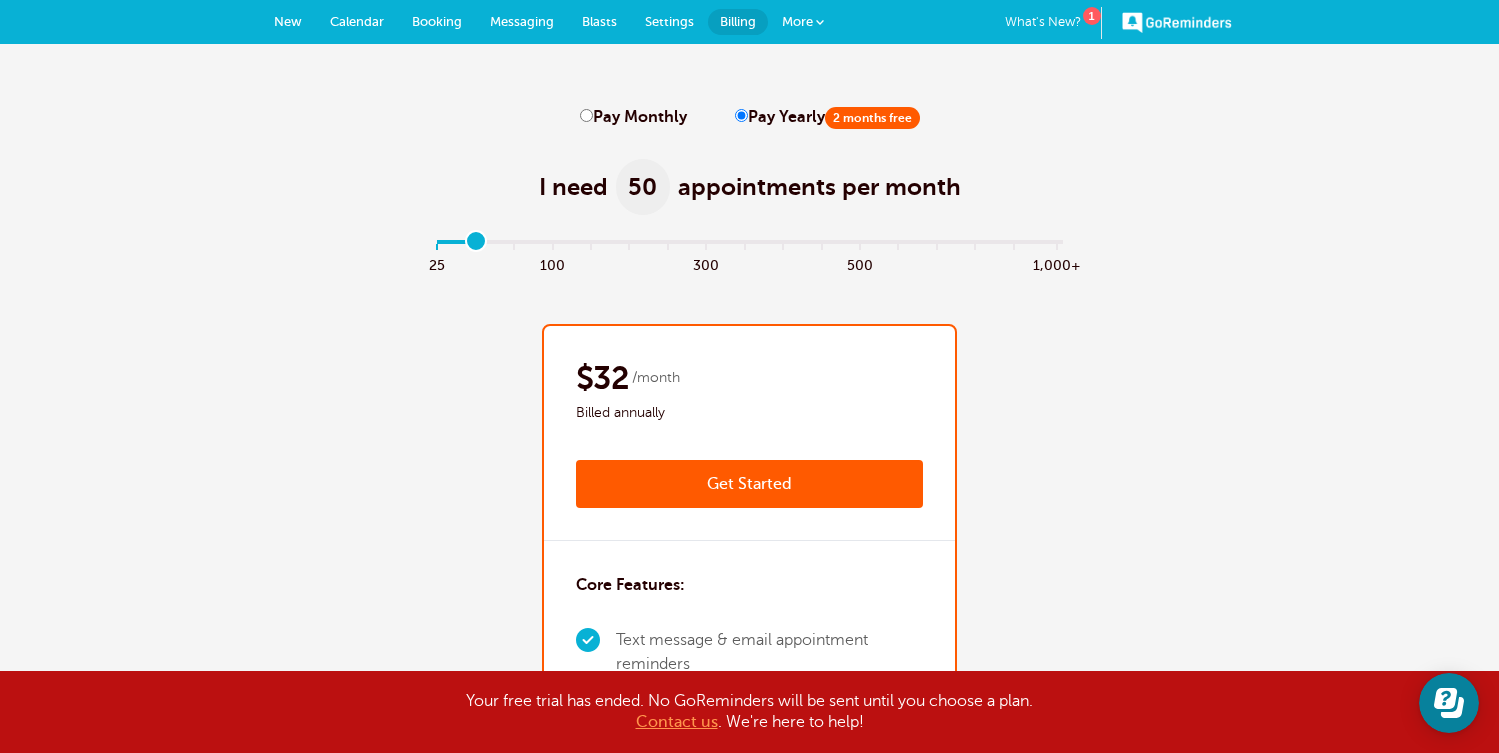 click on "Billing" at bounding box center (738, 22) 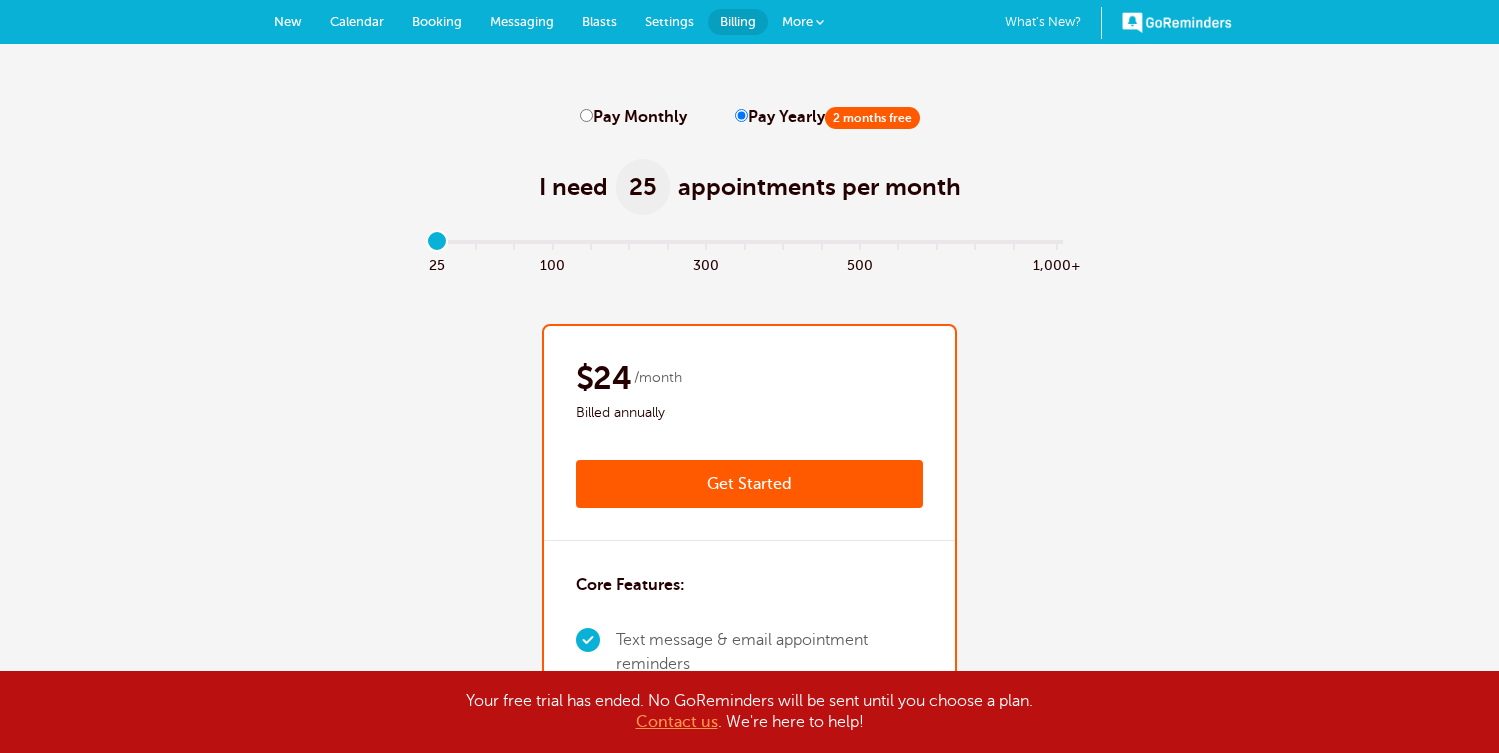 scroll, scrollTop: 0, scrollLeft: 0, axis: both 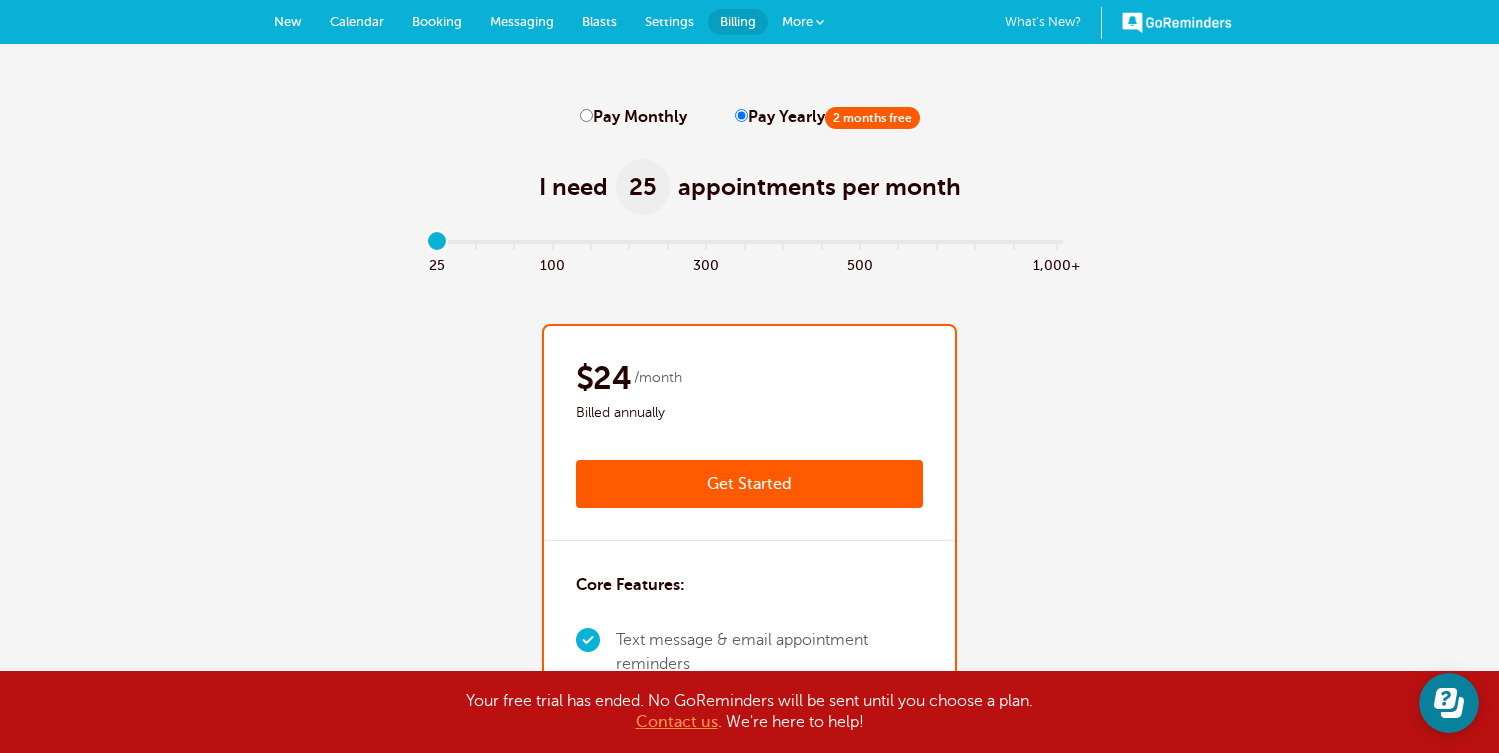click on "New" at bounding box center [288, 21] 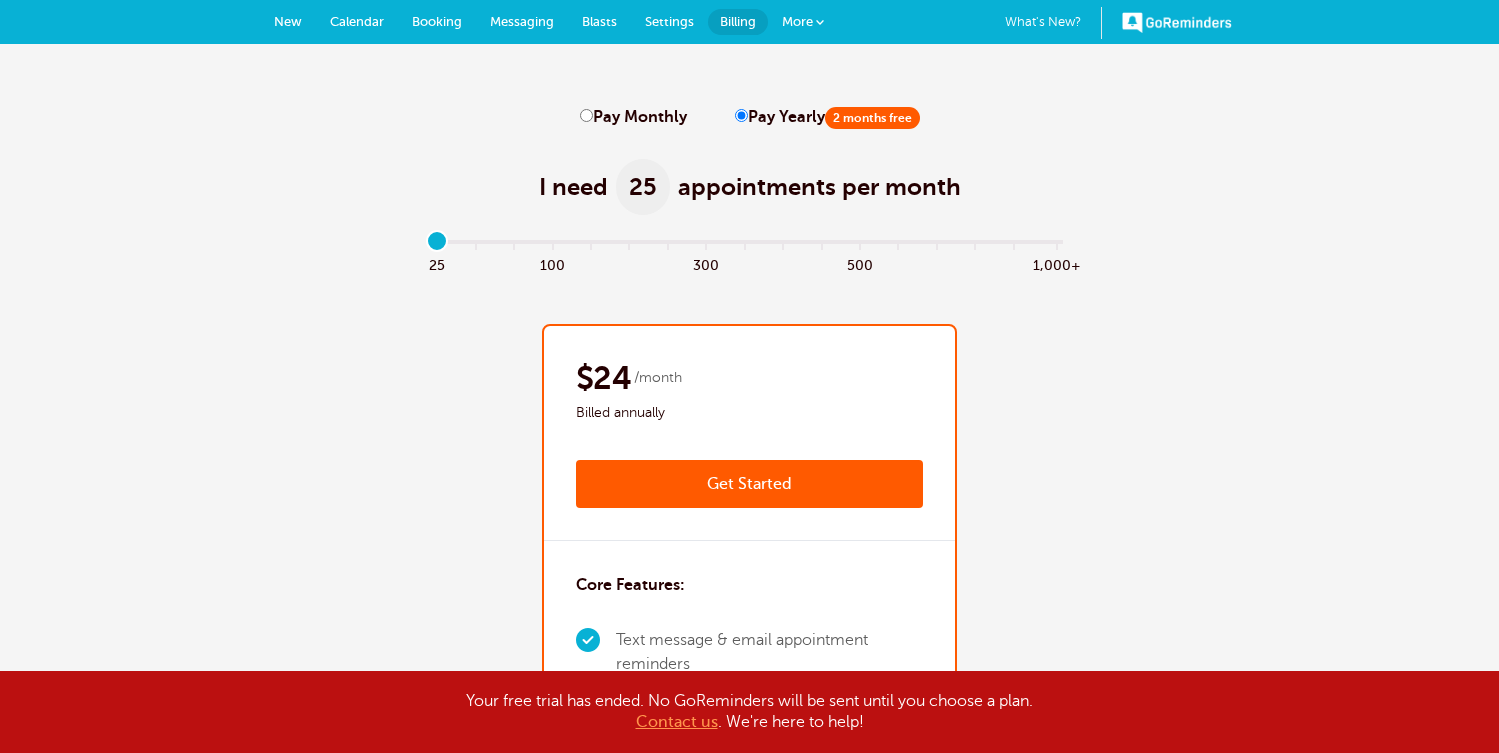 scroll, scrollTop: 0, scrollLeft: 0, axis: both 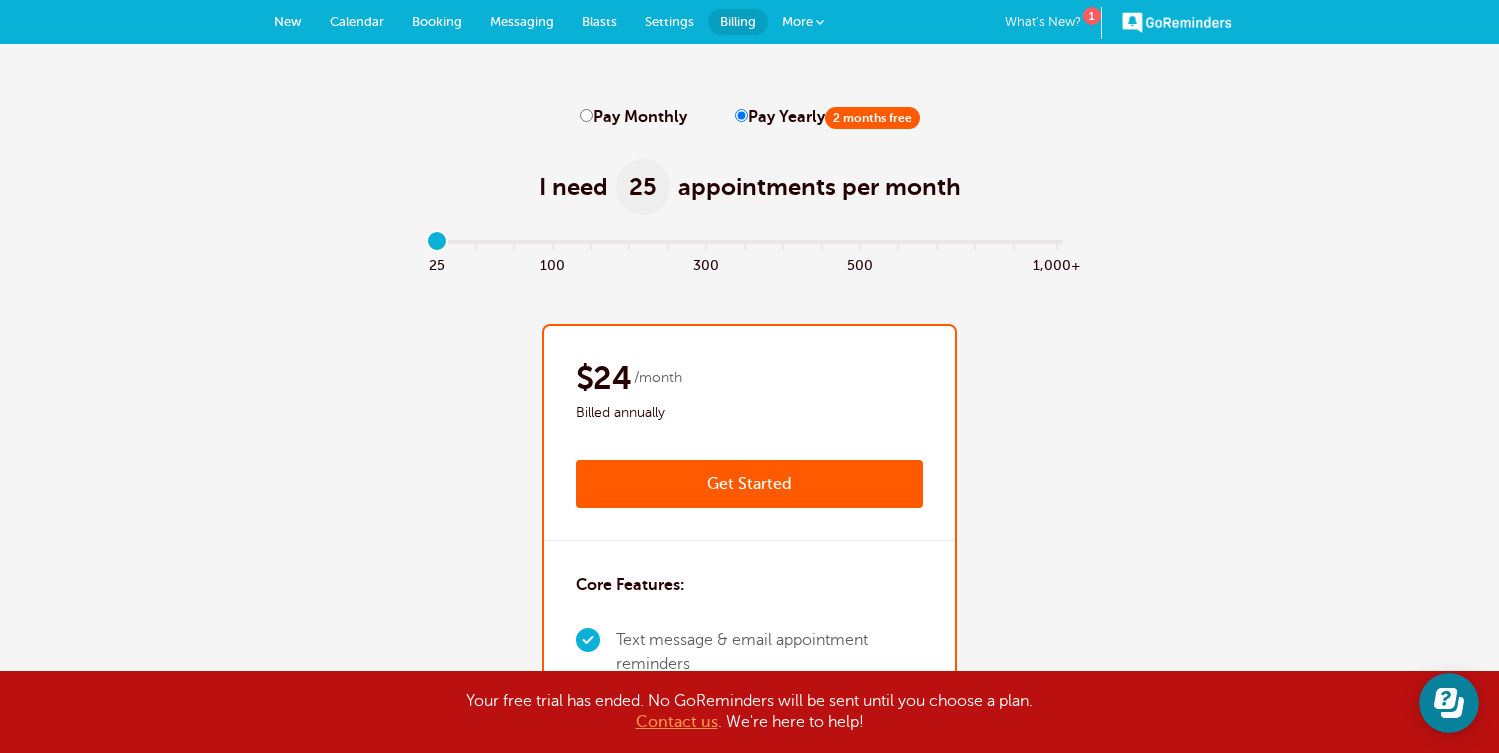 click on "Messaging" at bounding box center [522, 21] 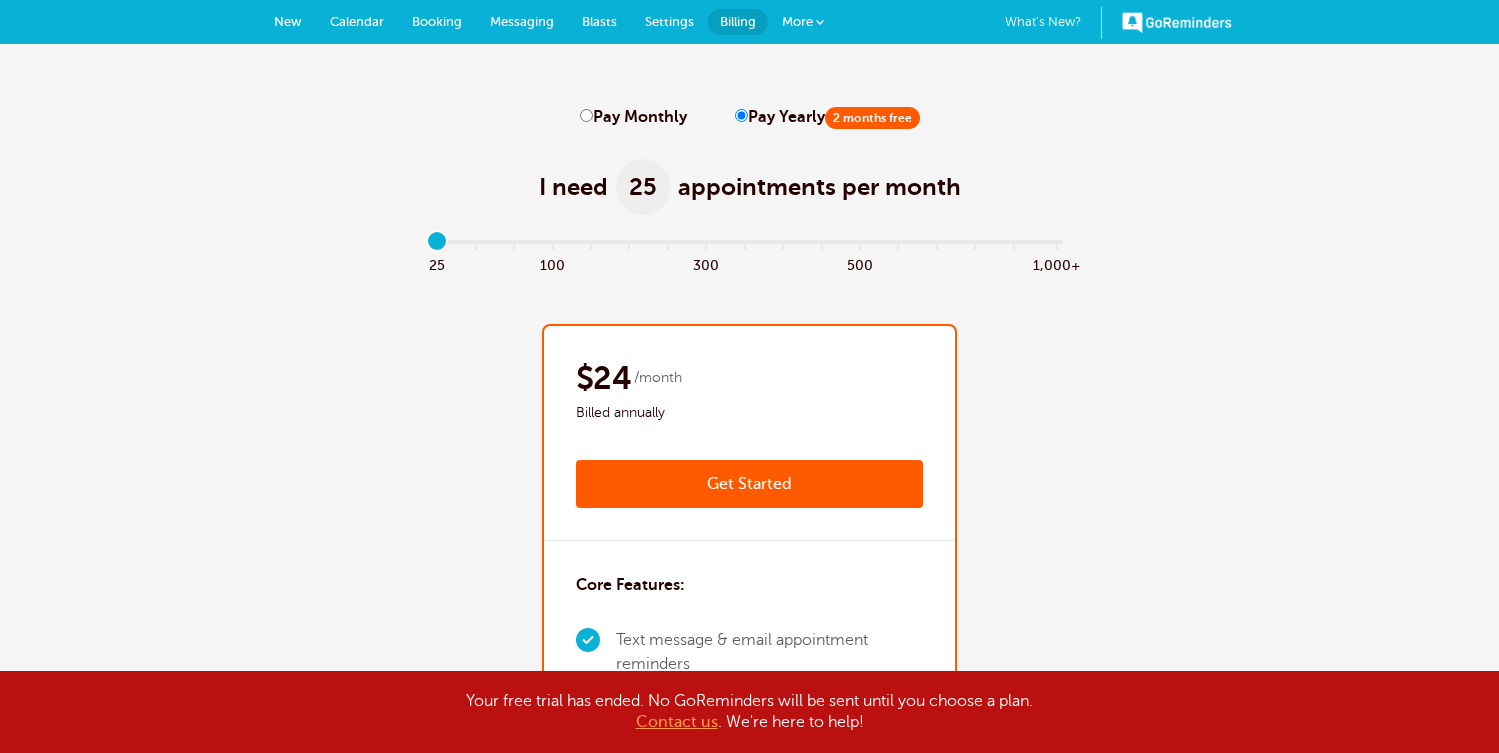 scroll, scrollTop: 0, scrollLeft: 0, axis: both 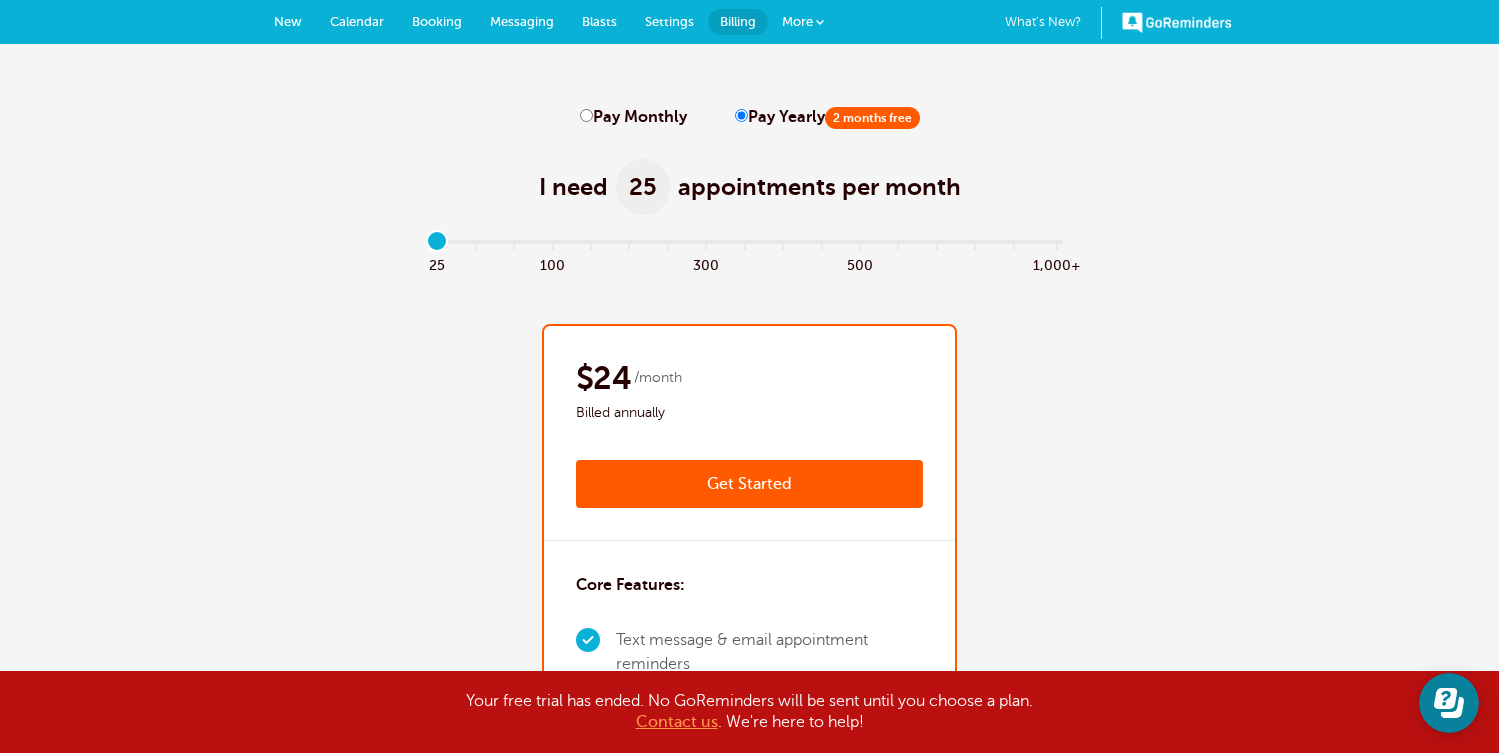 click on "Blasts" at bounding box center (599, 22) 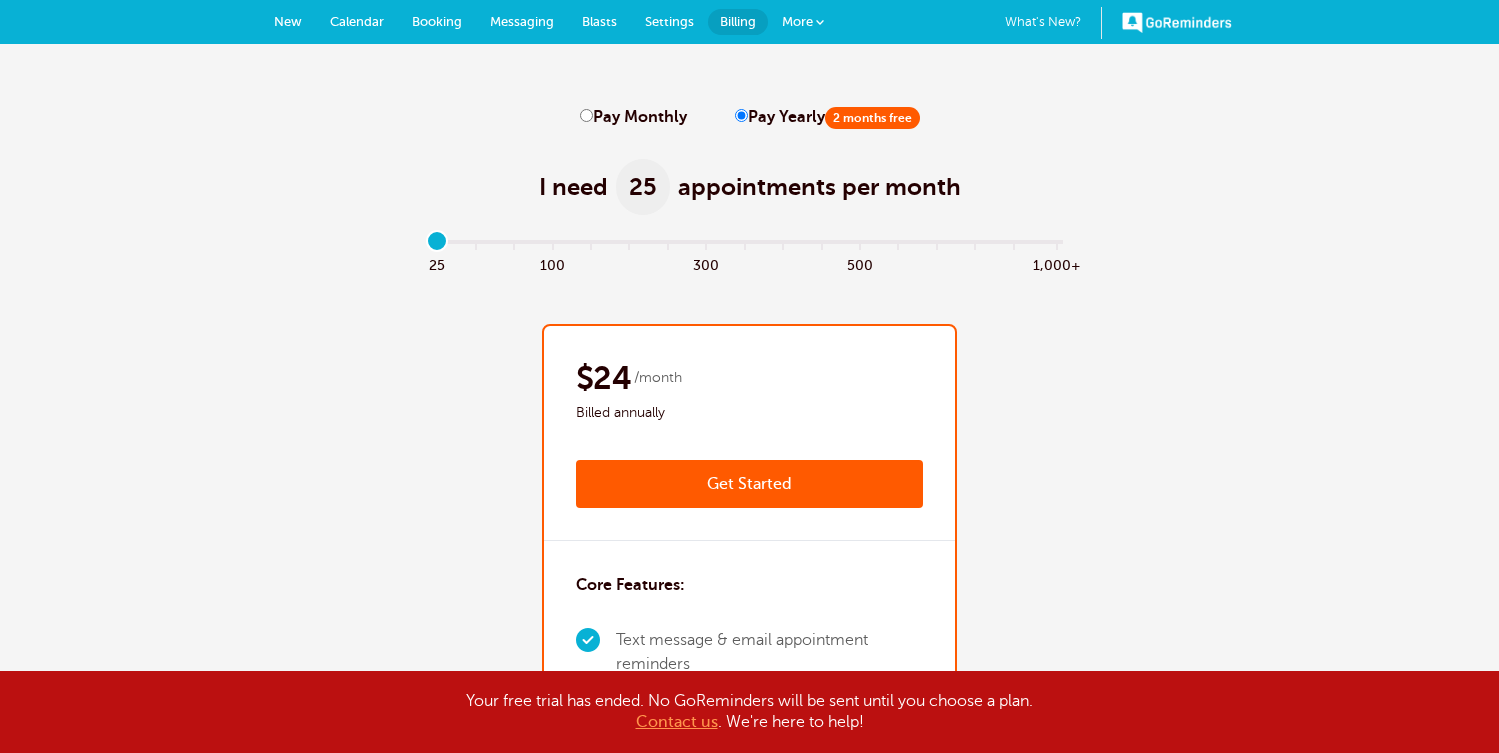 scroll, scrollTop: 0, scrollLeft: 0, axis: both 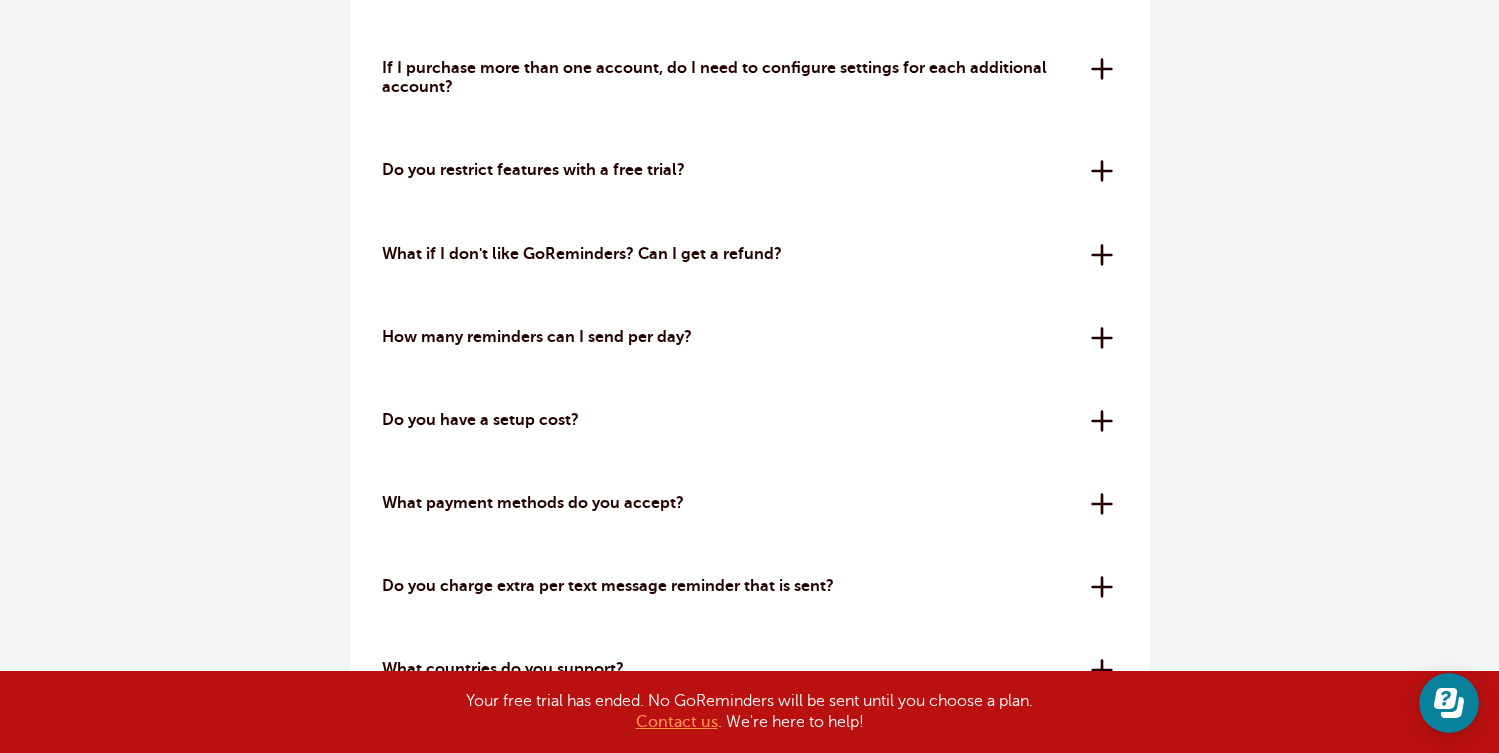 click on "Do you have a setup cost?
Absolutely not. All plans are month to month or year to year with no contracts, no setup fees, and no hidden gimmicks. Cancel anytime." at bounding box center (750, 420) 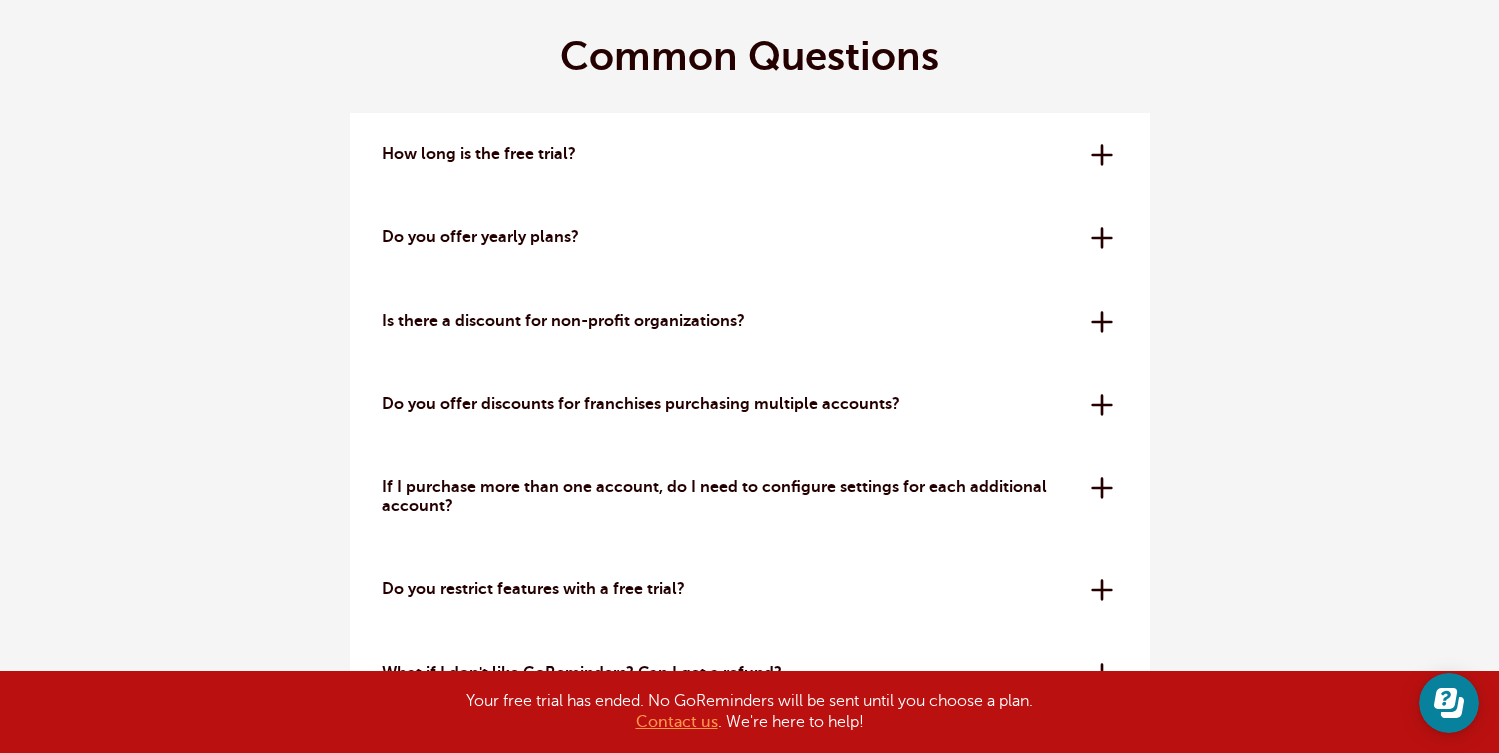 scroll, scrollTop: 5593, scrollLeft: 0, axis: vertical 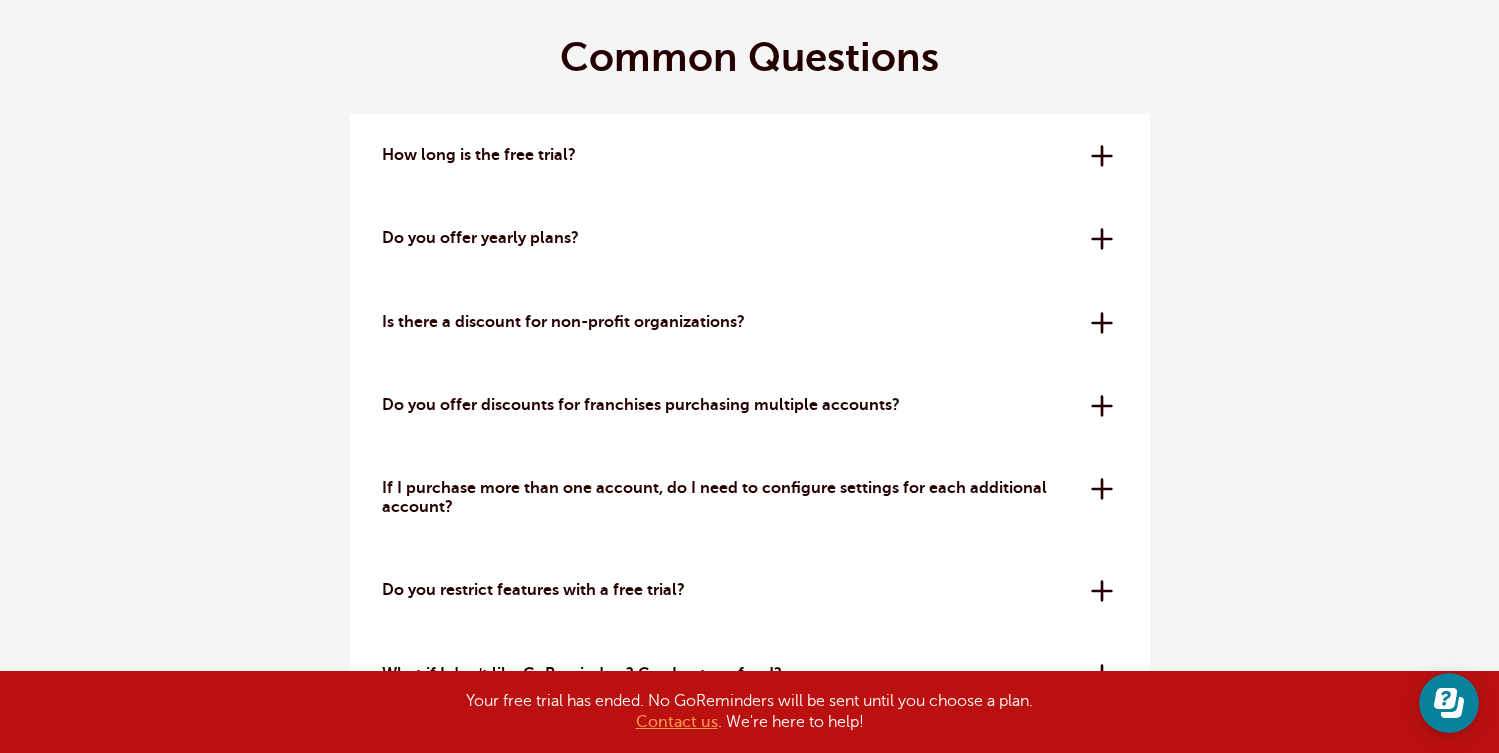 click on "How long is the free trial?" at bounding box center (729, 155) 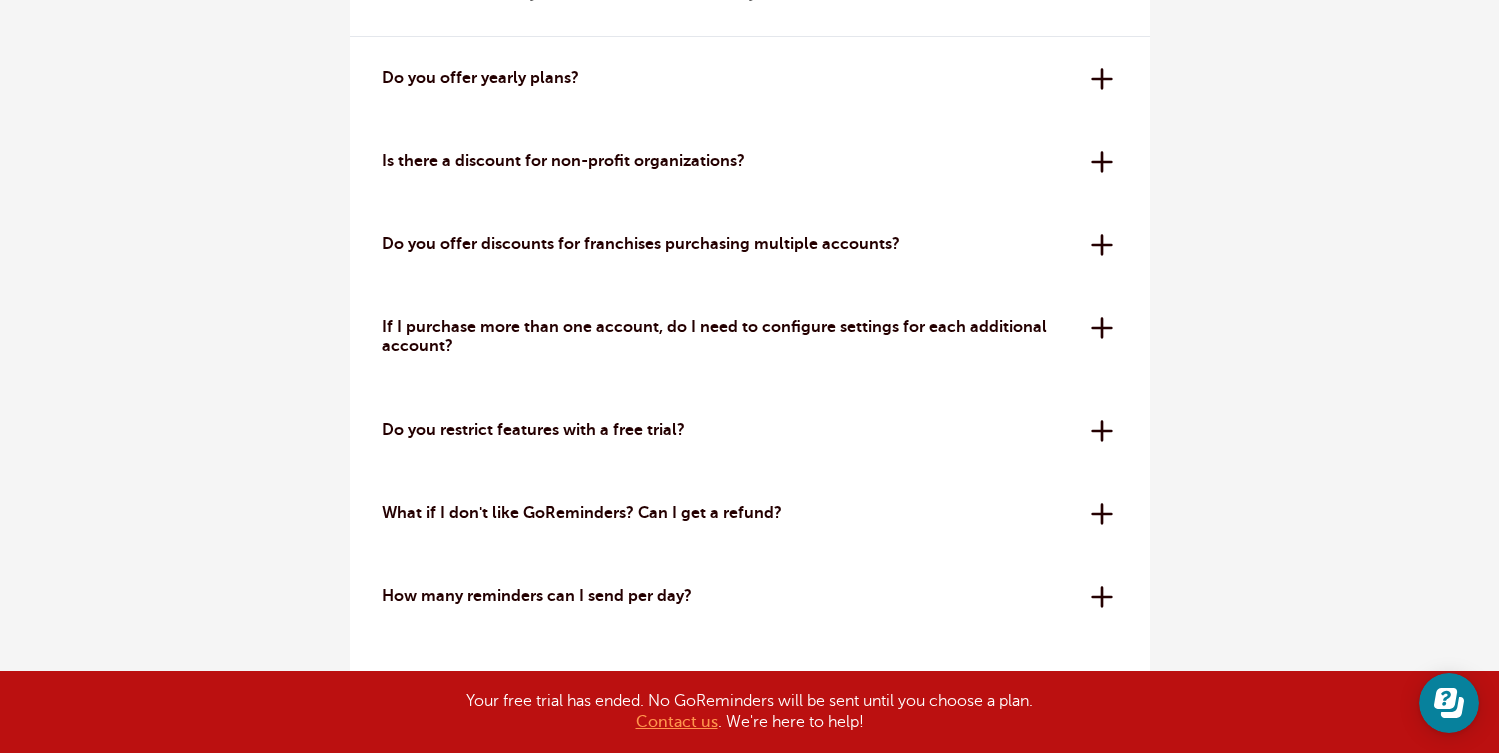 scroll, scrollTop: 5993, scrollLeft: 0, axis: vertical 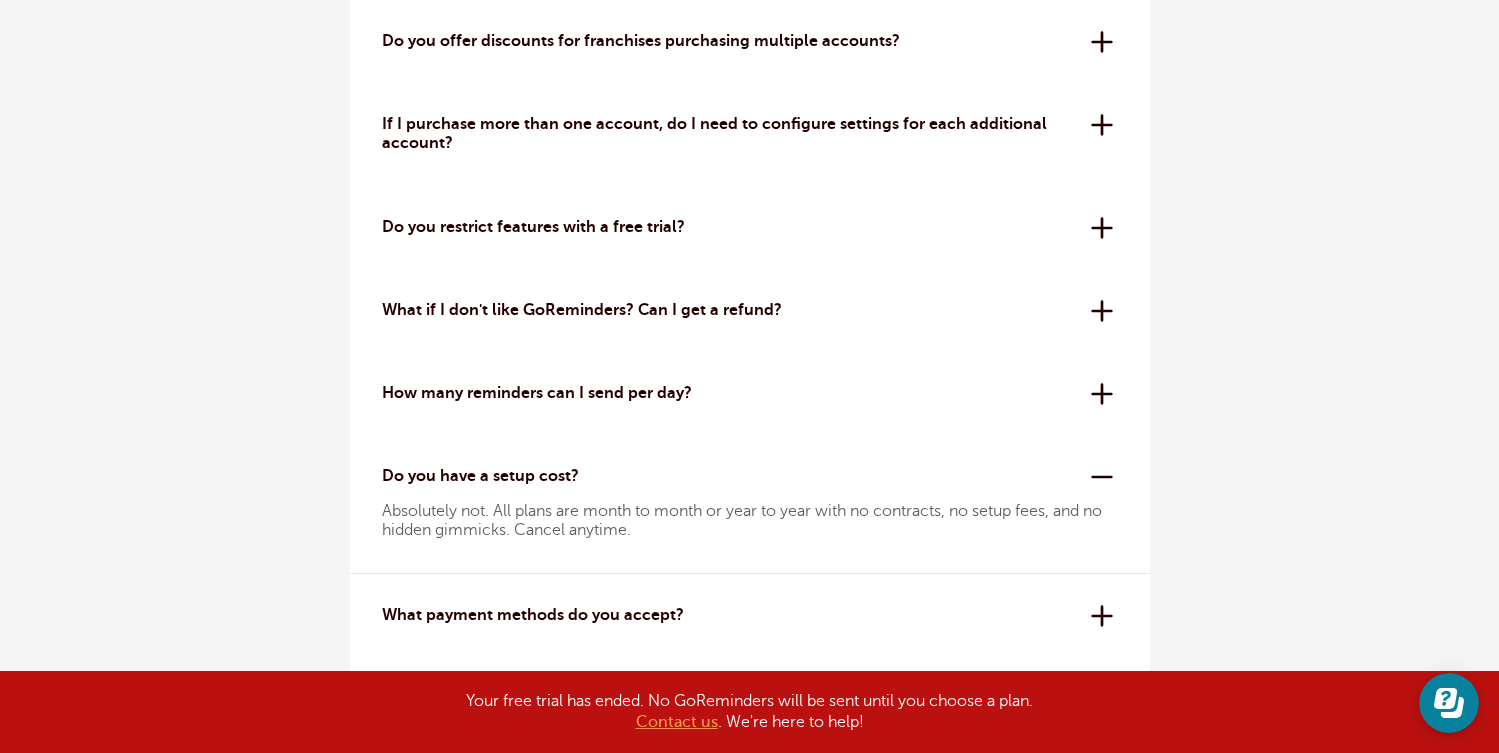 click on "What if I don't like GoReminders? Can I get a refund?" at bounding box center [729, 310] 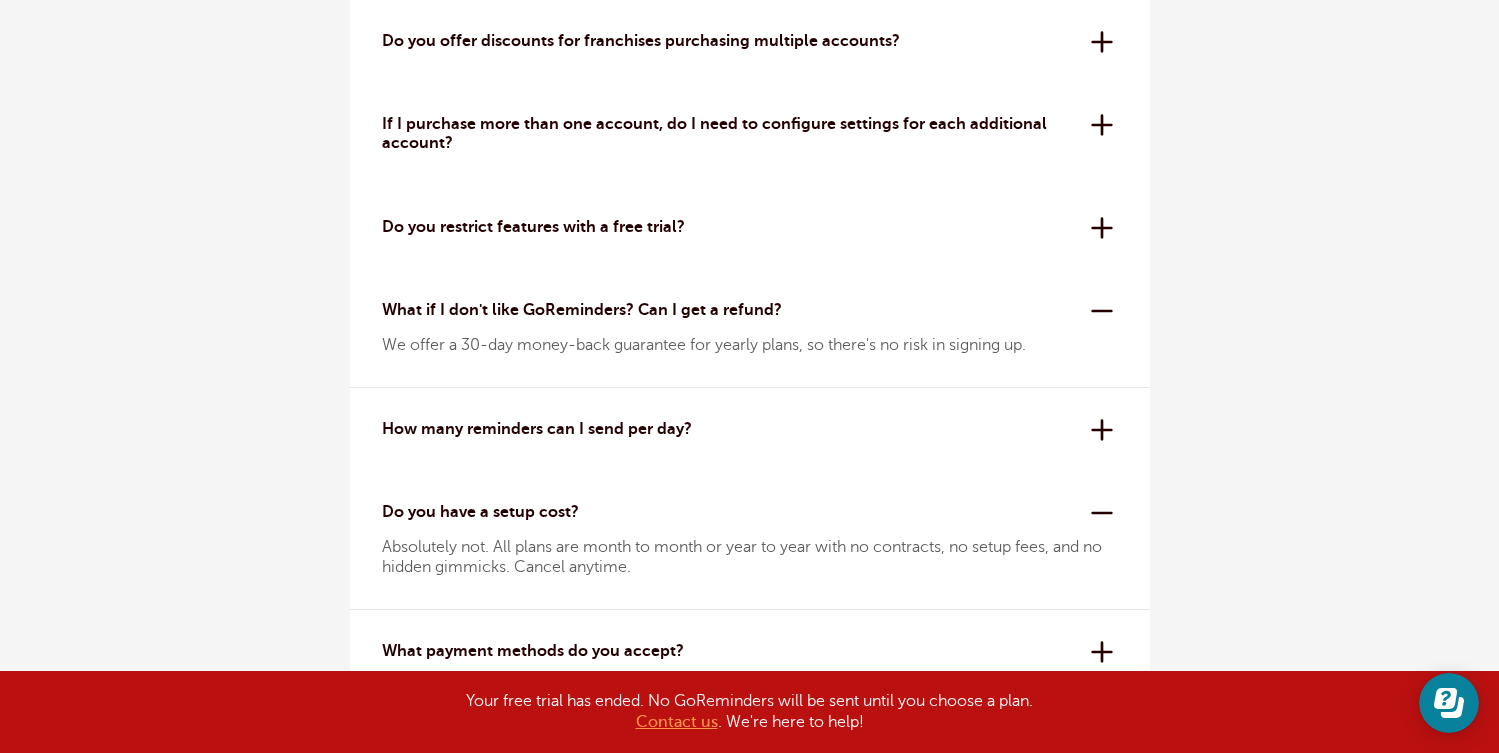 click on "Do you restrict features with a free trial?" at bounding box center (729, 227) 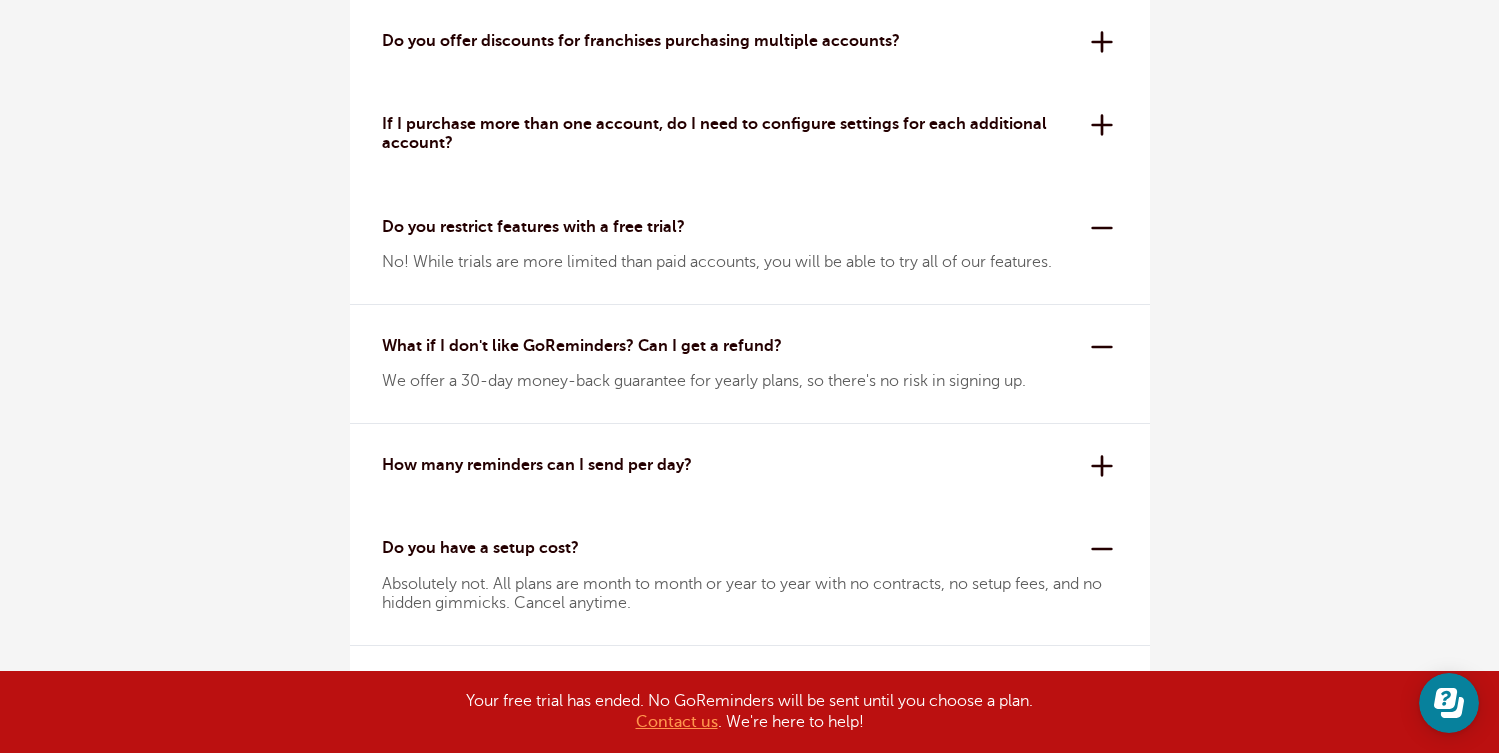 click on "Pay Monthly
Pay Yearly
2 months free
I need
25
appointments per month
Set monthly appointment volume
25 appts/month" at bounding box center [750, -2517] 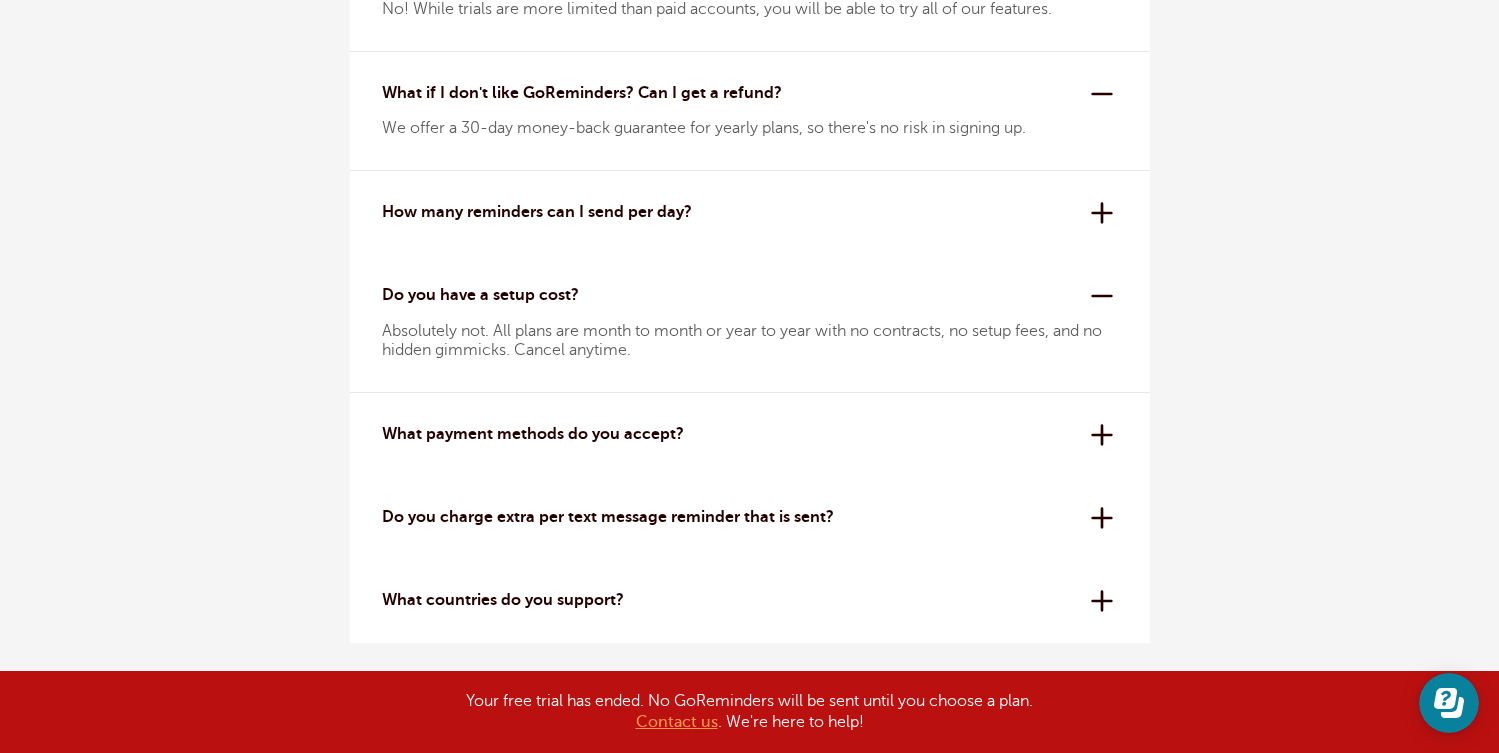 scroll, scrollTop: 6259, scrollLeft: 0, axis: vertical 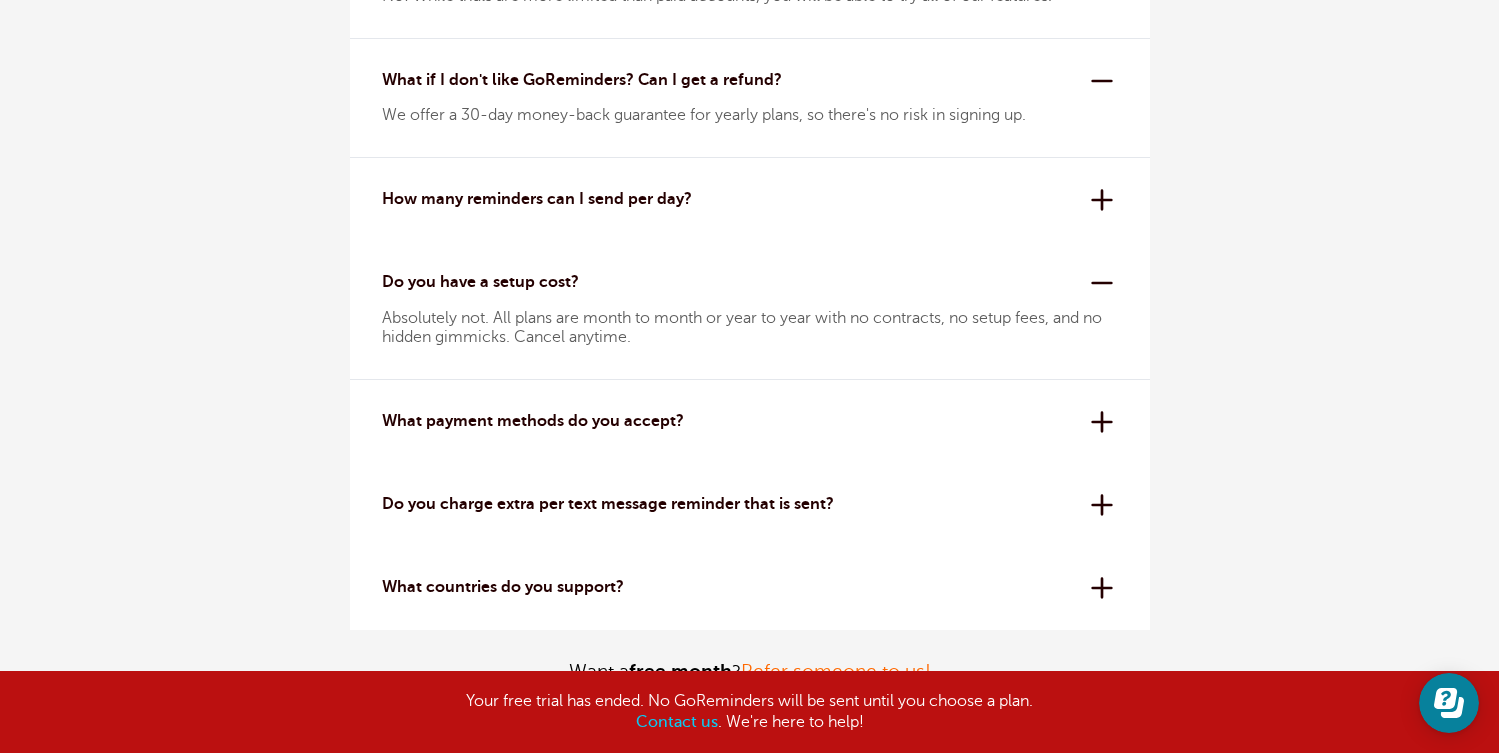 click on "Contact us" at bounding box center (677, 722) 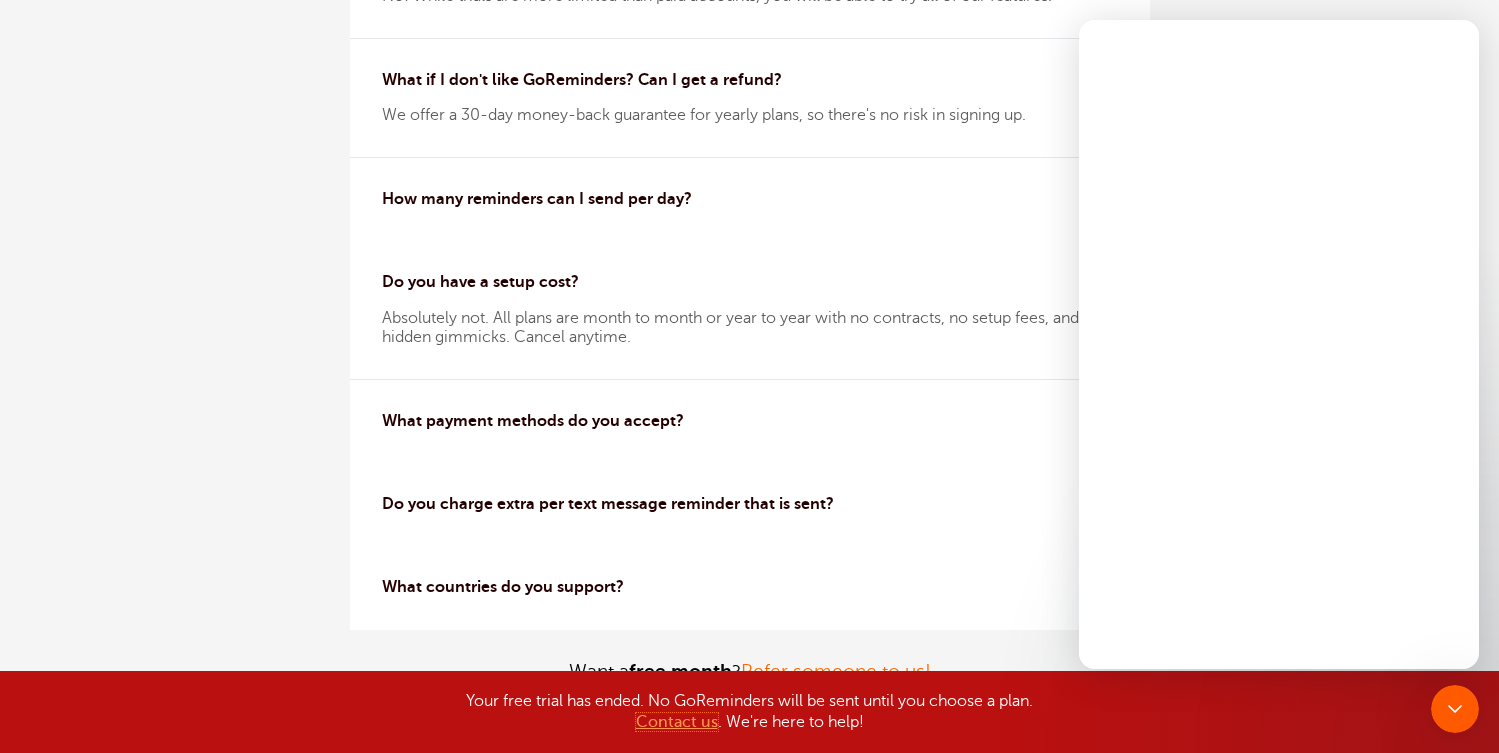 scroll, scrollTop: 0, scrollLeft: 0, axis: both 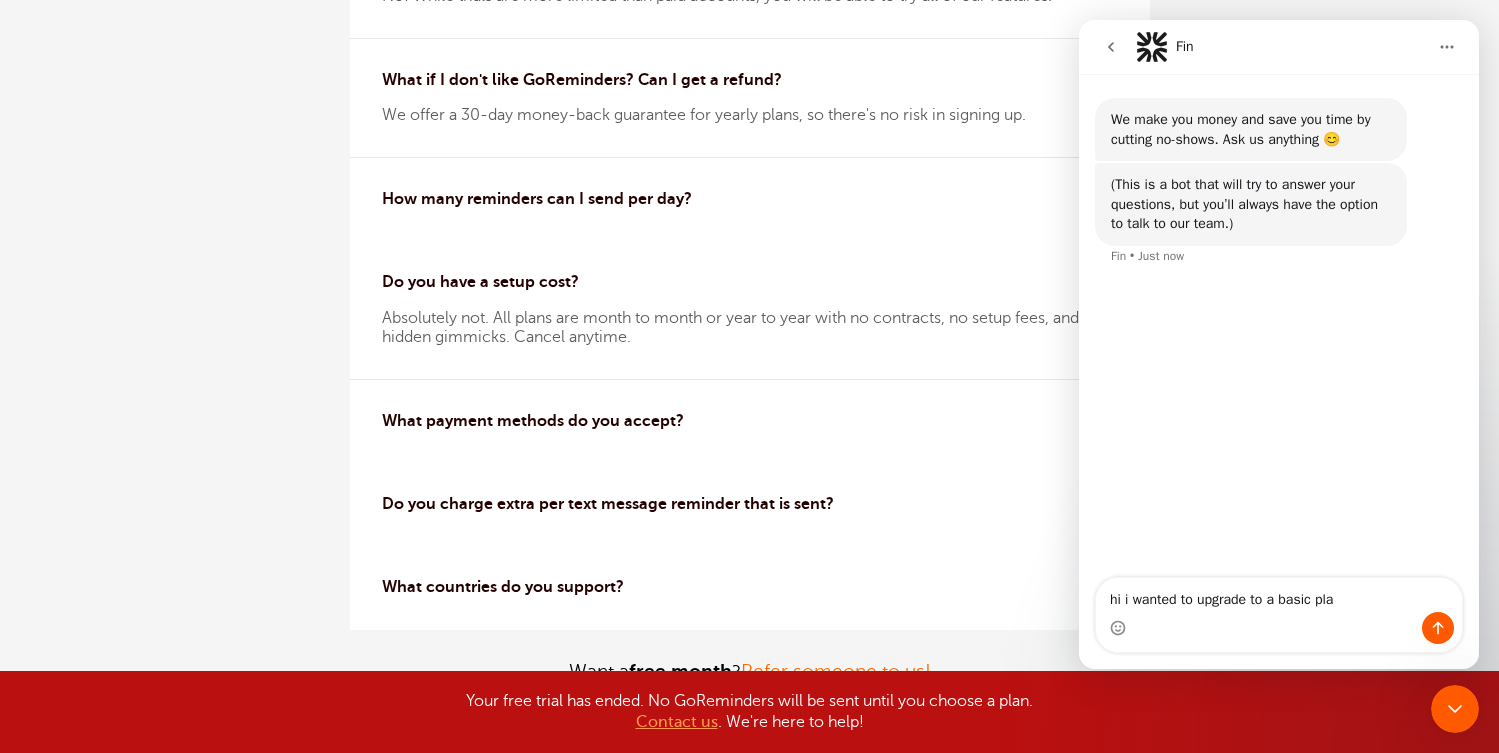 type on "hi i wanted to upgrade to a basic plan" 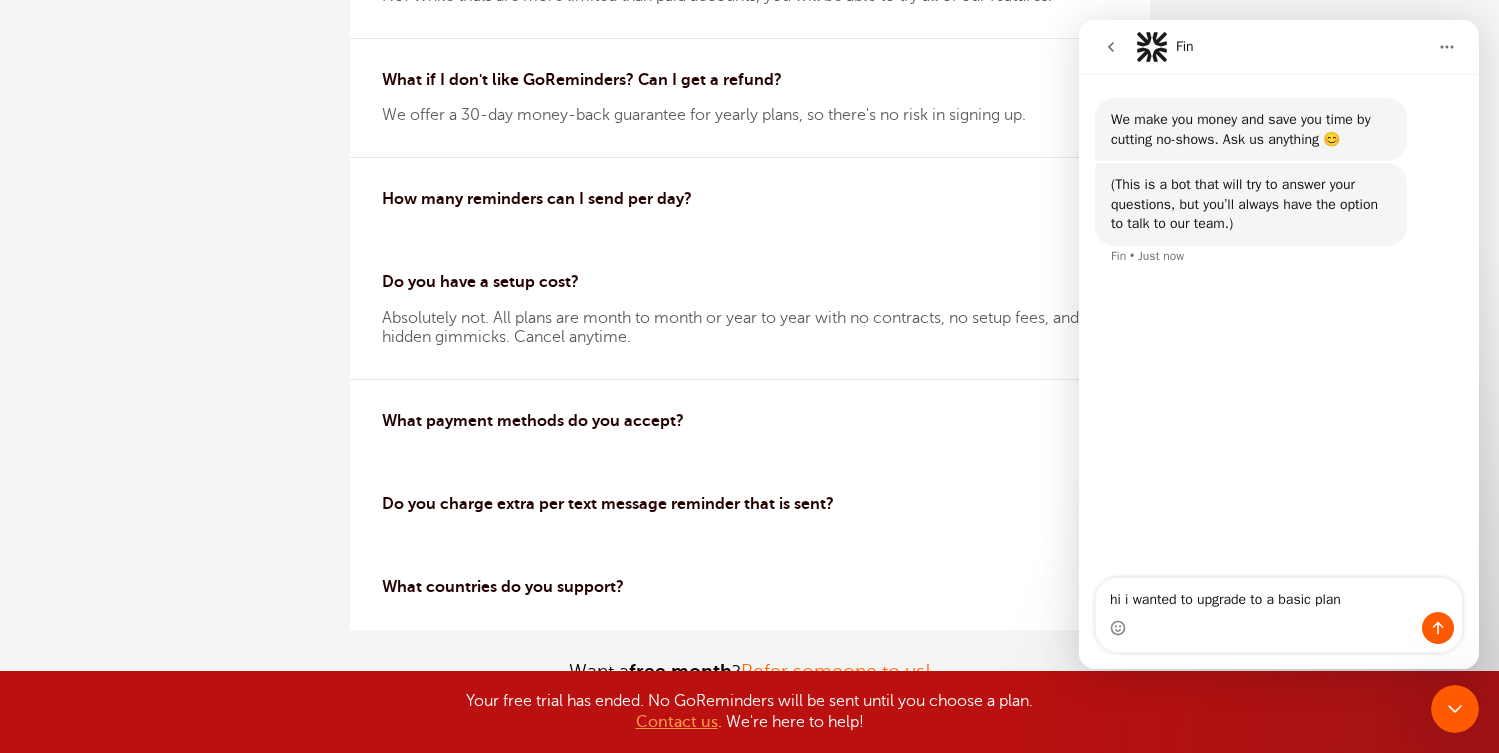 type 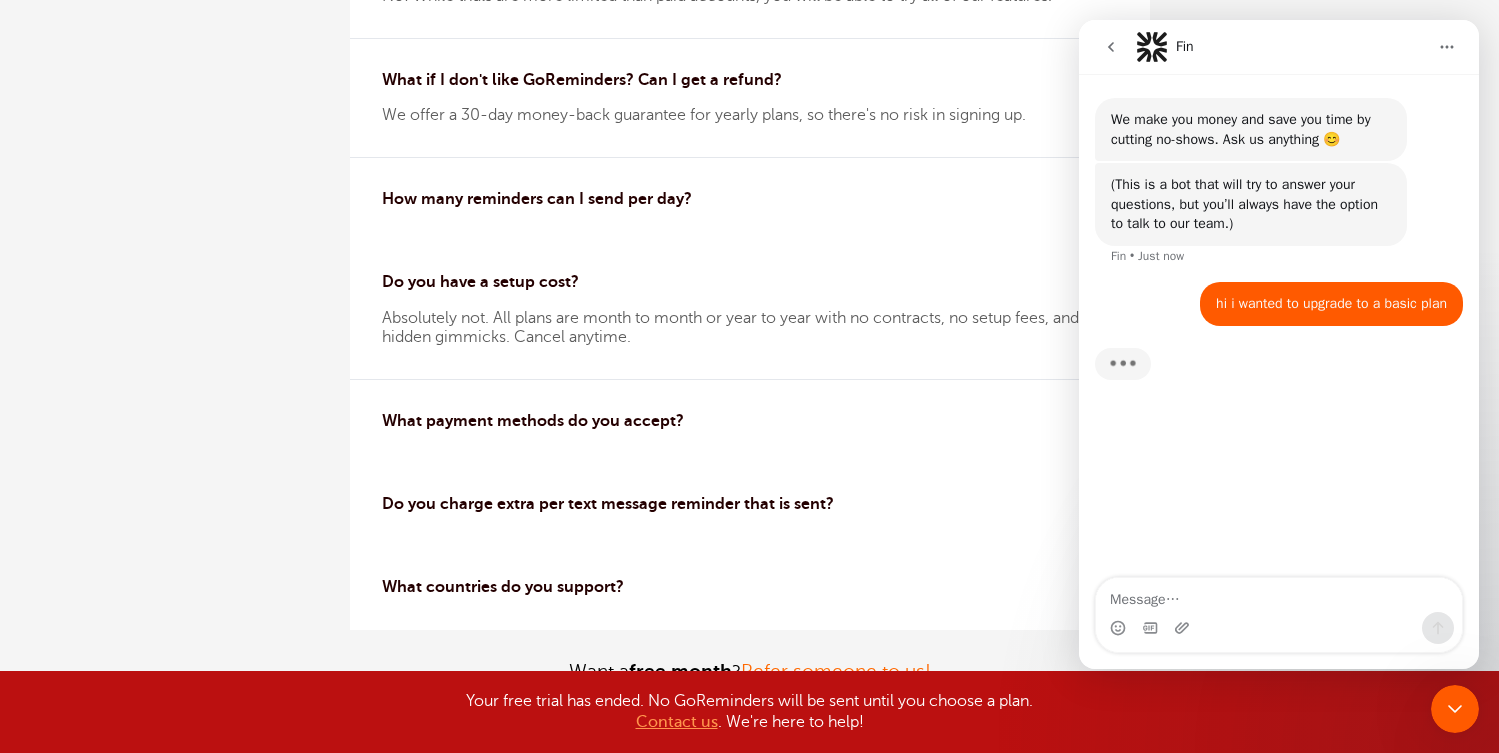 scroll, scrollTop: 3, scrollLeft: 0, axis: vertical 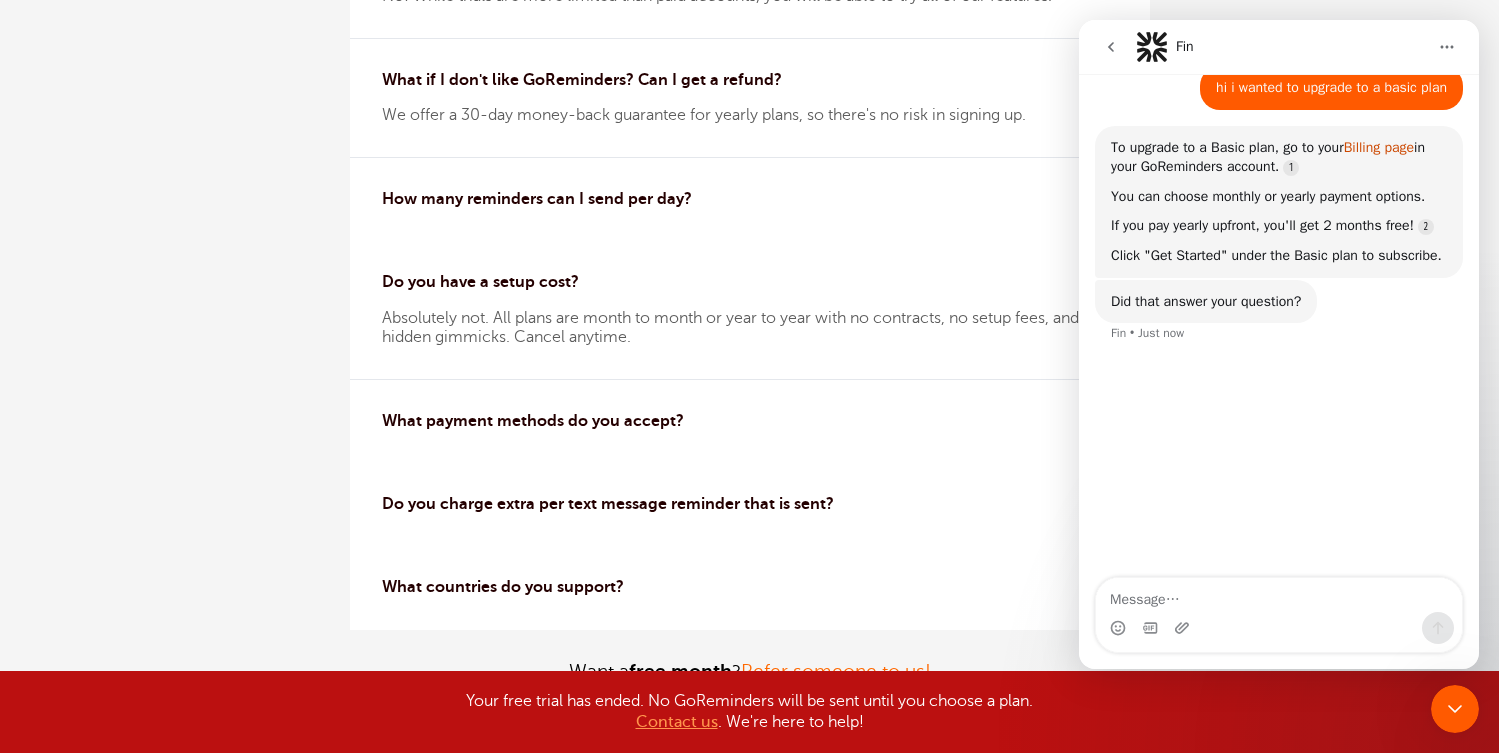 click on "Billing page" at bounding box center [1379, 147] 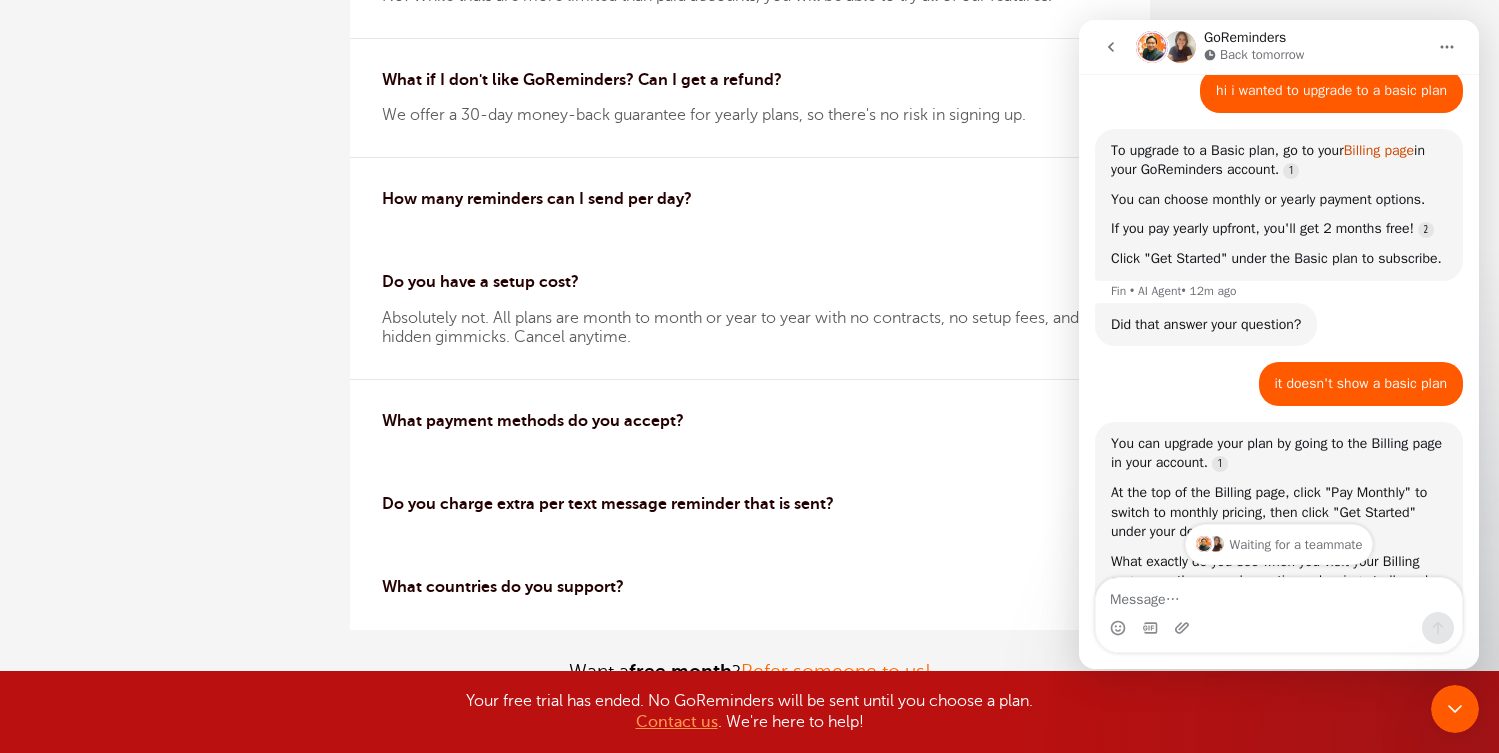 scroll, scrollTop: 0, scrollLeft: 0, axis: both 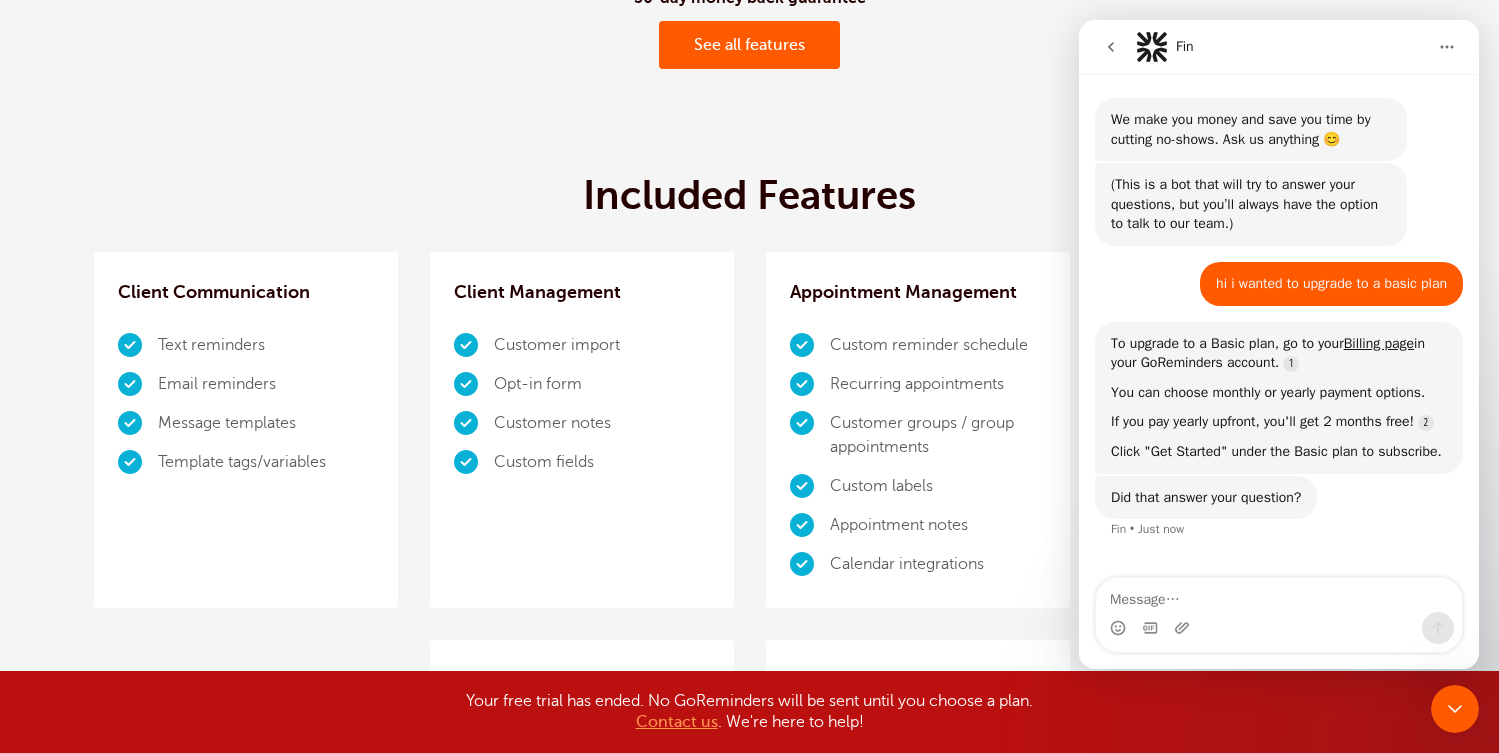 click at bounding box center [1279, 595] 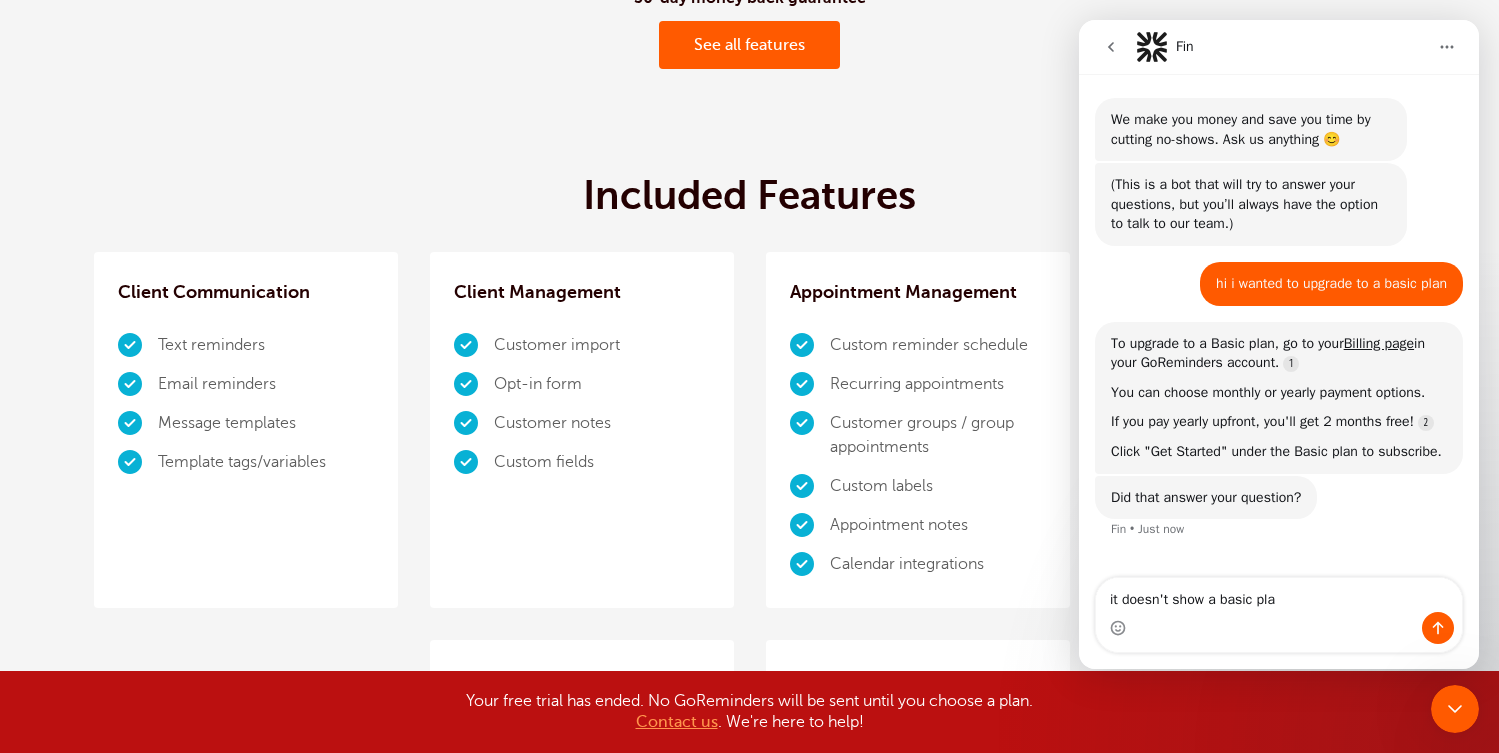 type on "it doesn't show a basic plan" 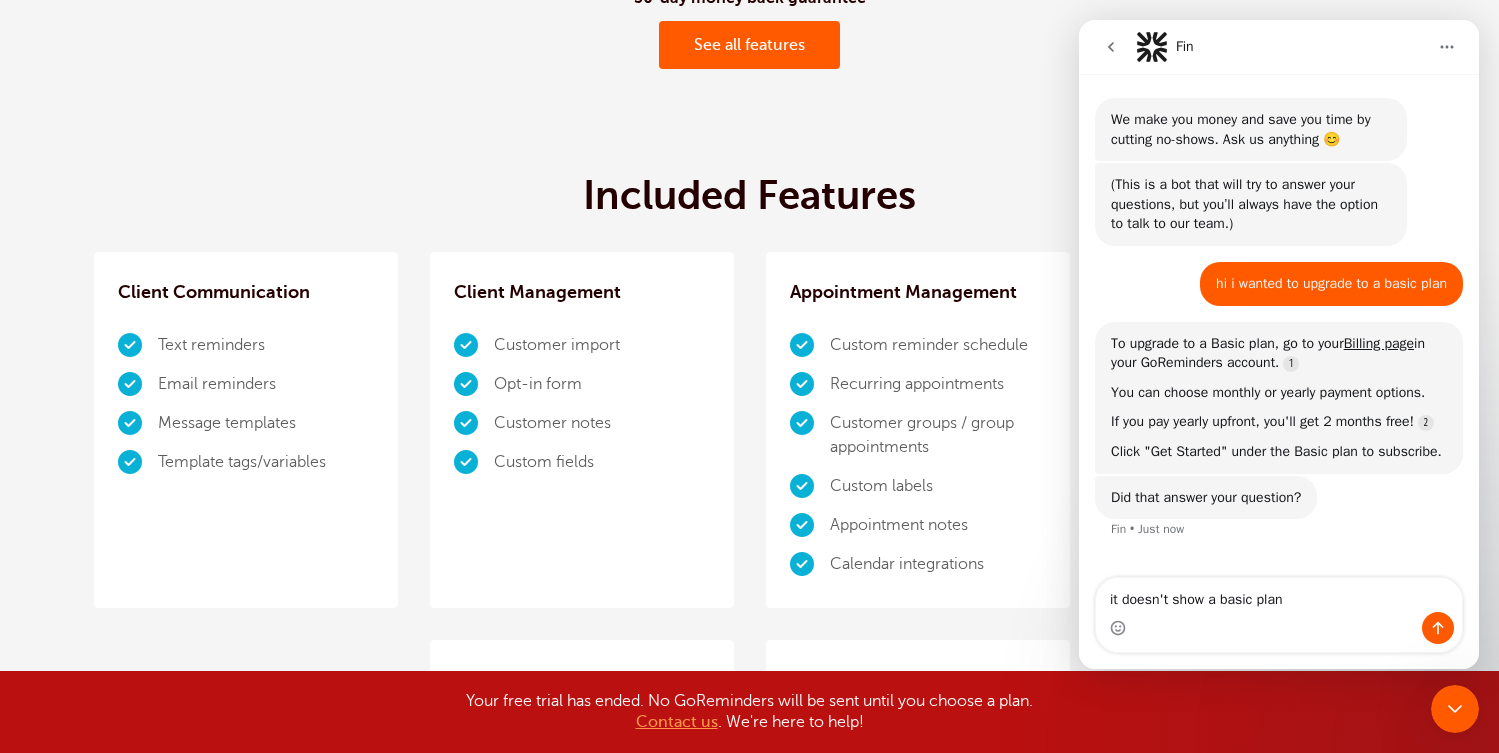 type 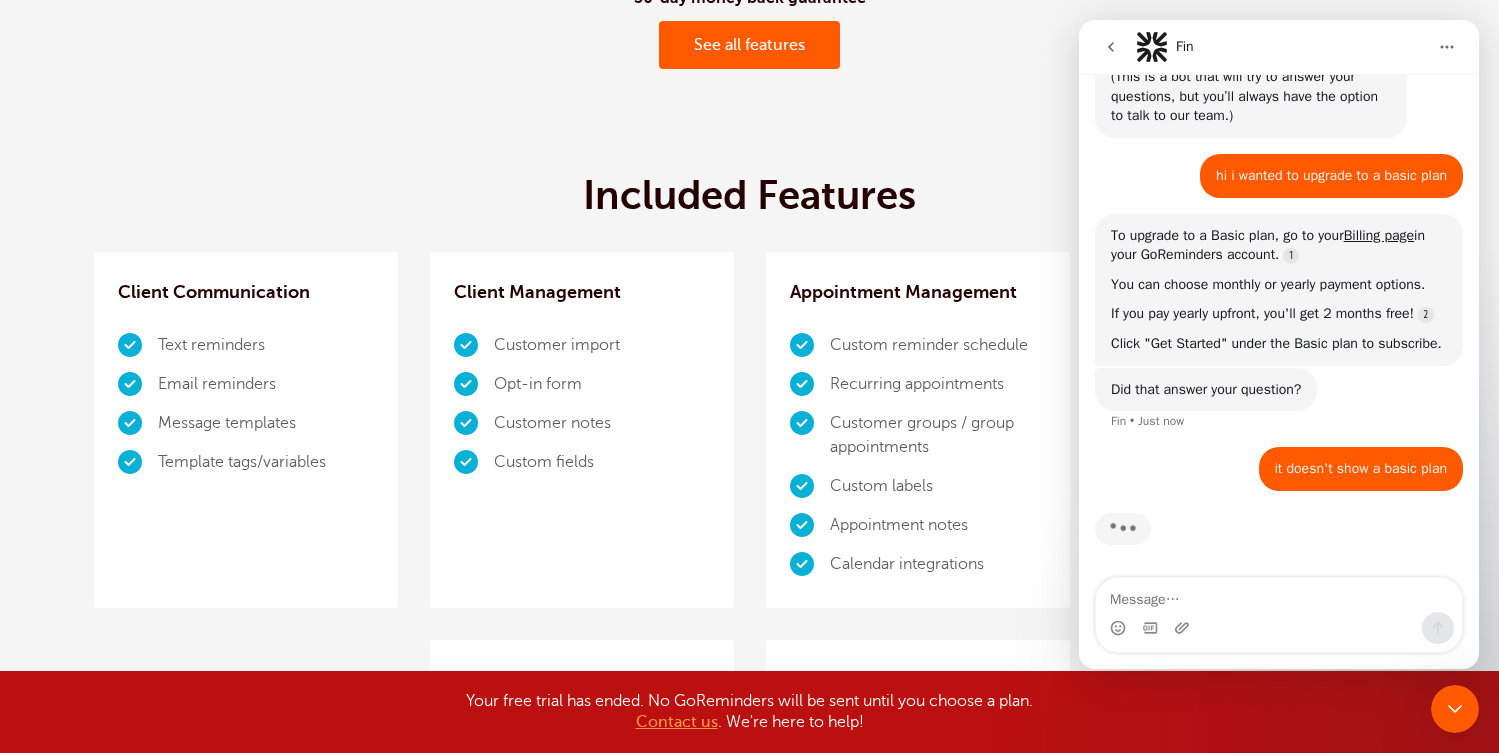 scroll, scrollTop: 139, scrollLeft: 0, axis: vertical 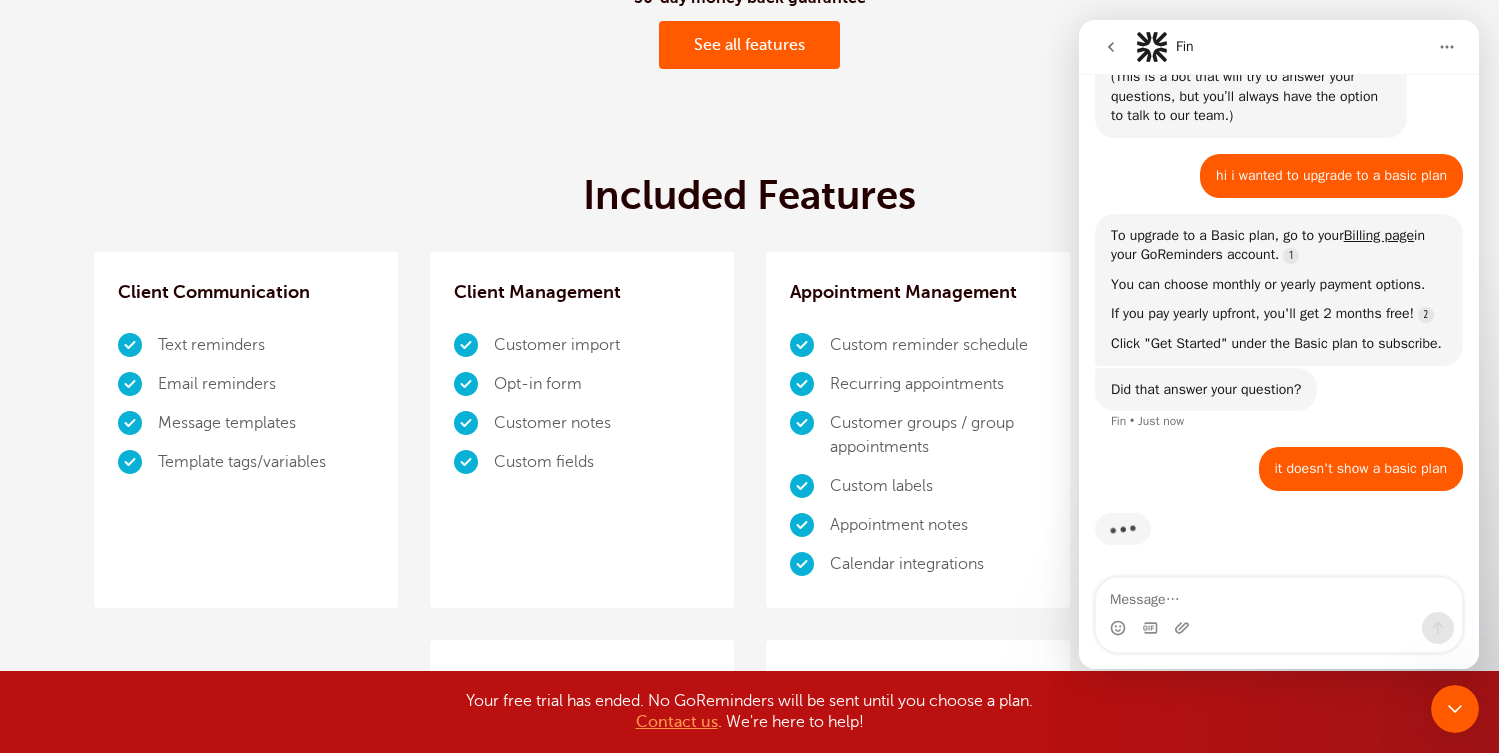 click on "Pay Monthly
Pay Yearly
2 months free
I need
25
appointments per month
Set monthly appointment volume
25 appts/month" at bounding box center [750, 2456] 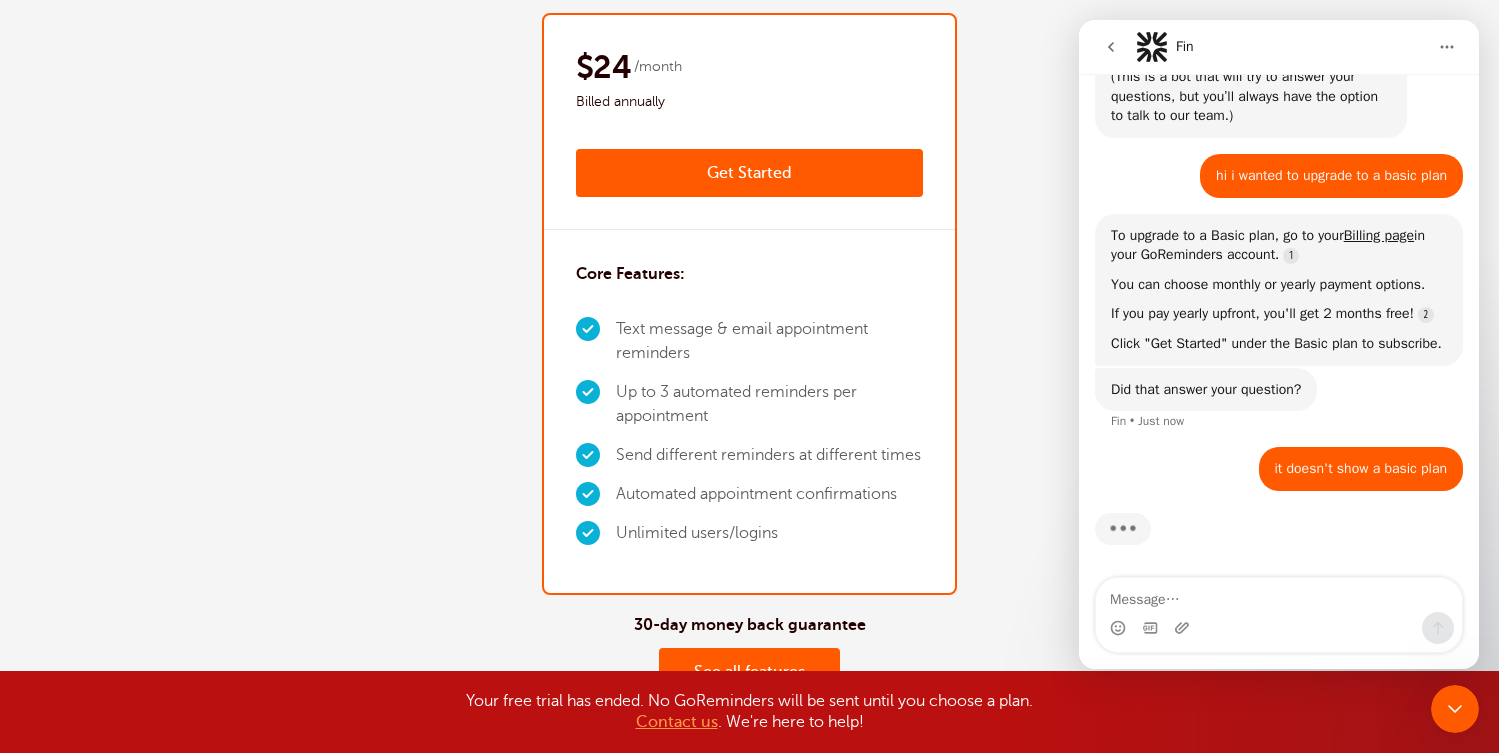 scroll, scrollTop: 0, scrollLeft: 0, axis: both 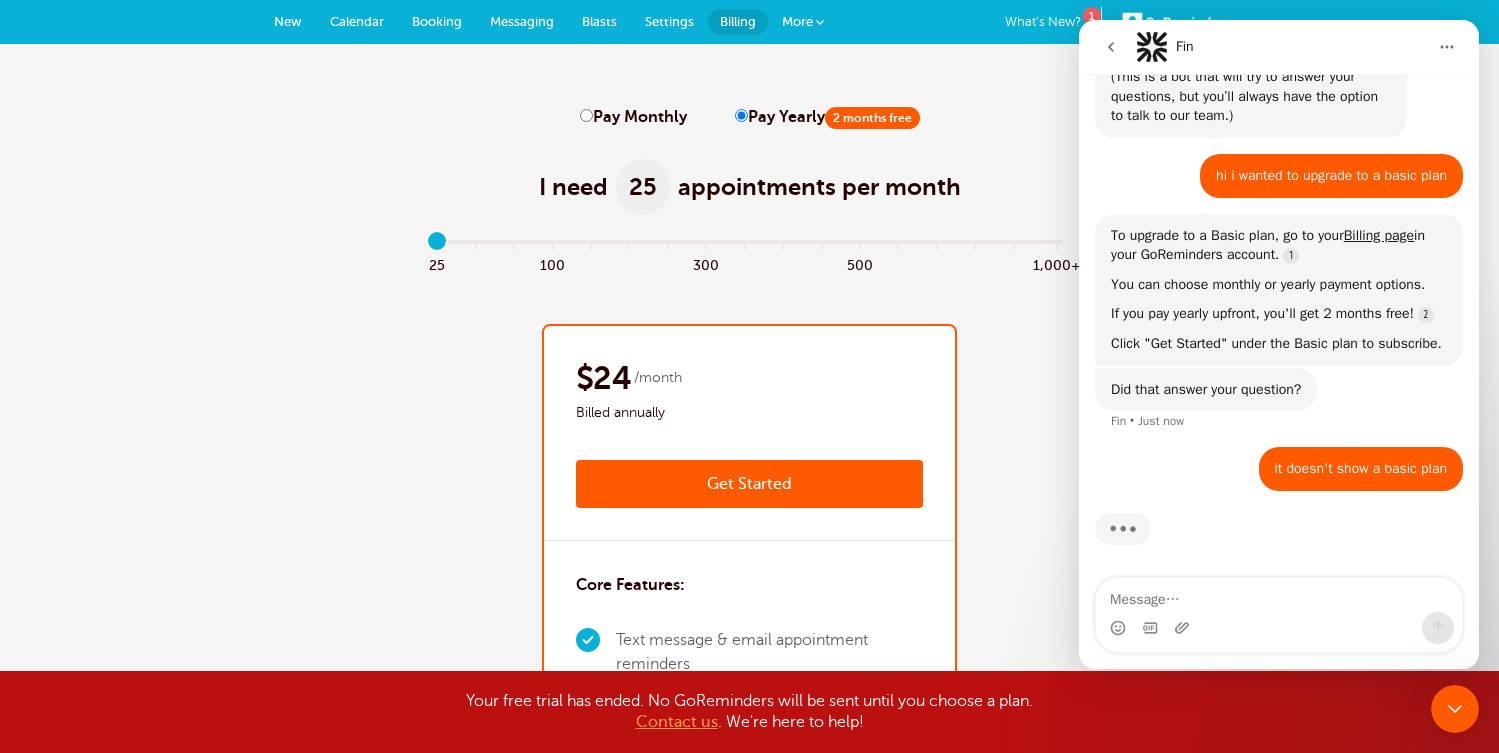 click on "Billing" at bounding box center (738, 21) 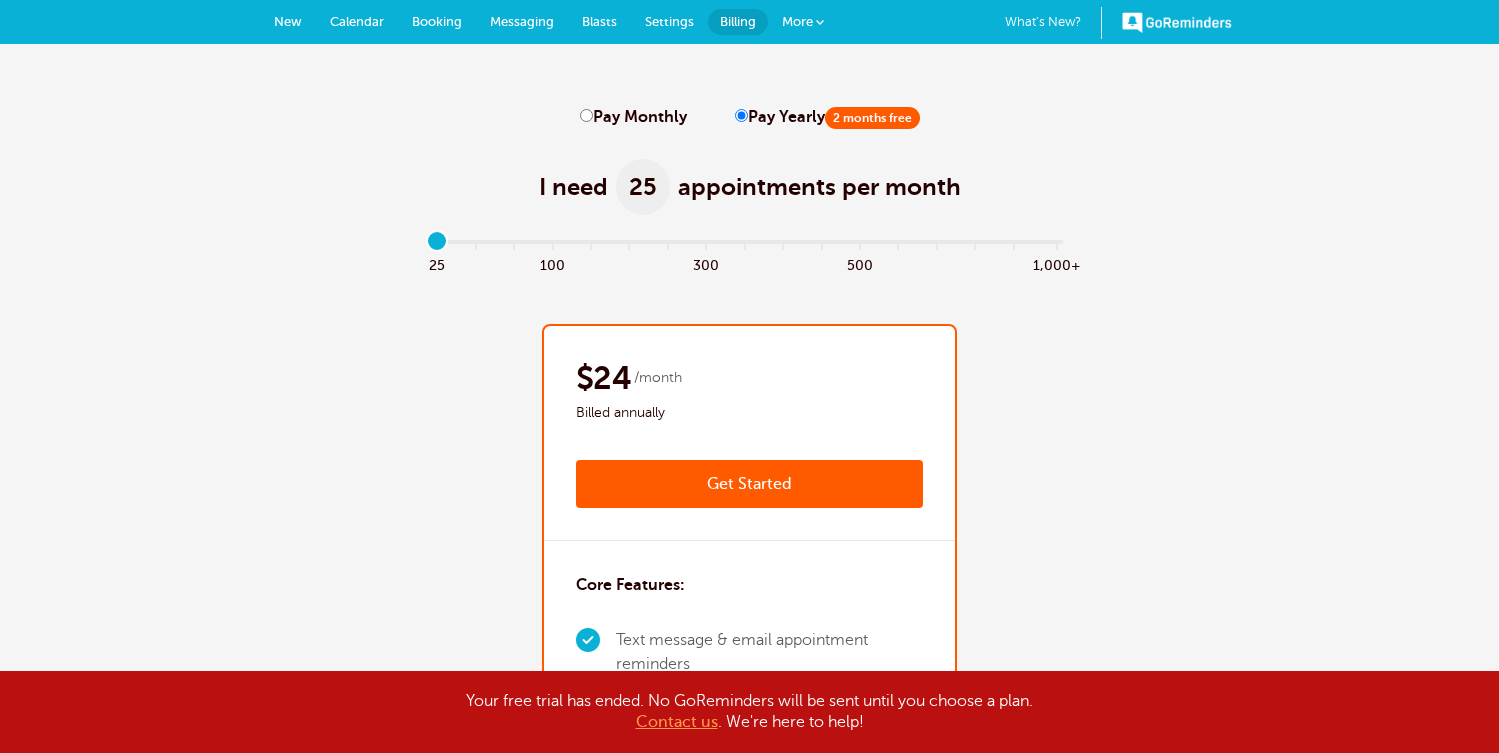 scroll, scrollTop: 0, scrollLeft: 0, axis: both 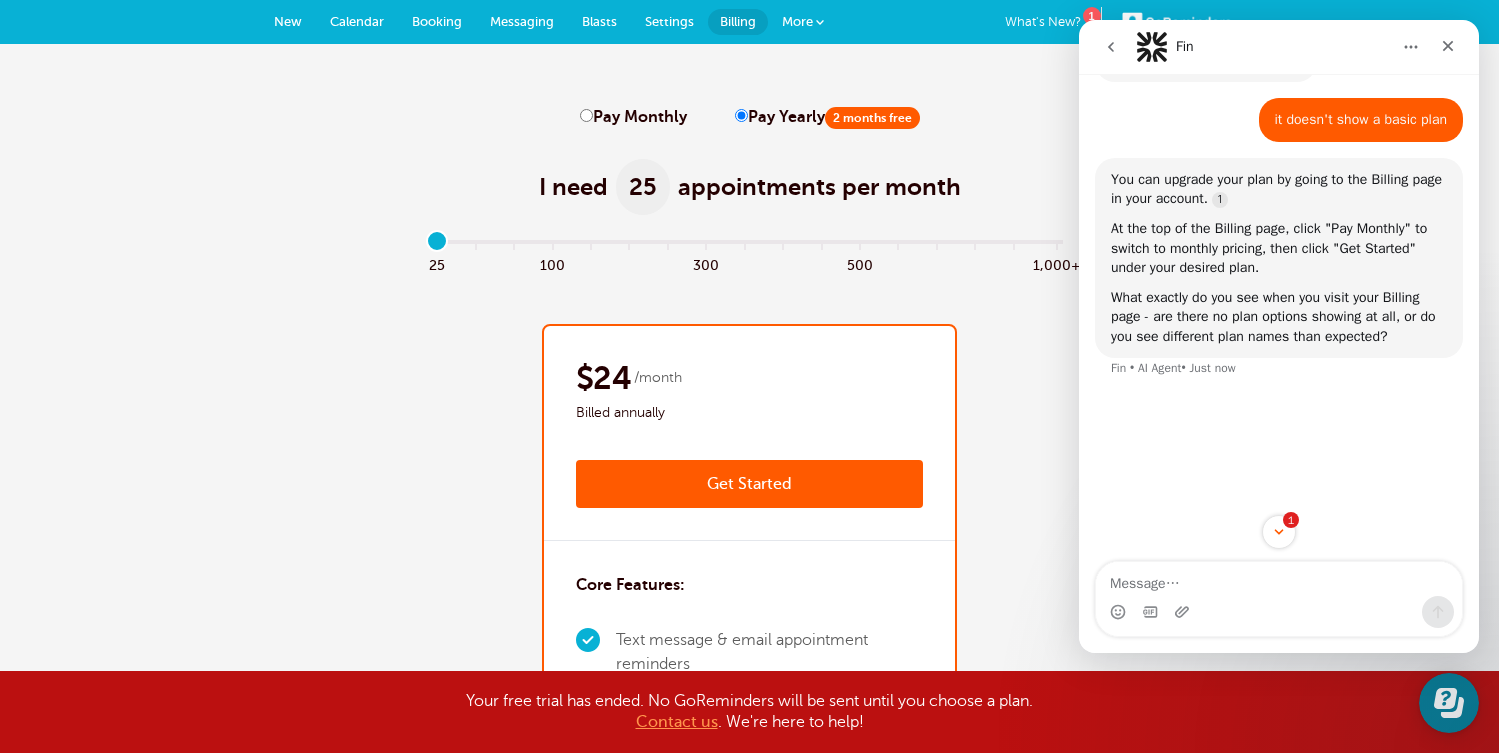 click on "Pay Monthly" at bounding box center (586, 115) 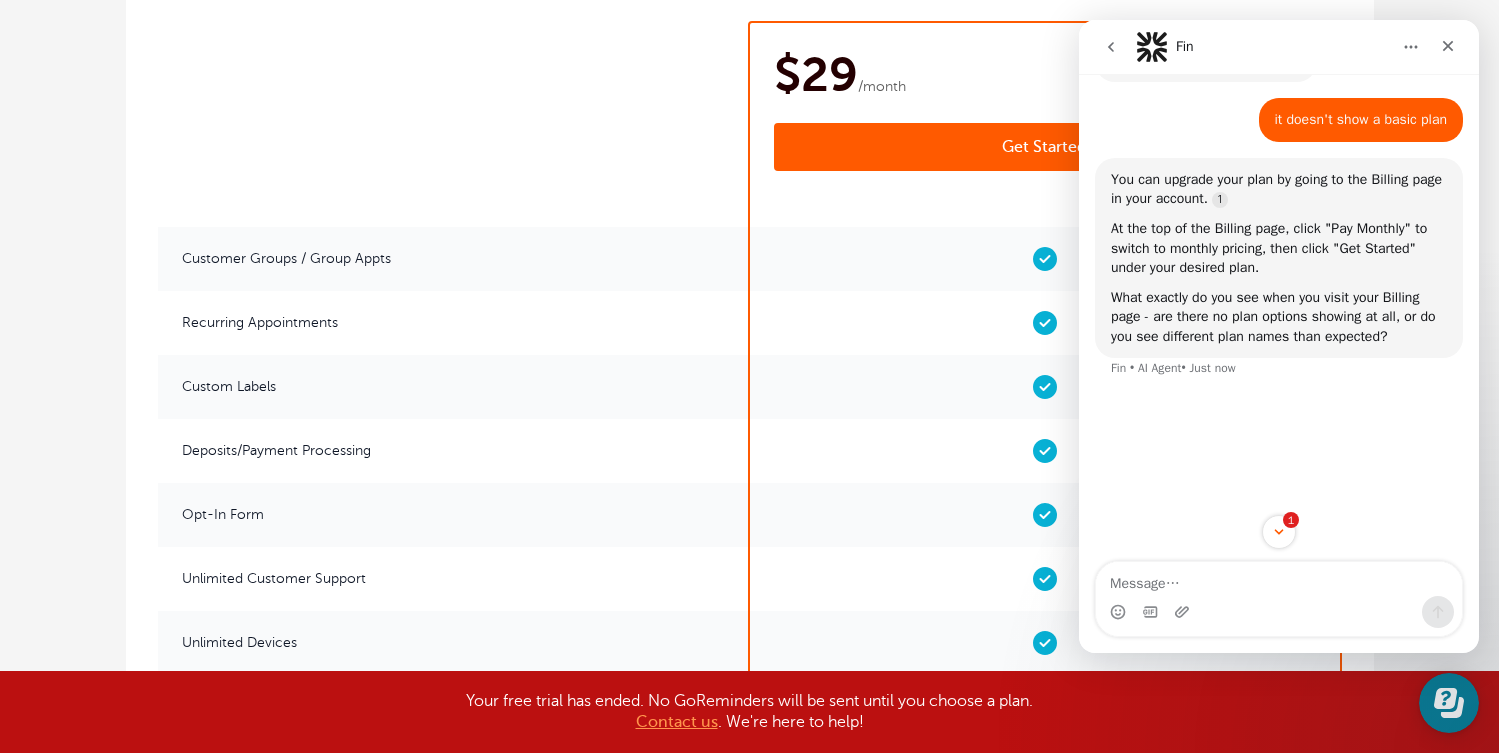 scroll, scrollTop: 3191, scrollLeft: 0, axis: vertical 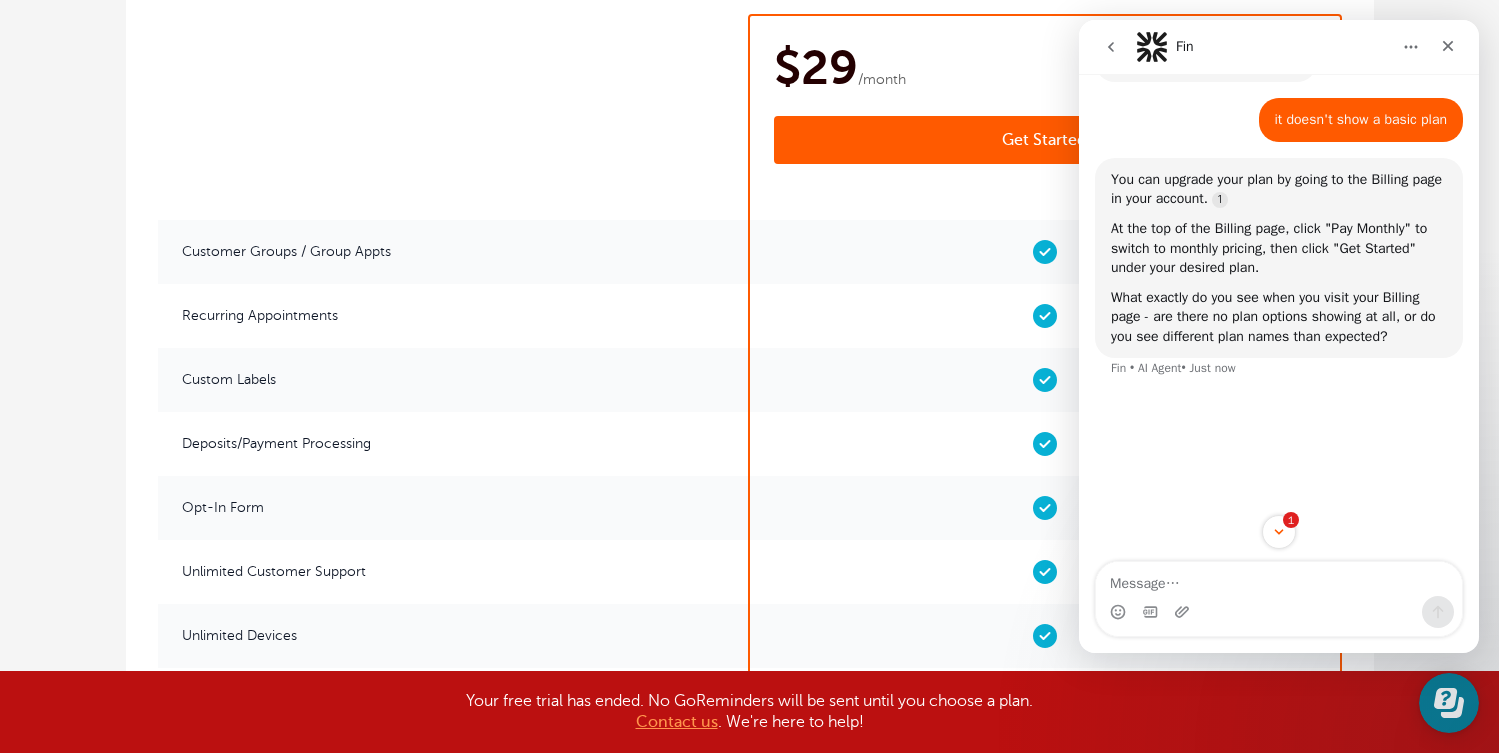 click on "Get Started" at bounding box center (1045, 140) 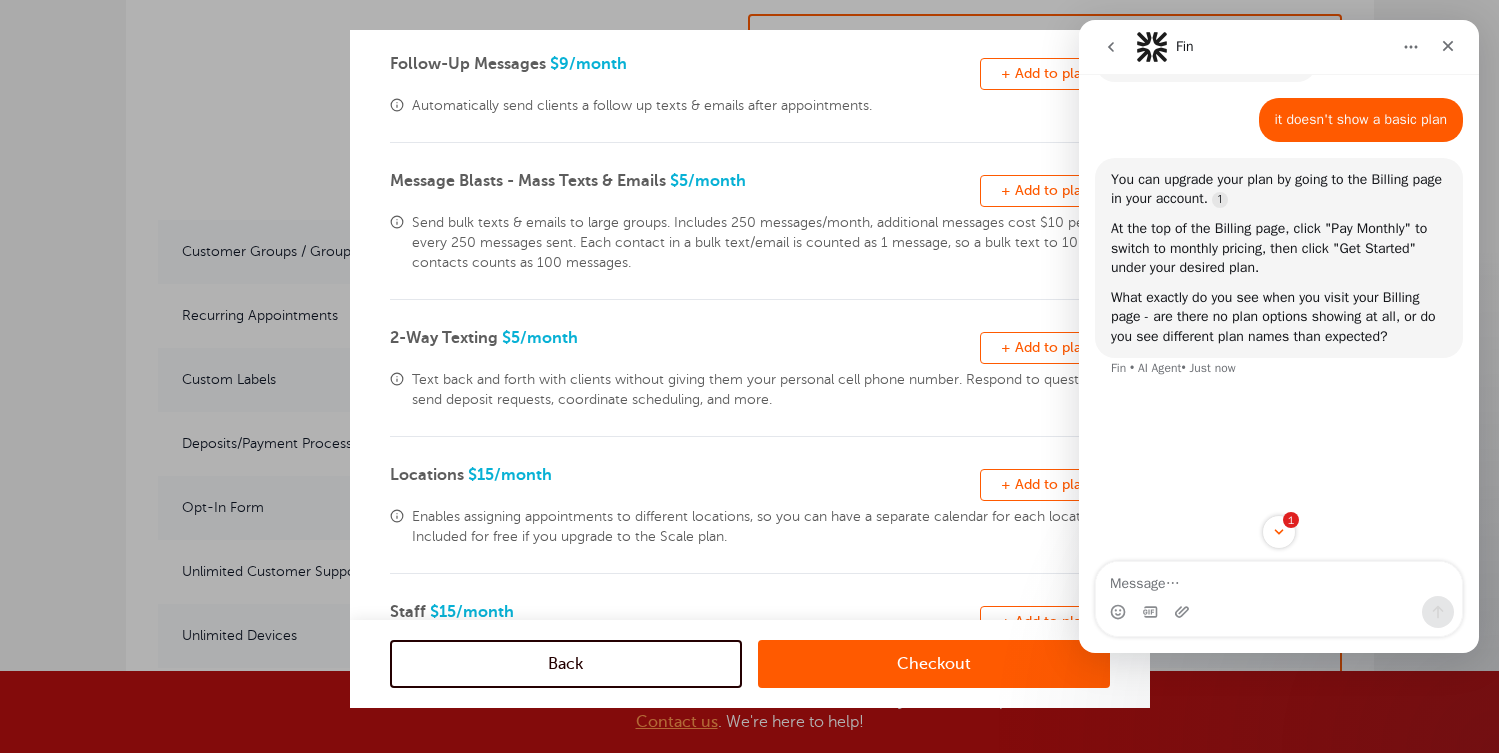 scroll, scrollTop: 534, scrollLeft: 0, axis: vertical 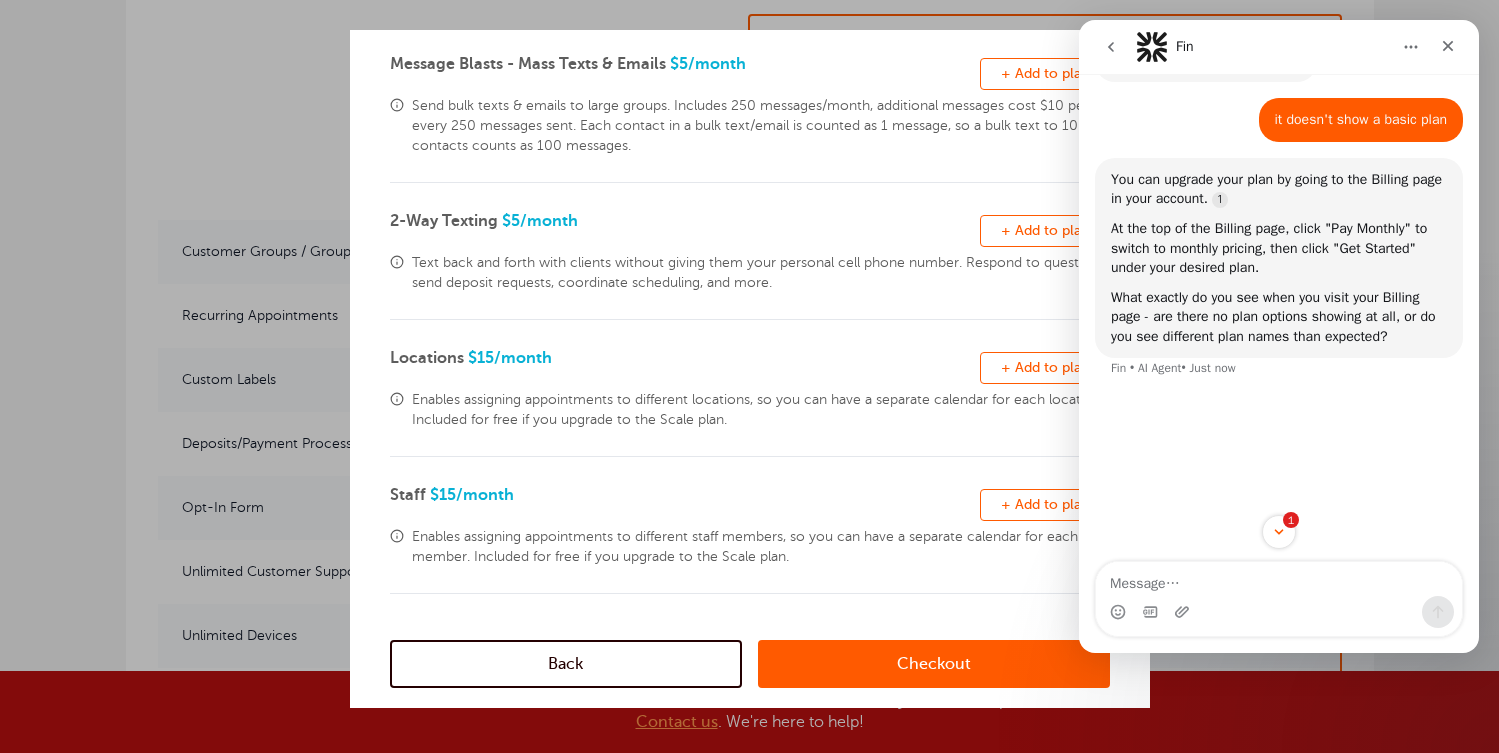 click on "Back" at bounding box center [566, 664] 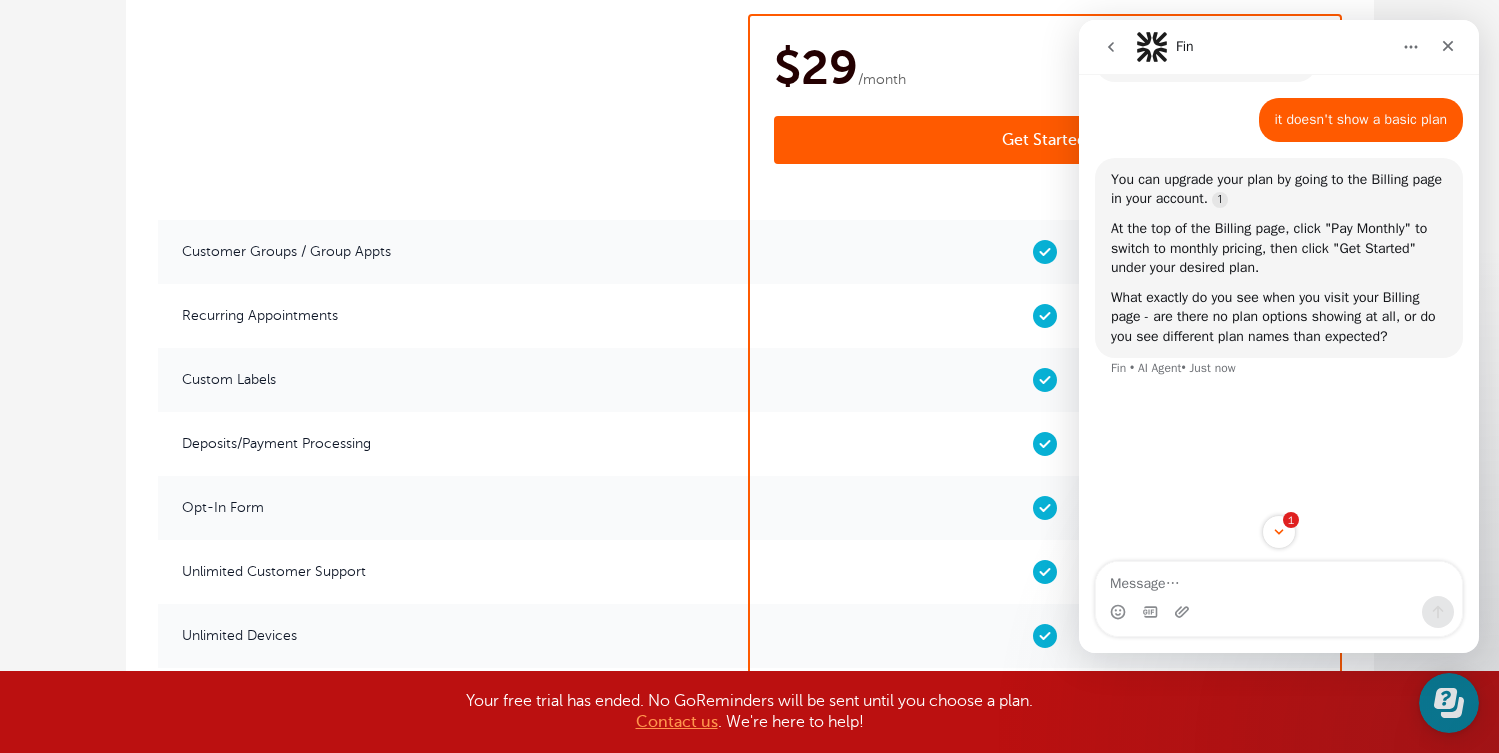 scroll, scrollTop: 0, scrollLeft: 0, axis: both 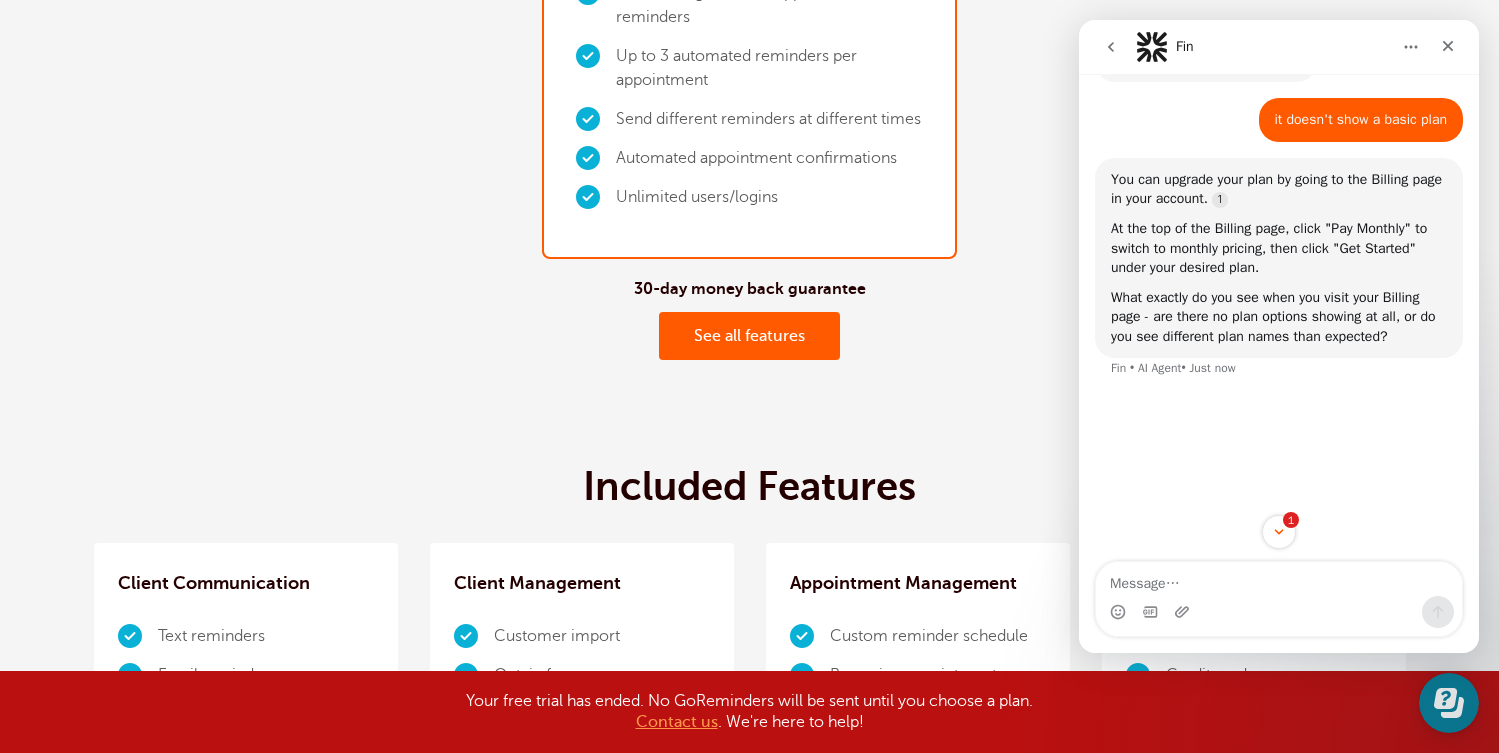 click on "See all features" at bounding box center [749, 336] 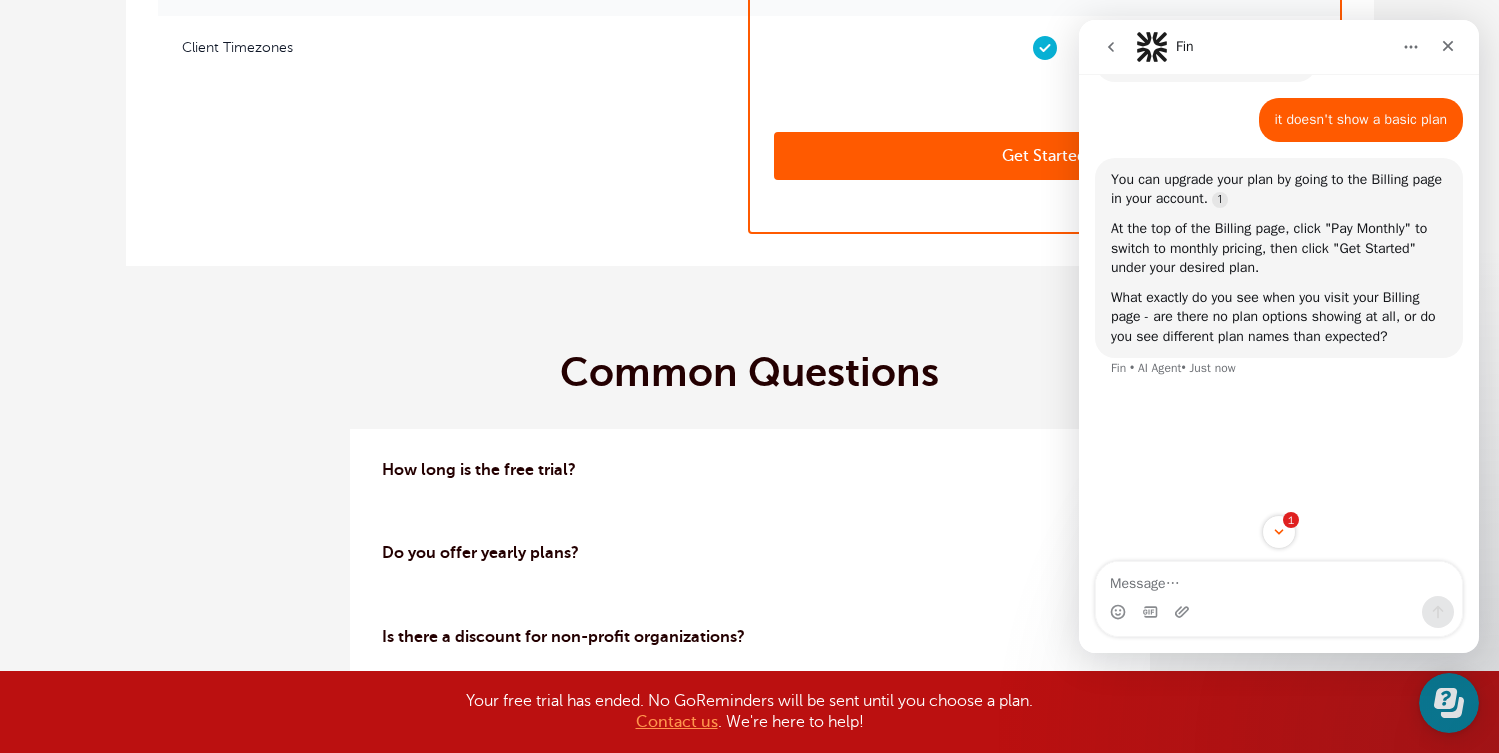 scroll, scrollTop: 5239, scrollLeft: 0, axis: vertical 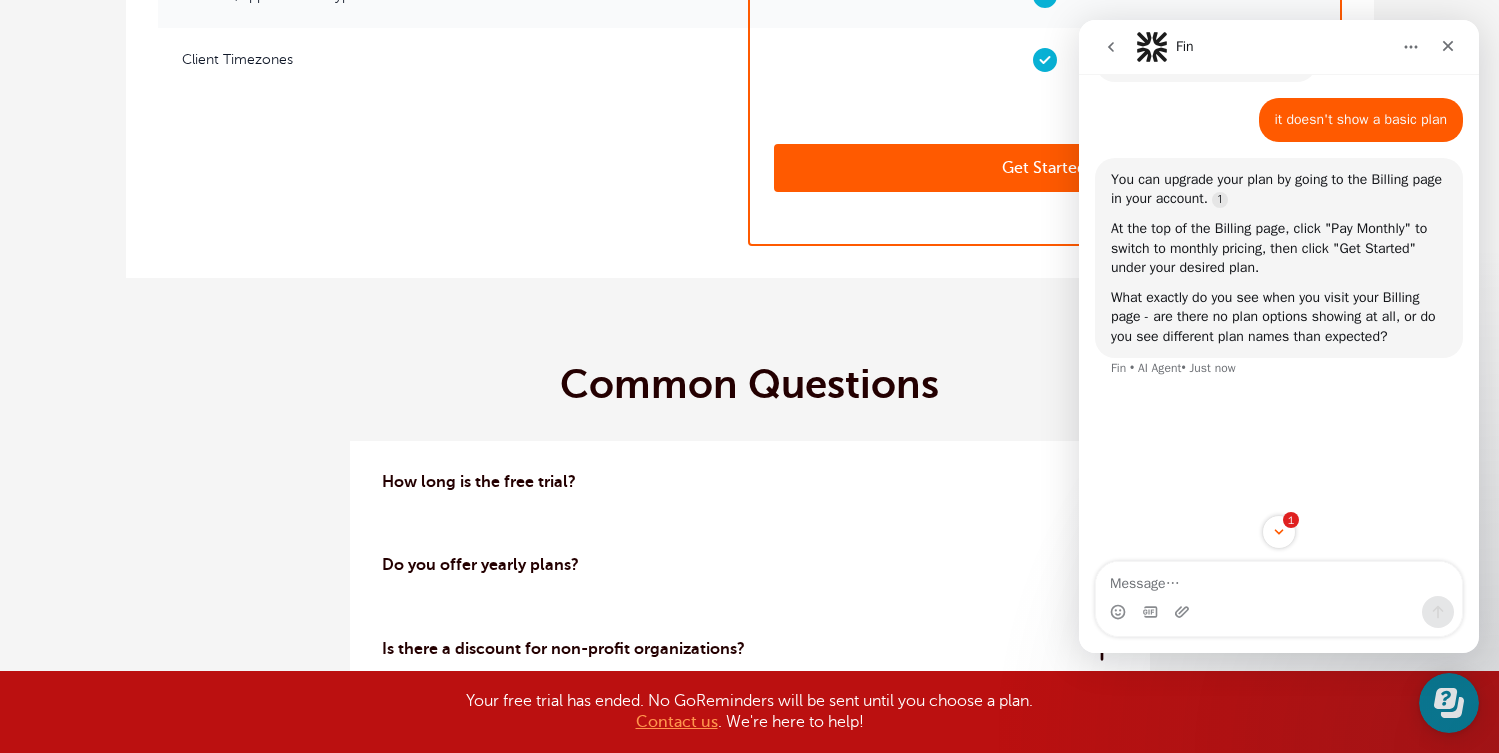 click on "Get Started" at bounding box center (1045, 168) 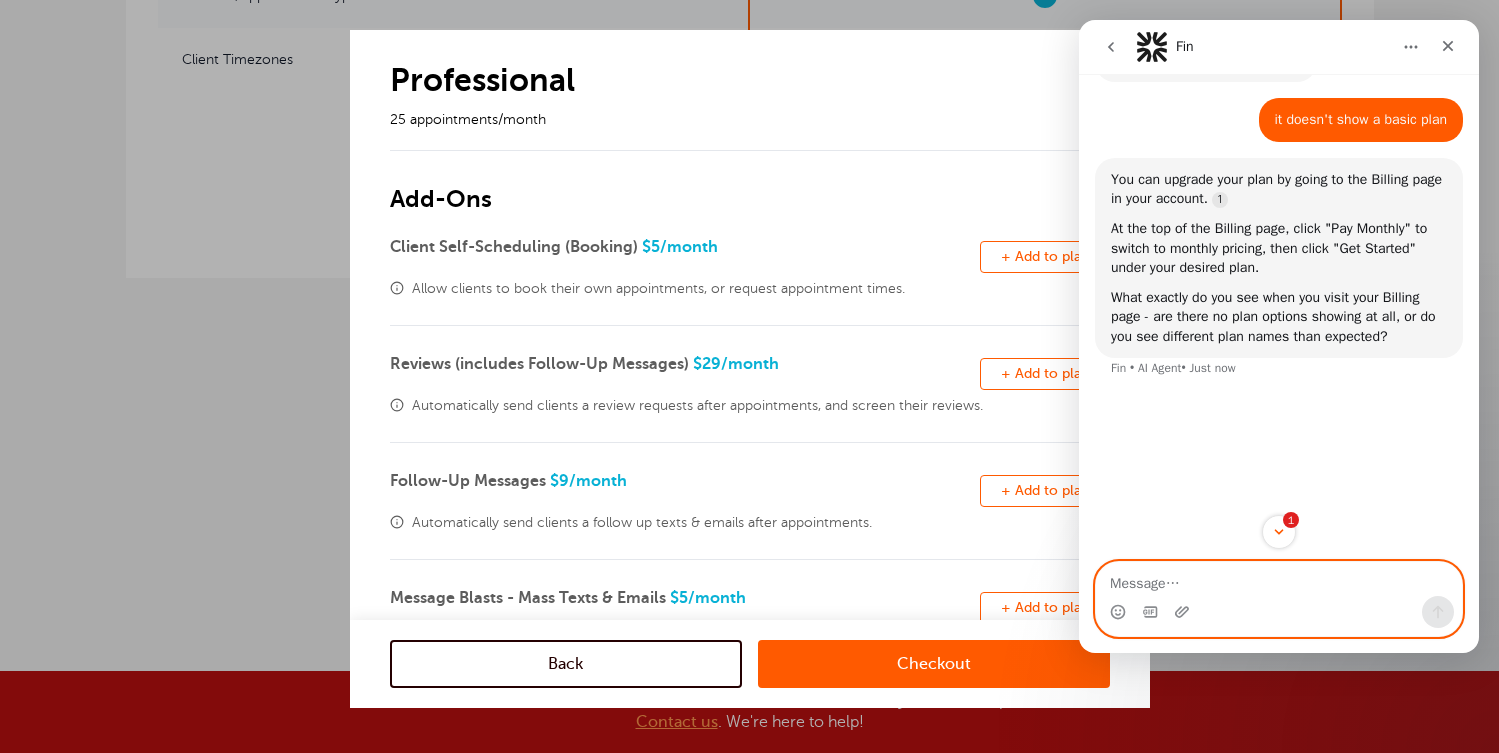 click at bounding box center [1279, 579] 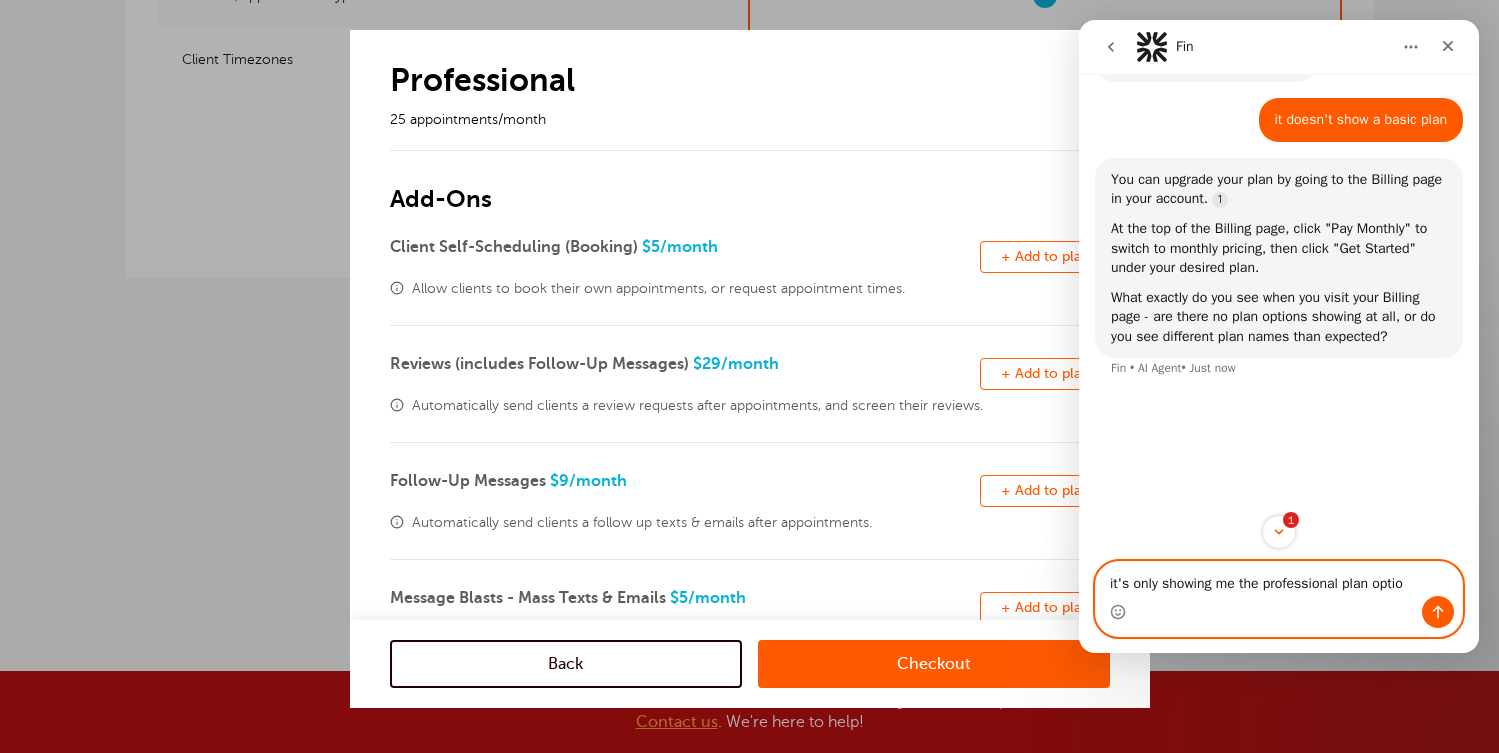type on "it's only showing me the professional plan option" 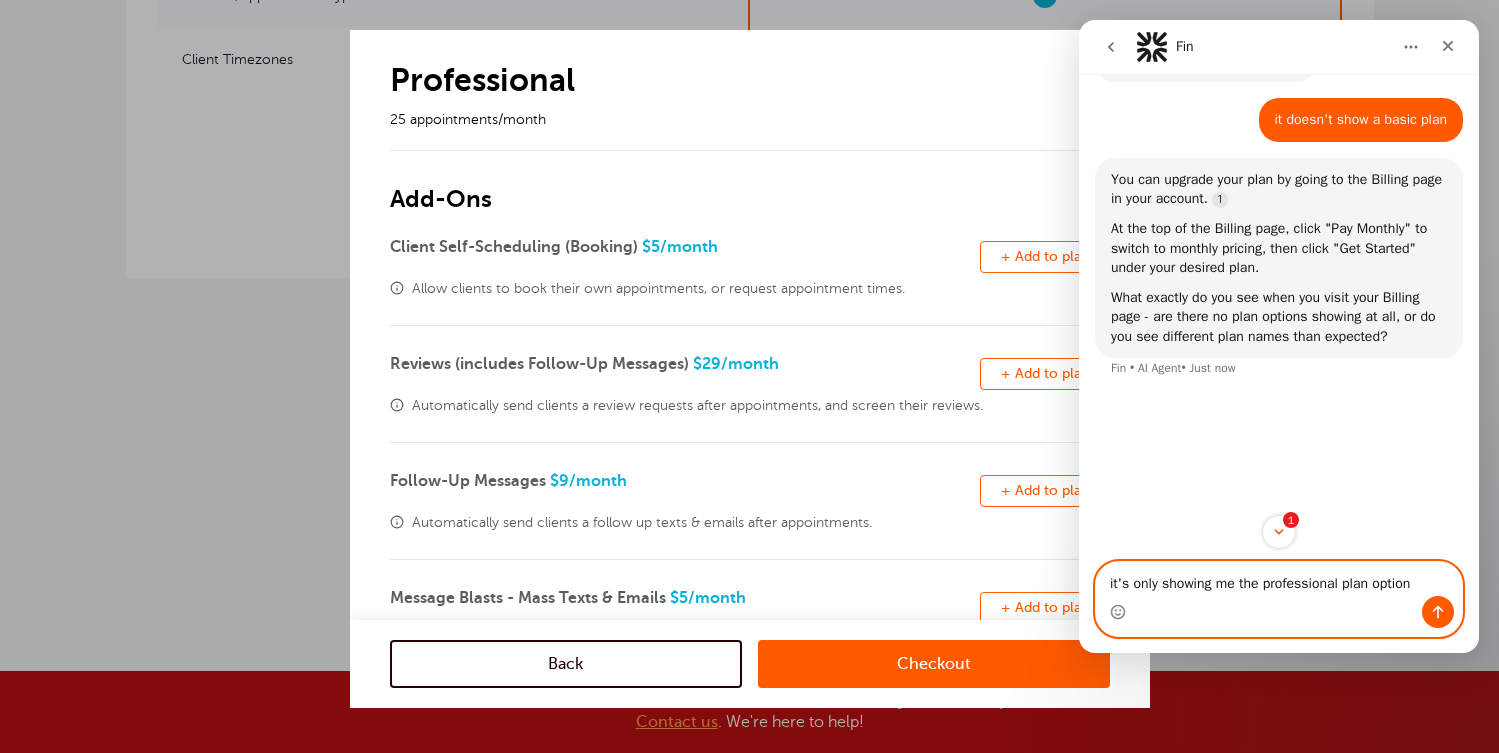 type 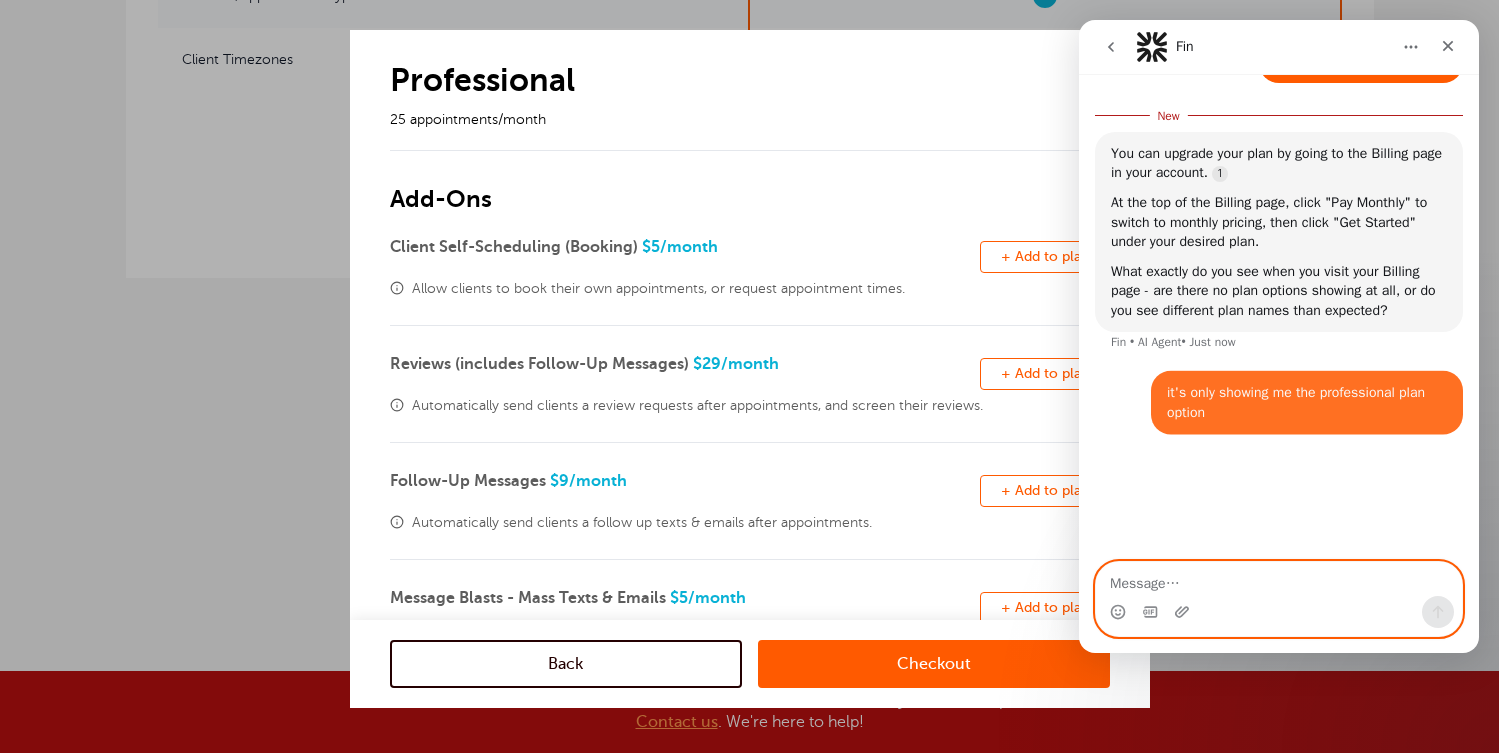 scroll, scrollTop: 497, scrollLeft: 0, axis: vertical 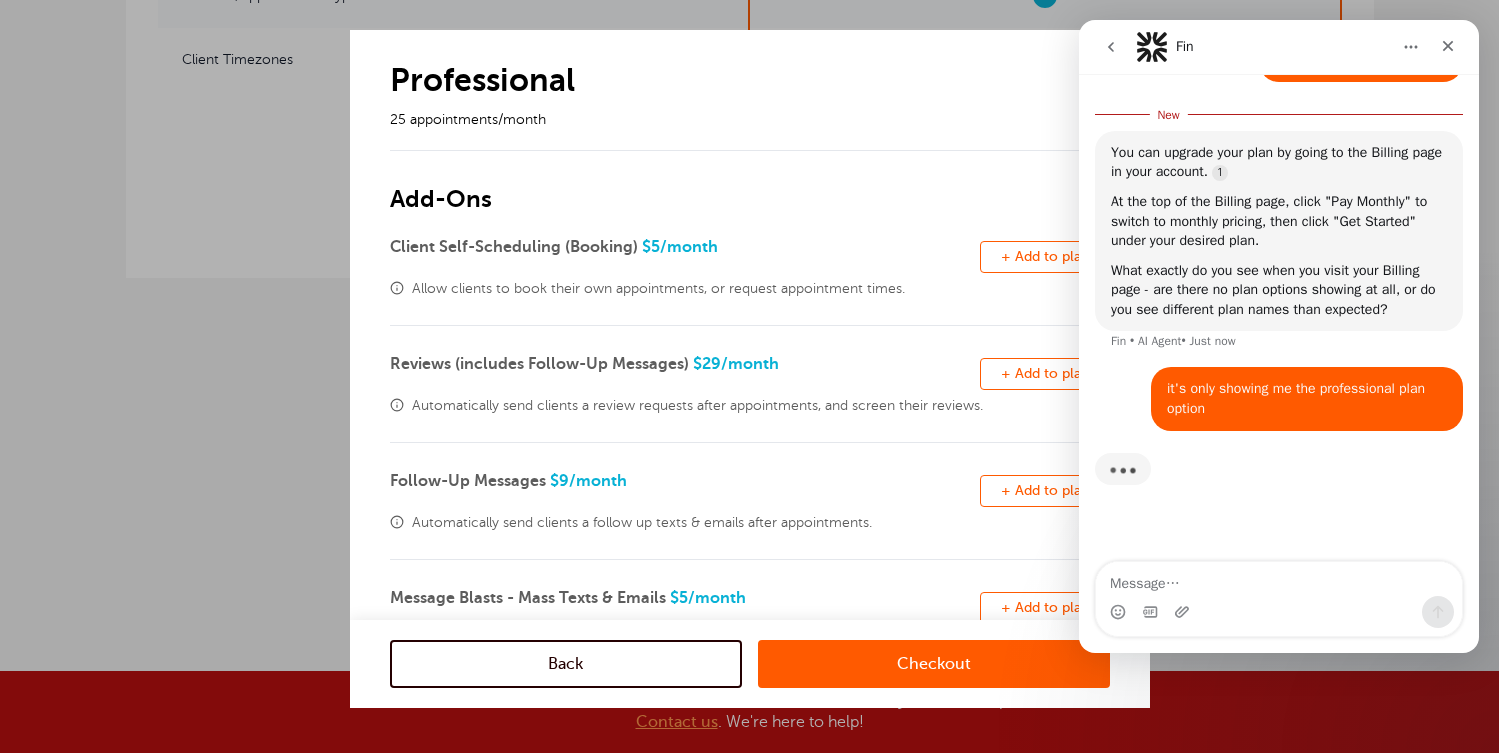 click at bounding box center (749, 376) 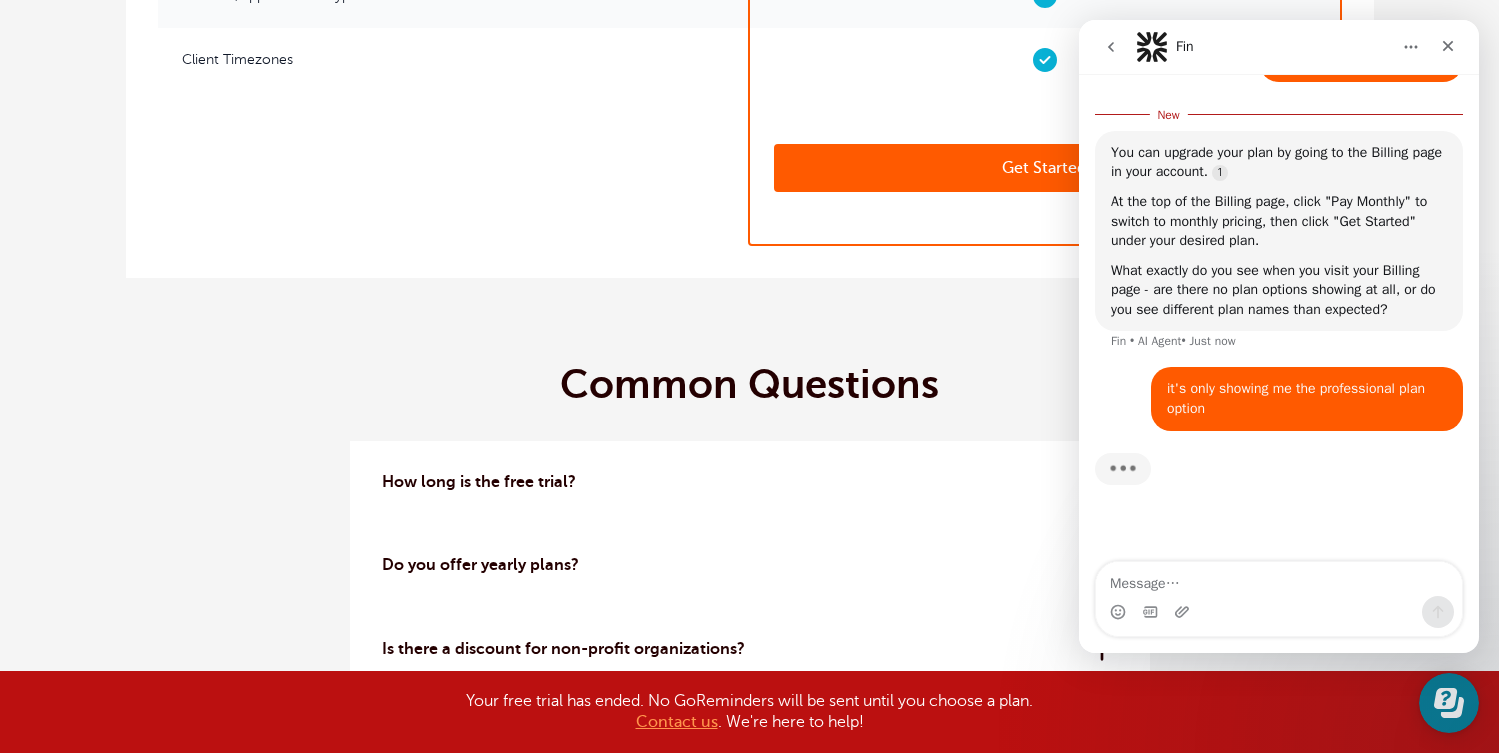 scroll, scrollTop: 0, scrollLeft: 0, axis: both 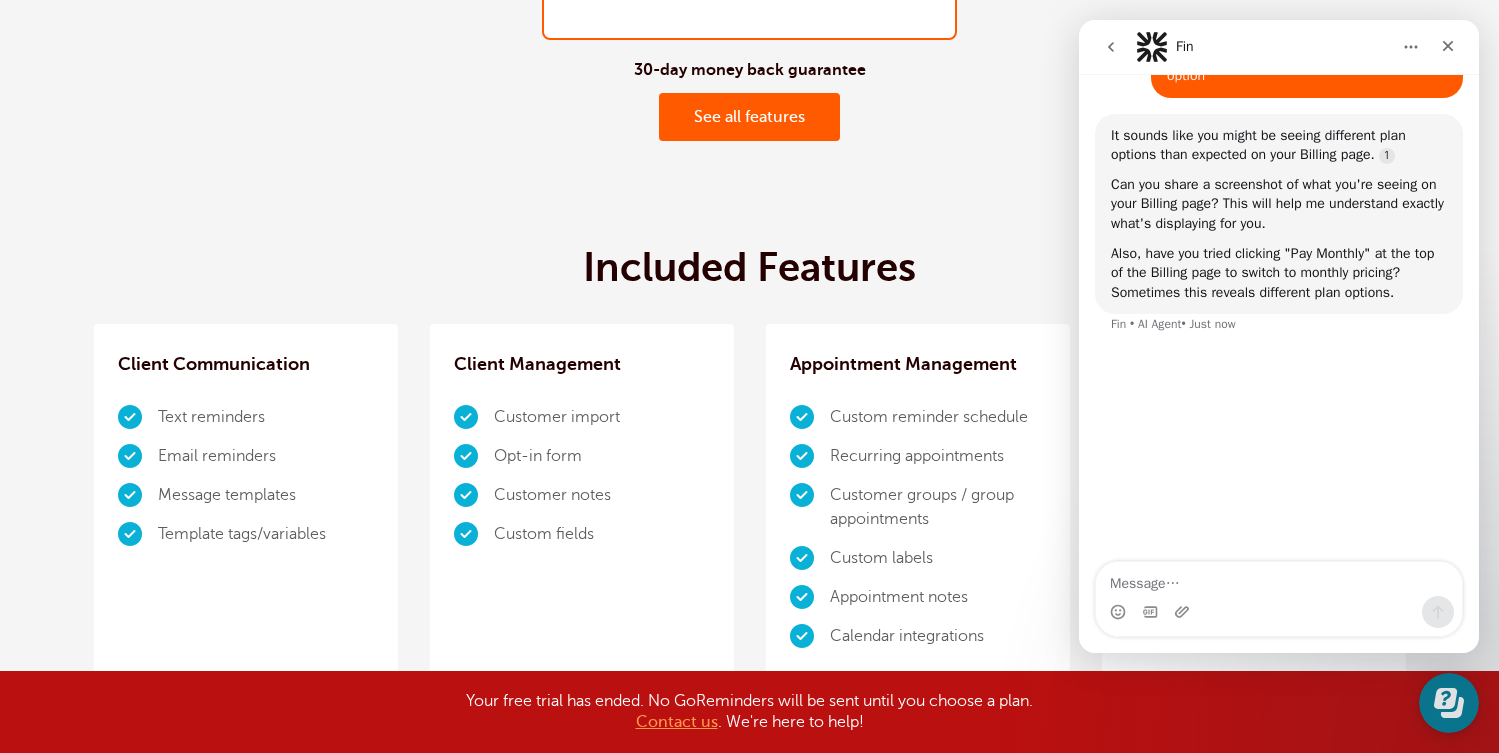 click 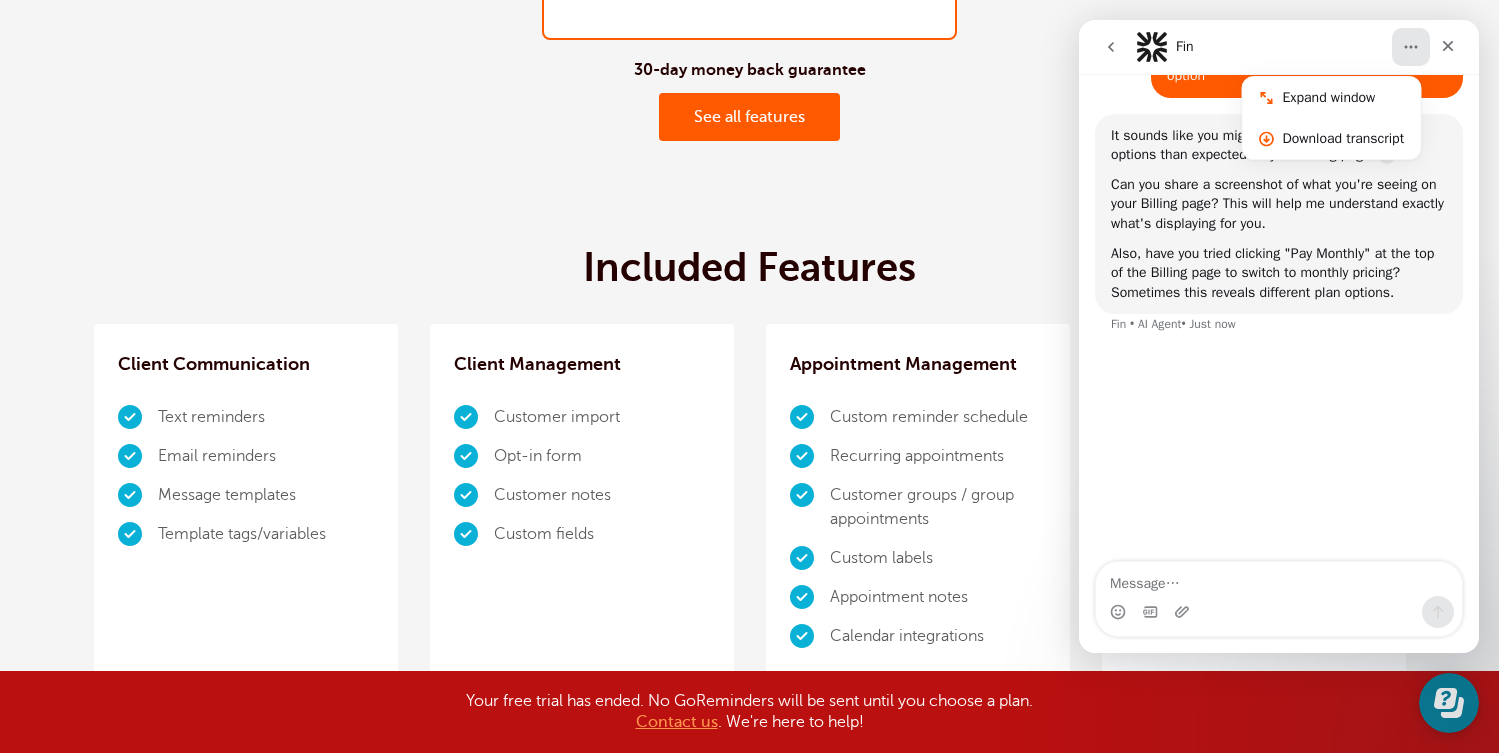 click on "Pay Monthly
Pay Yearly
2 months free
I need
25
appointments per month
Set monthly appointment volume
25 appts/month" at bounding box center [750, 2542] 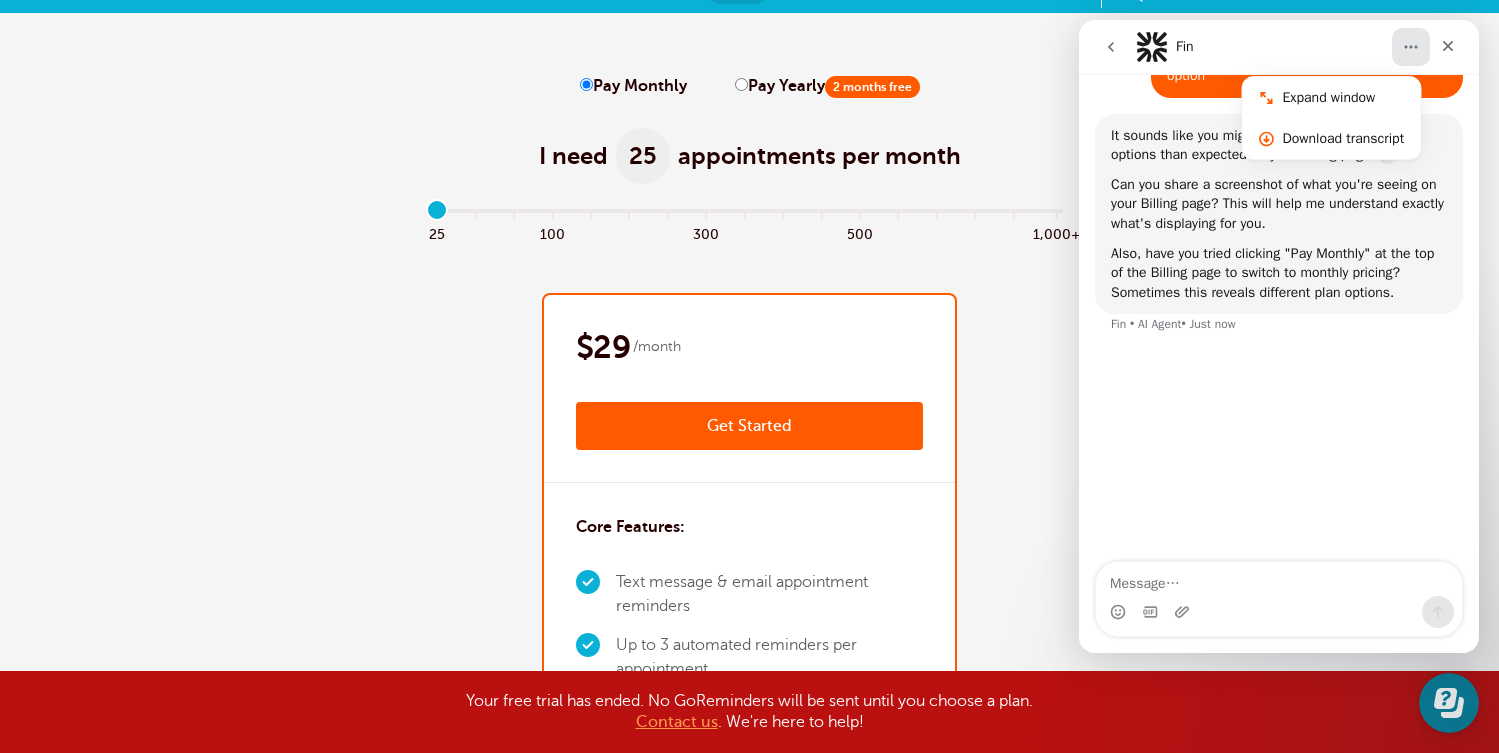 scroll, scrollTop: 0, scrollLeft: 0, axis: both 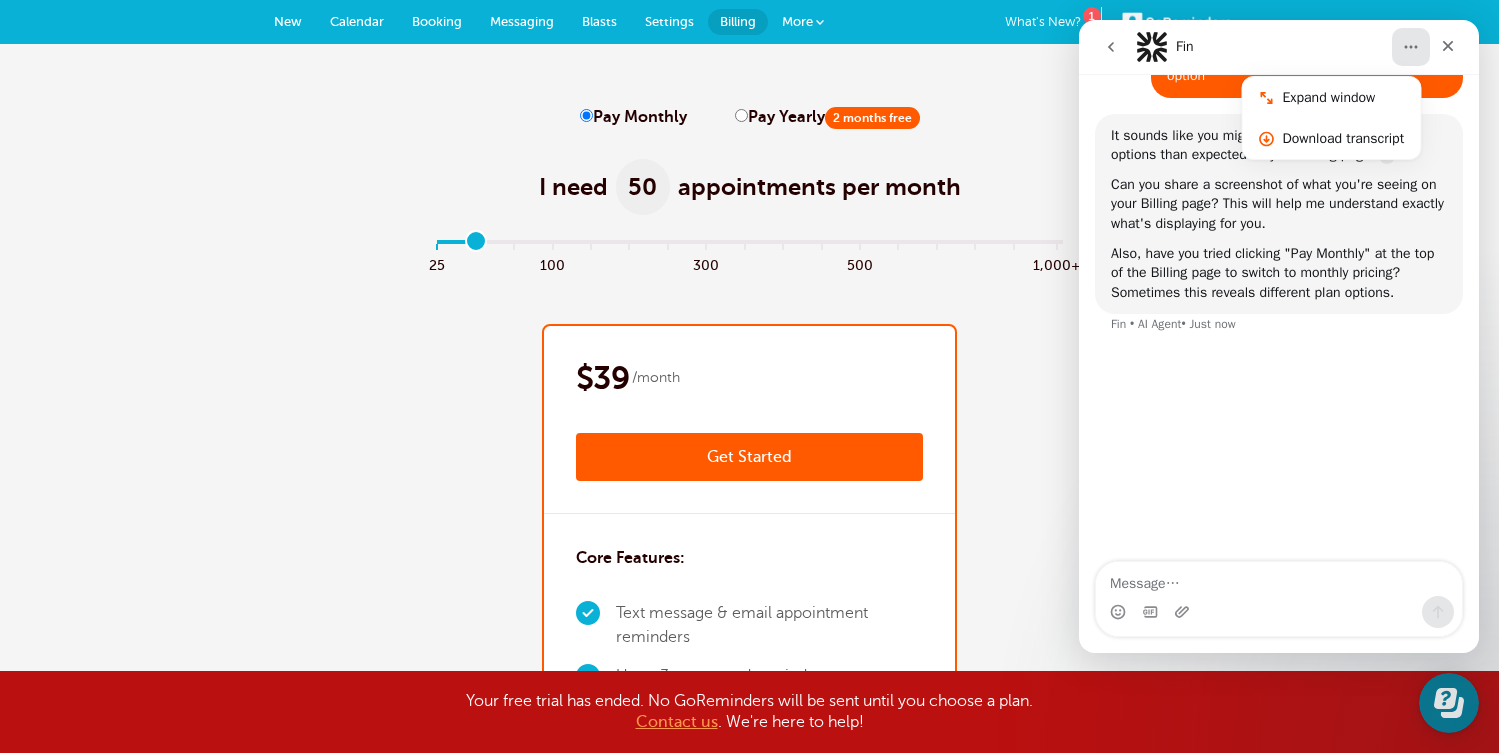 click at bounding box center [749, 246] 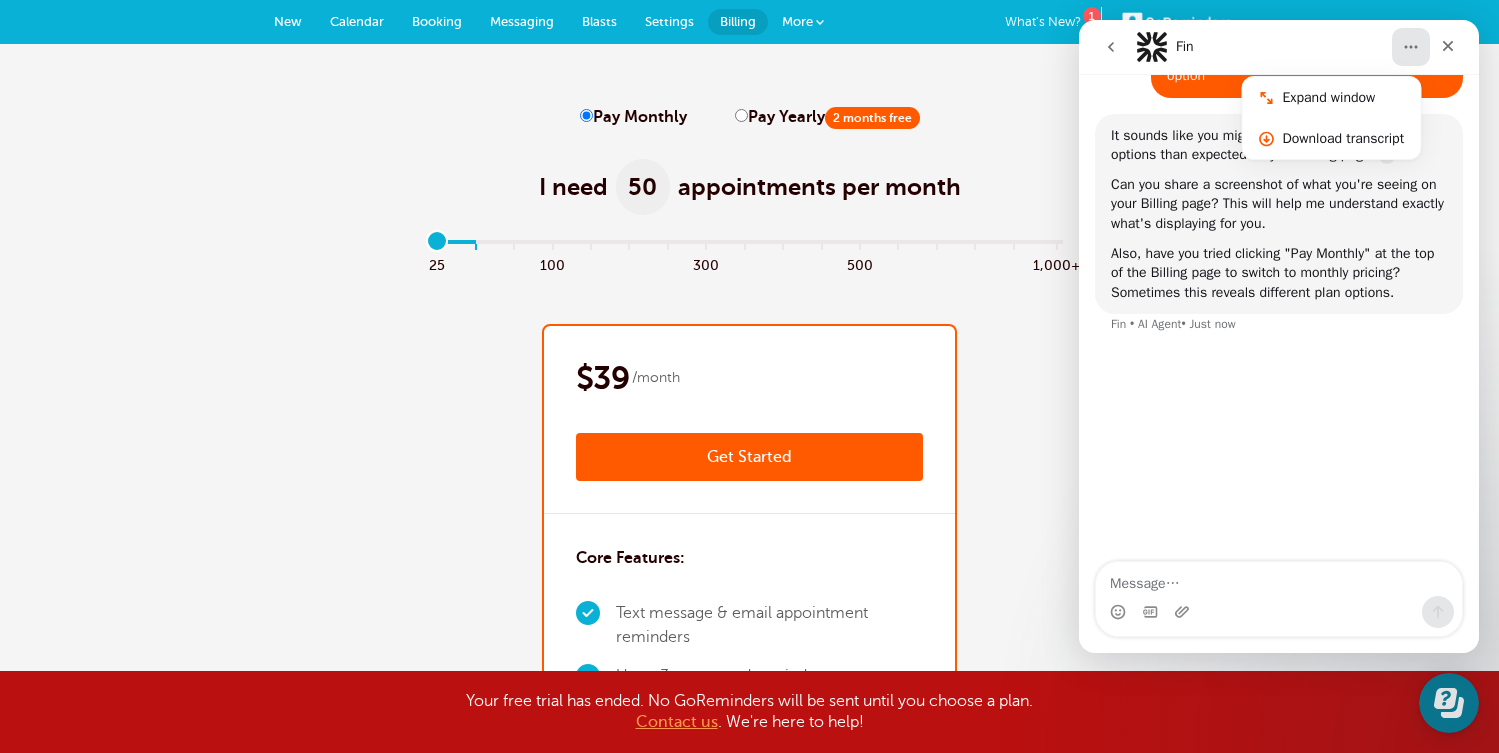 type on "0" 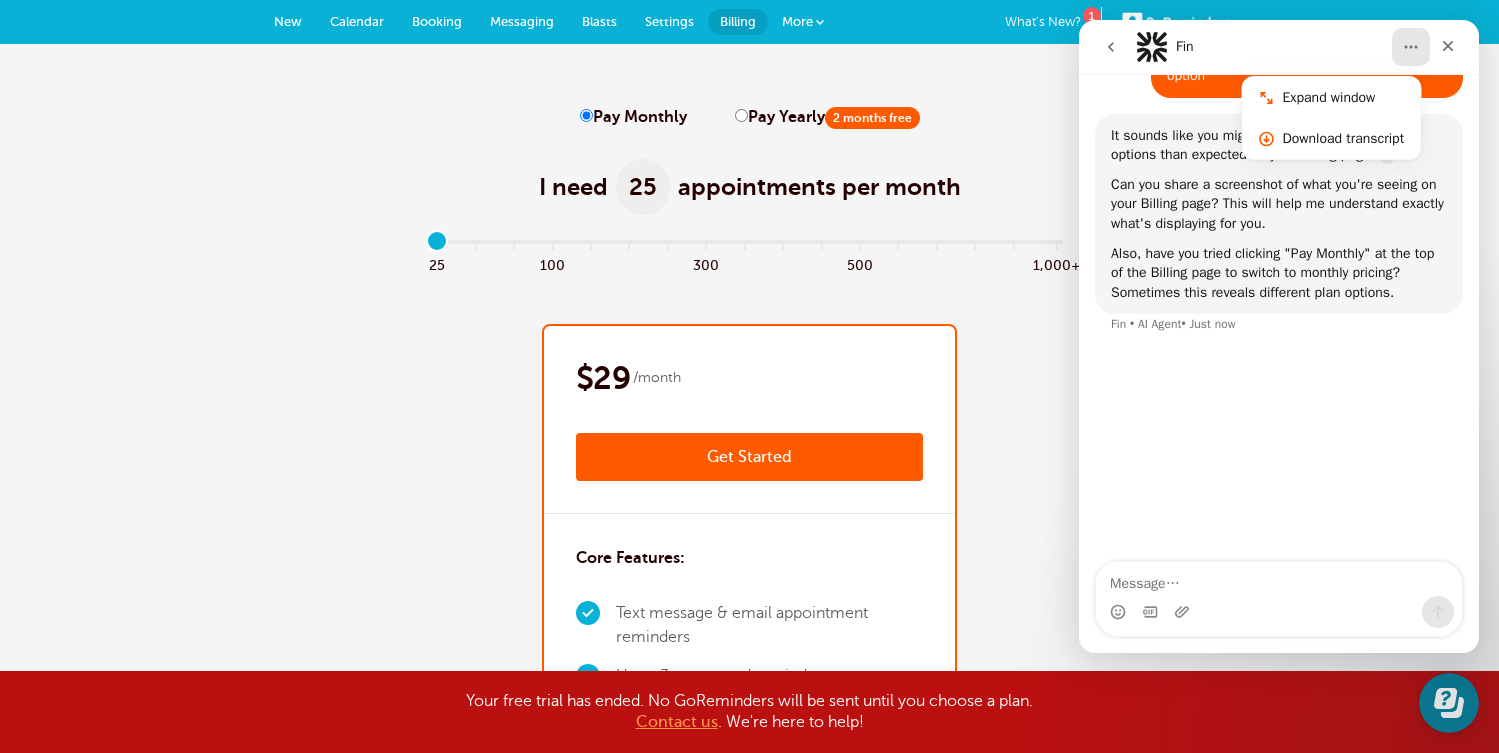 click on "Billing" at bounding box center [738, 21] 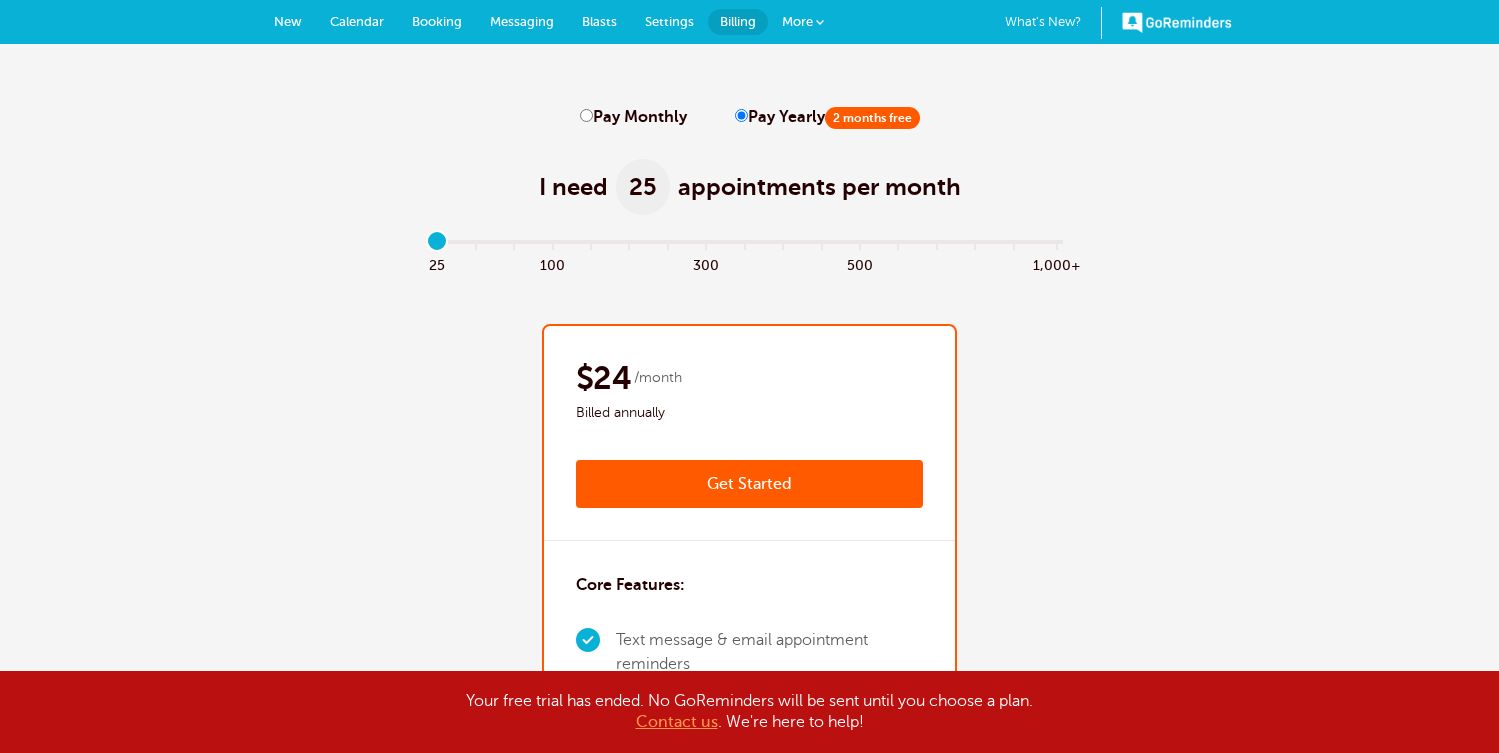 scroll, scrollTop: 0, scrollLeft: 0, axis: both 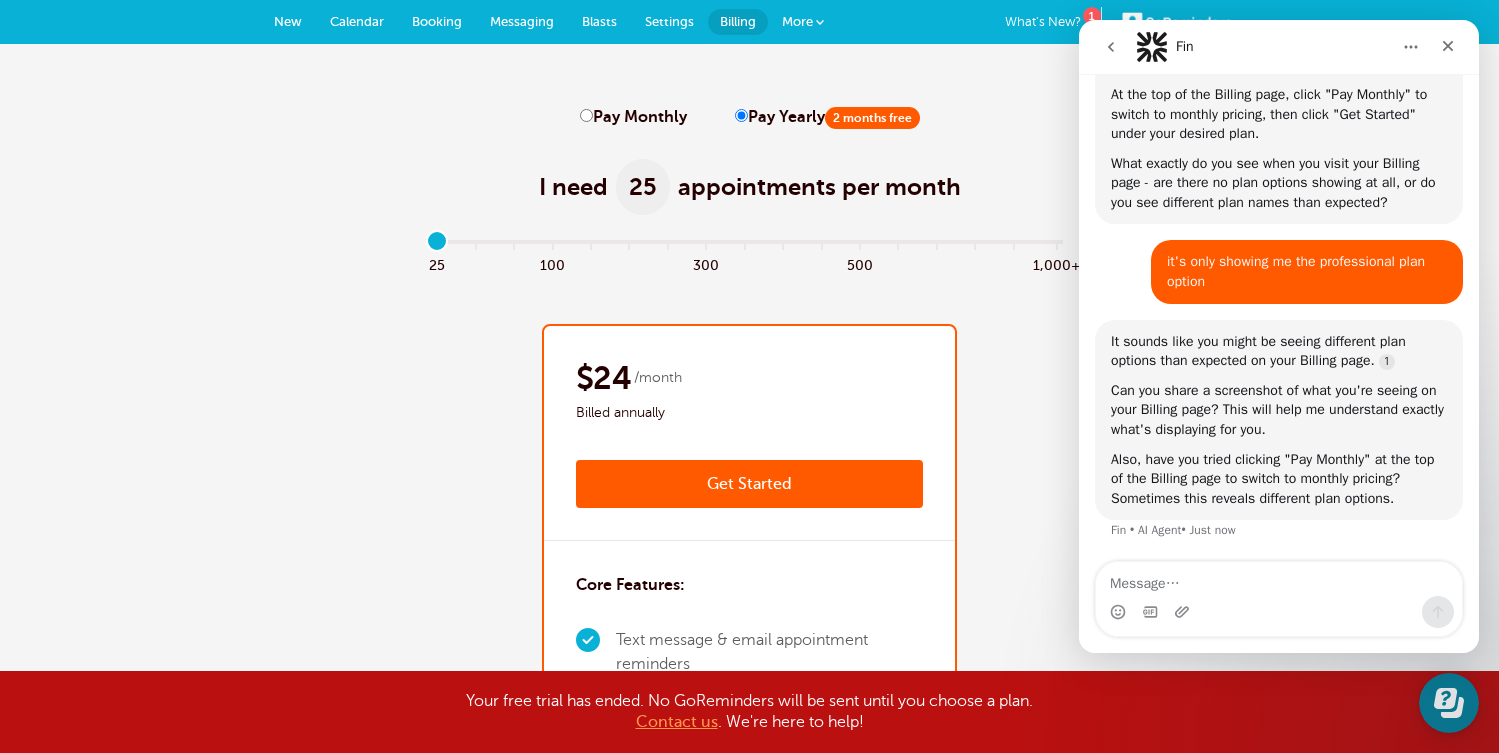 click on "Pay Monthly" at bounding box center [633, 117] 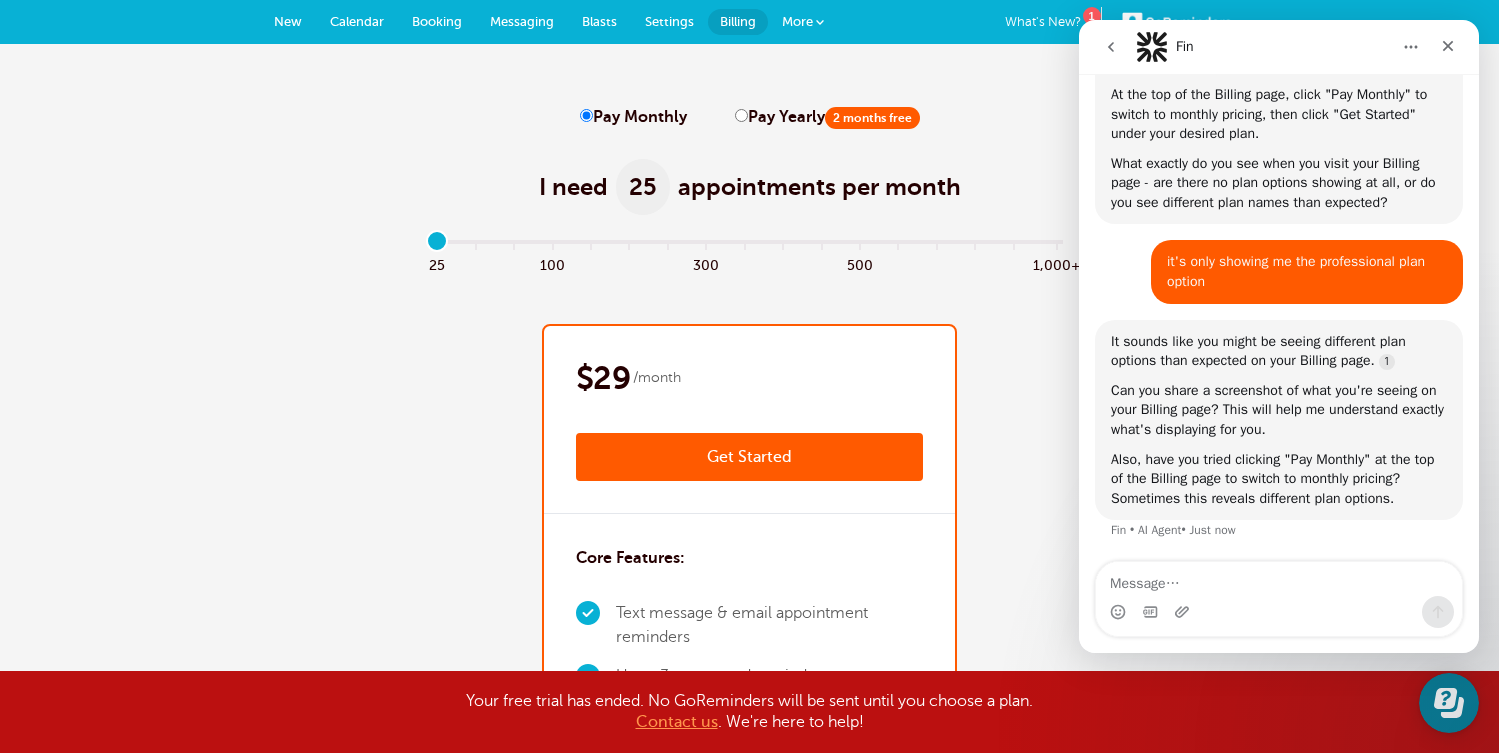 click on "Pay Yearly
2 months free" at bounding box center (741, 115) 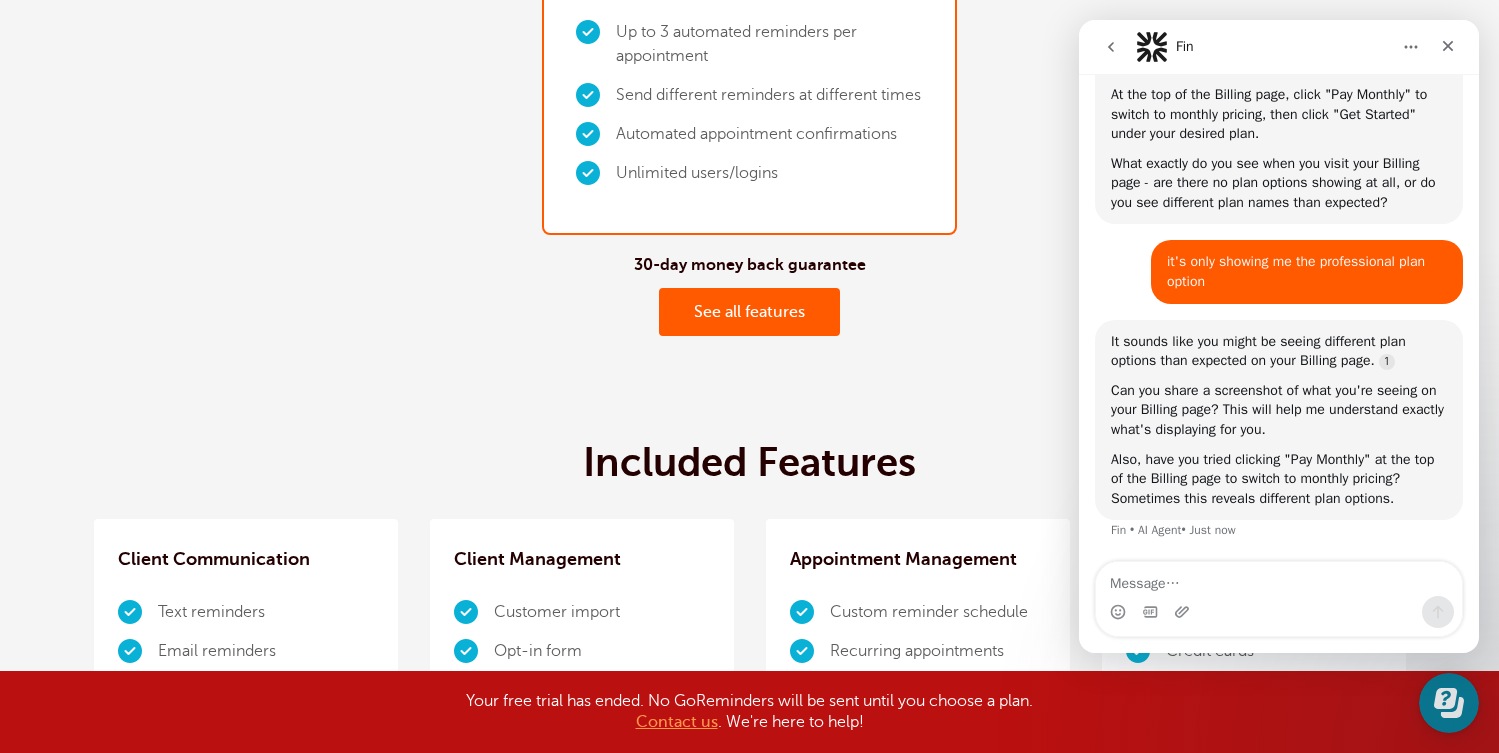 click on "See all features" at bounding box center (749, 312) 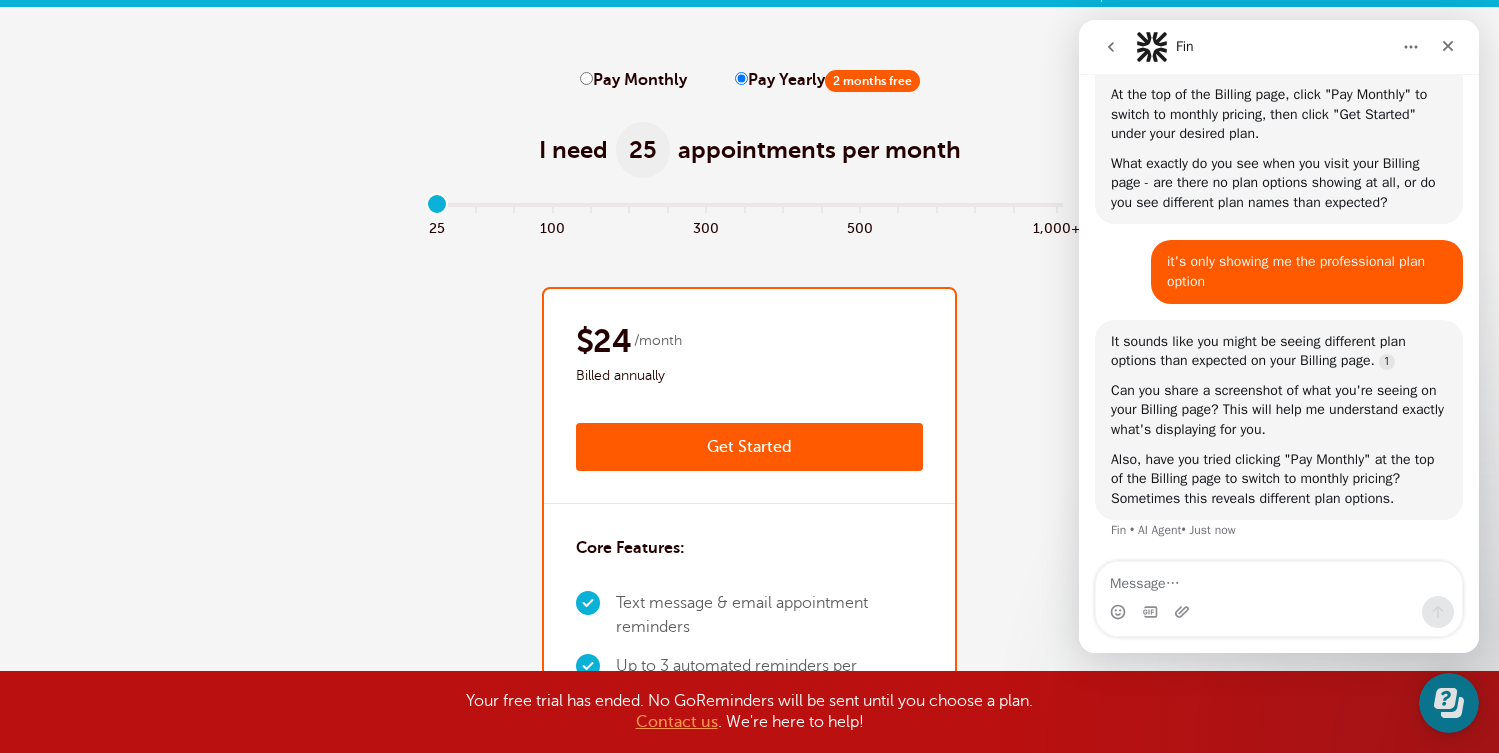scroll, scrollTop: 0, scrollLeft: 0, axis: both 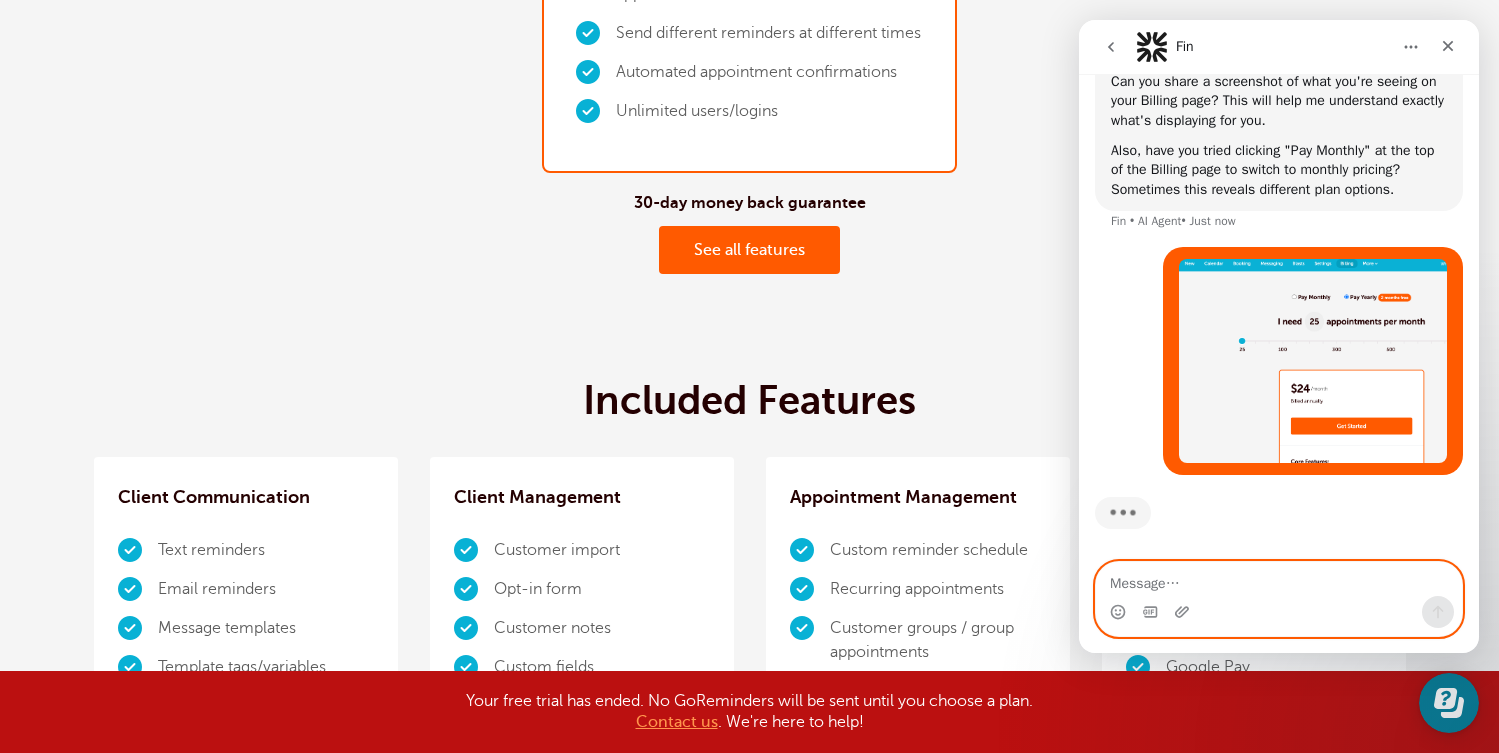 click at bounding box center [1279, 579] 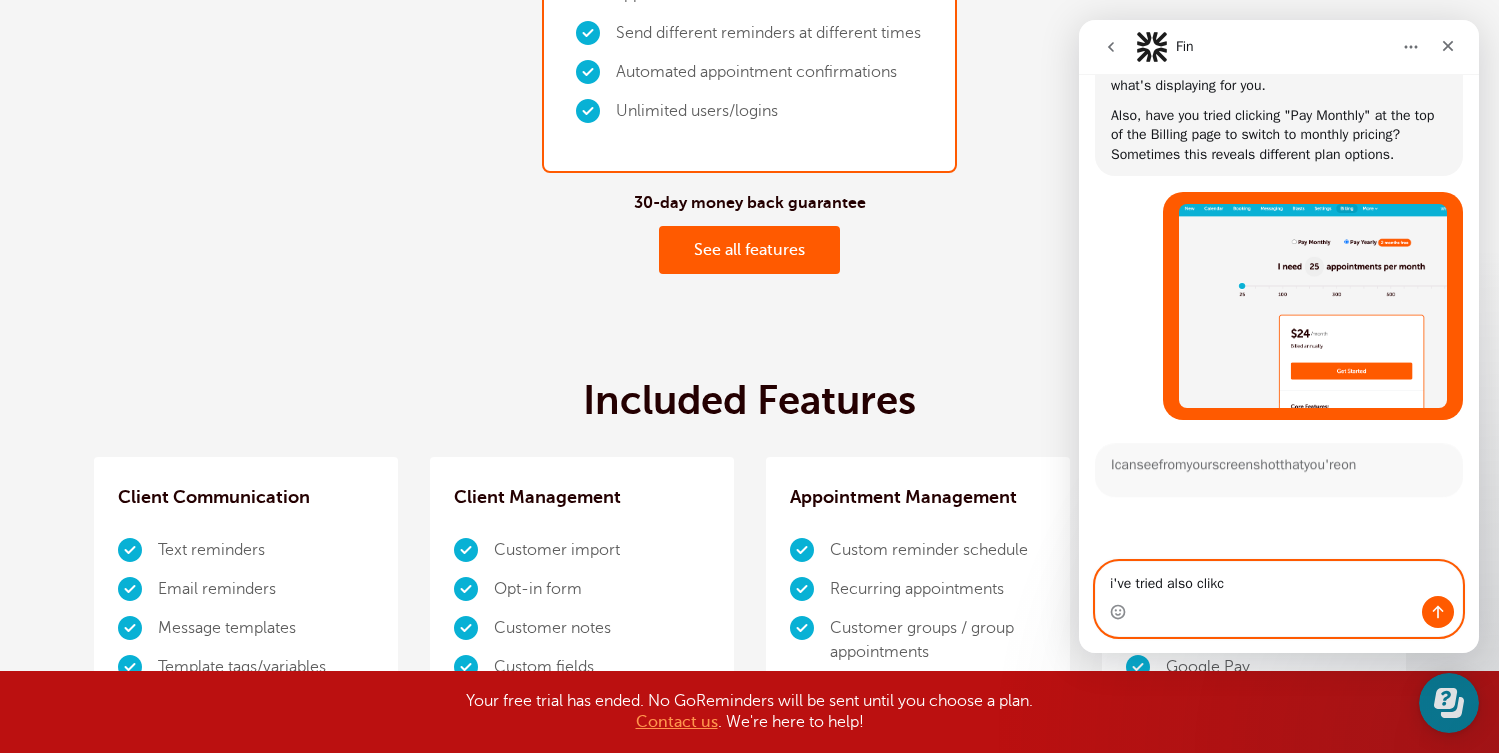 scroll, scrollTop: 917, scrollLeft: 0, axis: vertical 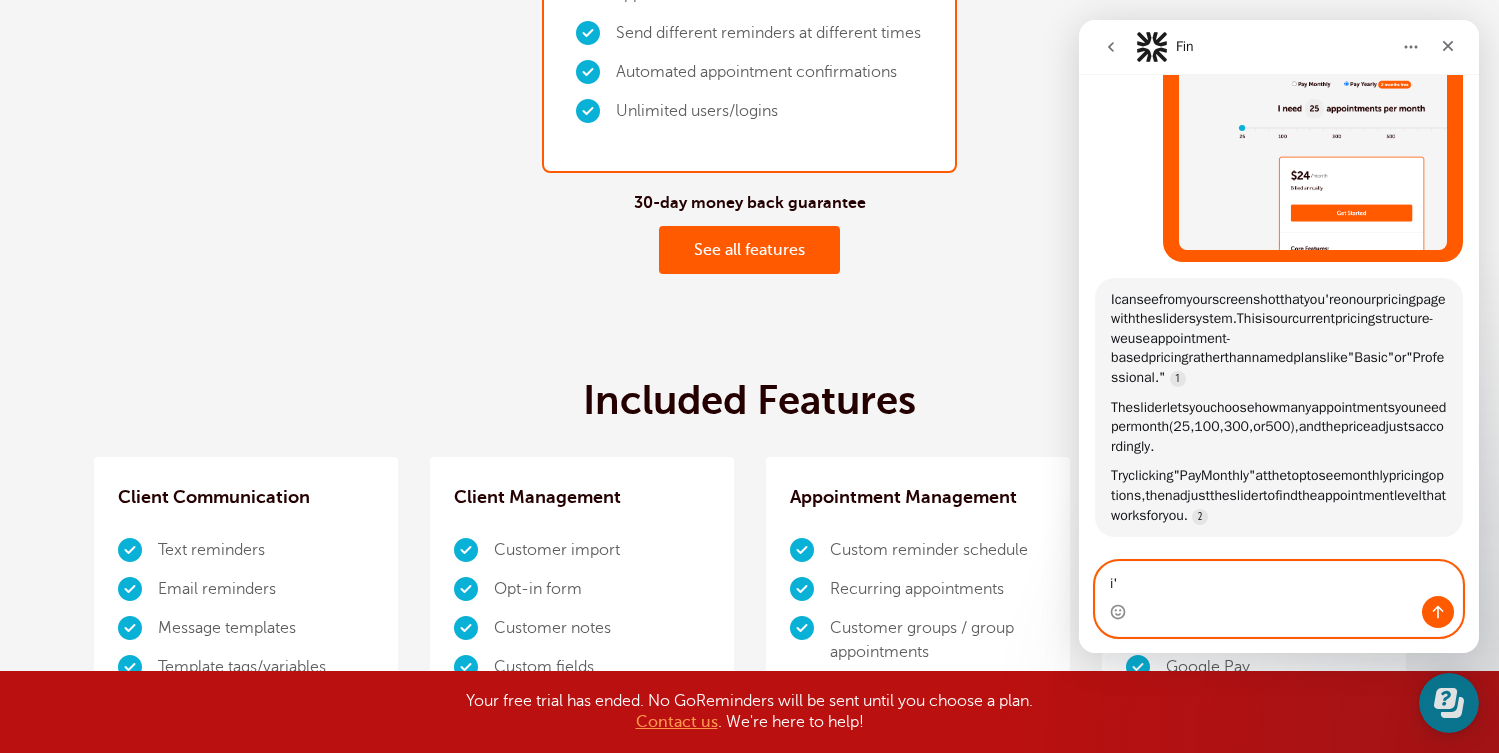 type on "i" 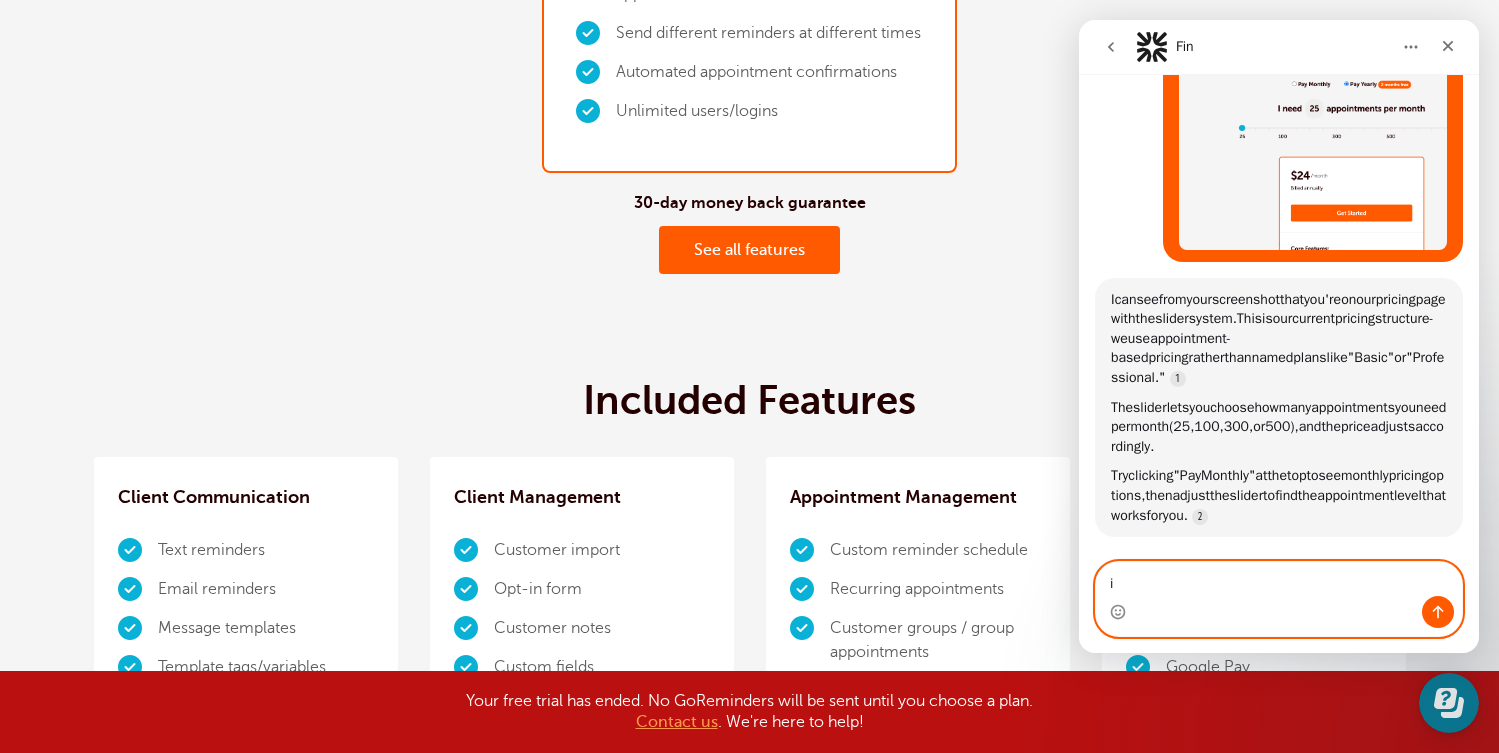 type 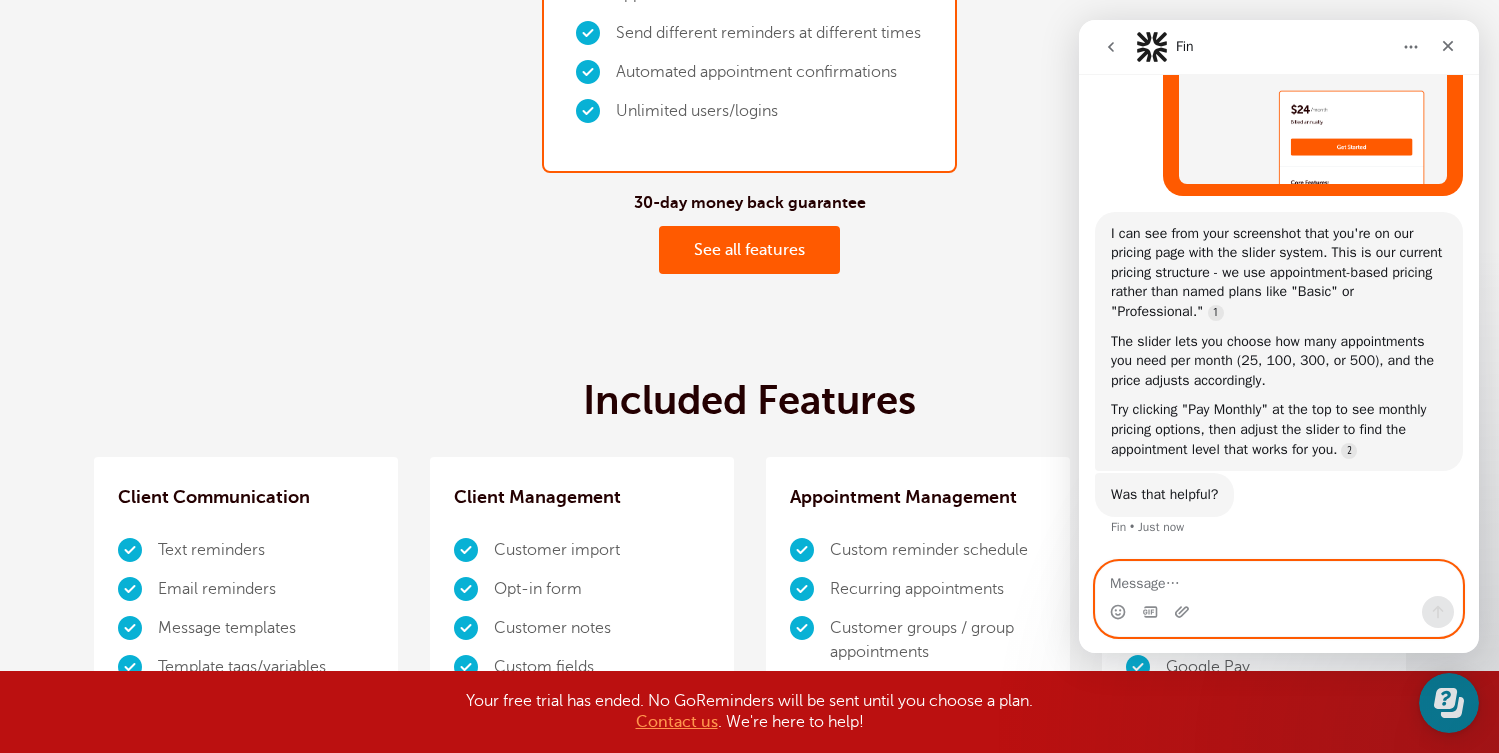 scroll, scrollTop: 1167, scrollLeft: 0, axis: vertical 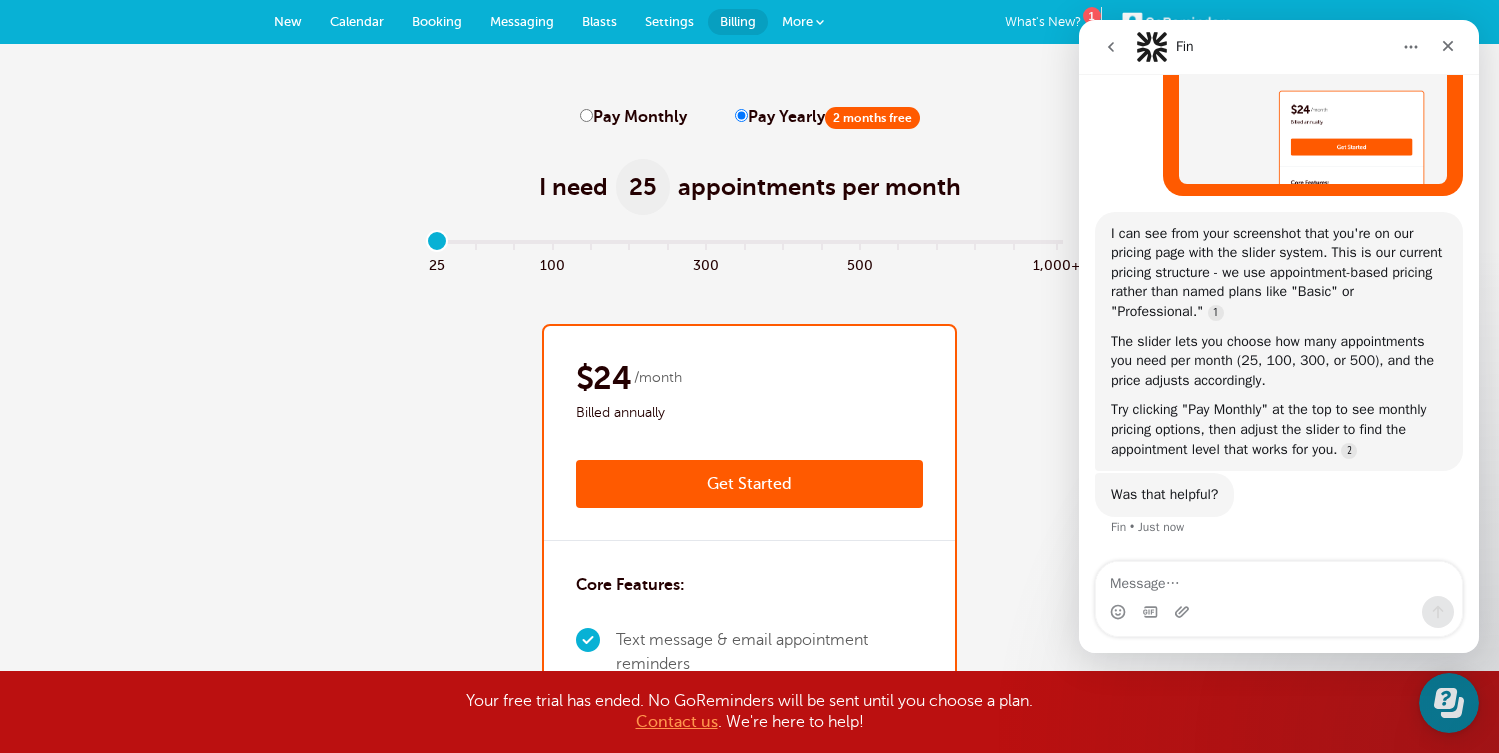 click on "Settings" at bounding box center (669, 21) 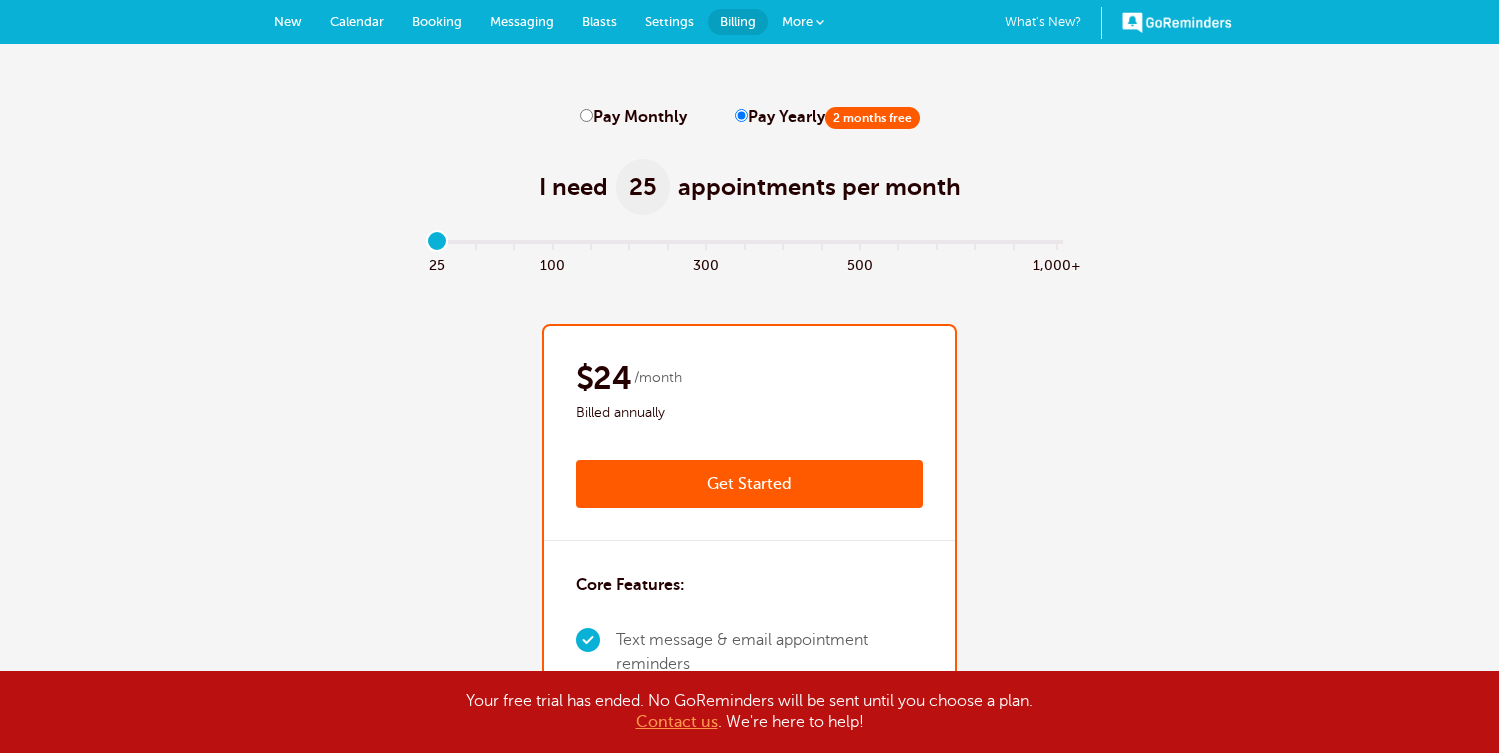 scroll, scrollTop: 0, scrollLeft: 0, axis: both 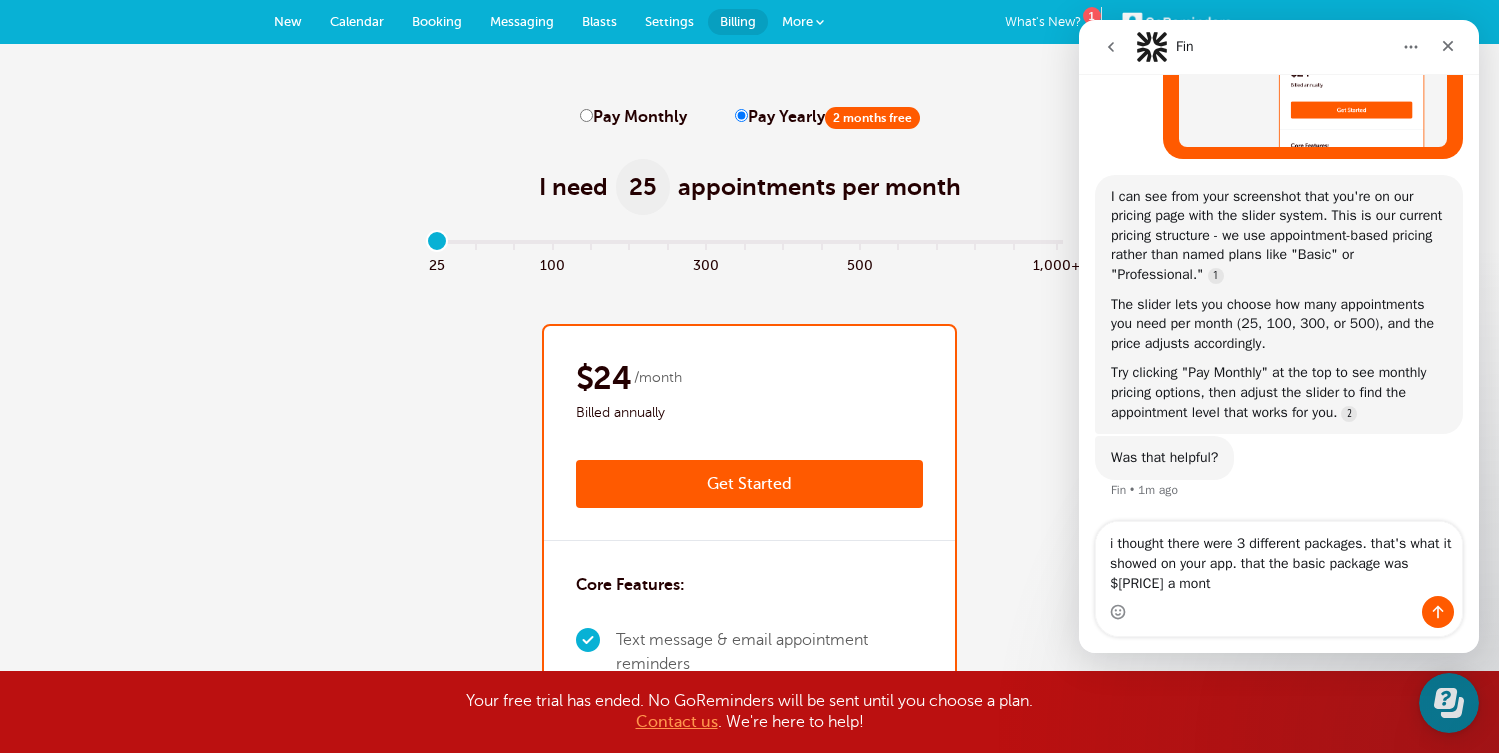 type on "i thought there were 3 different packages. that's what it showed on your app. that the basic package was $8 a month" 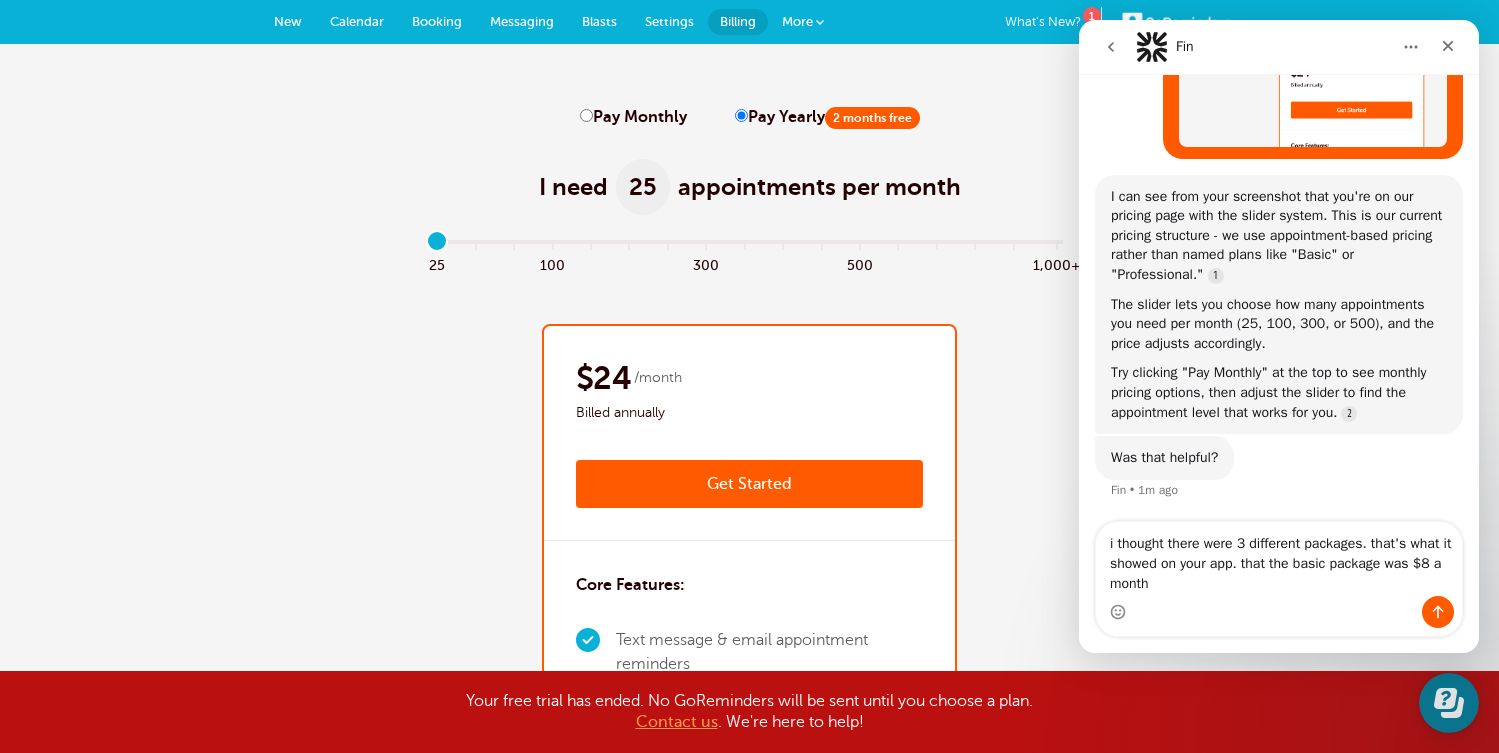 type 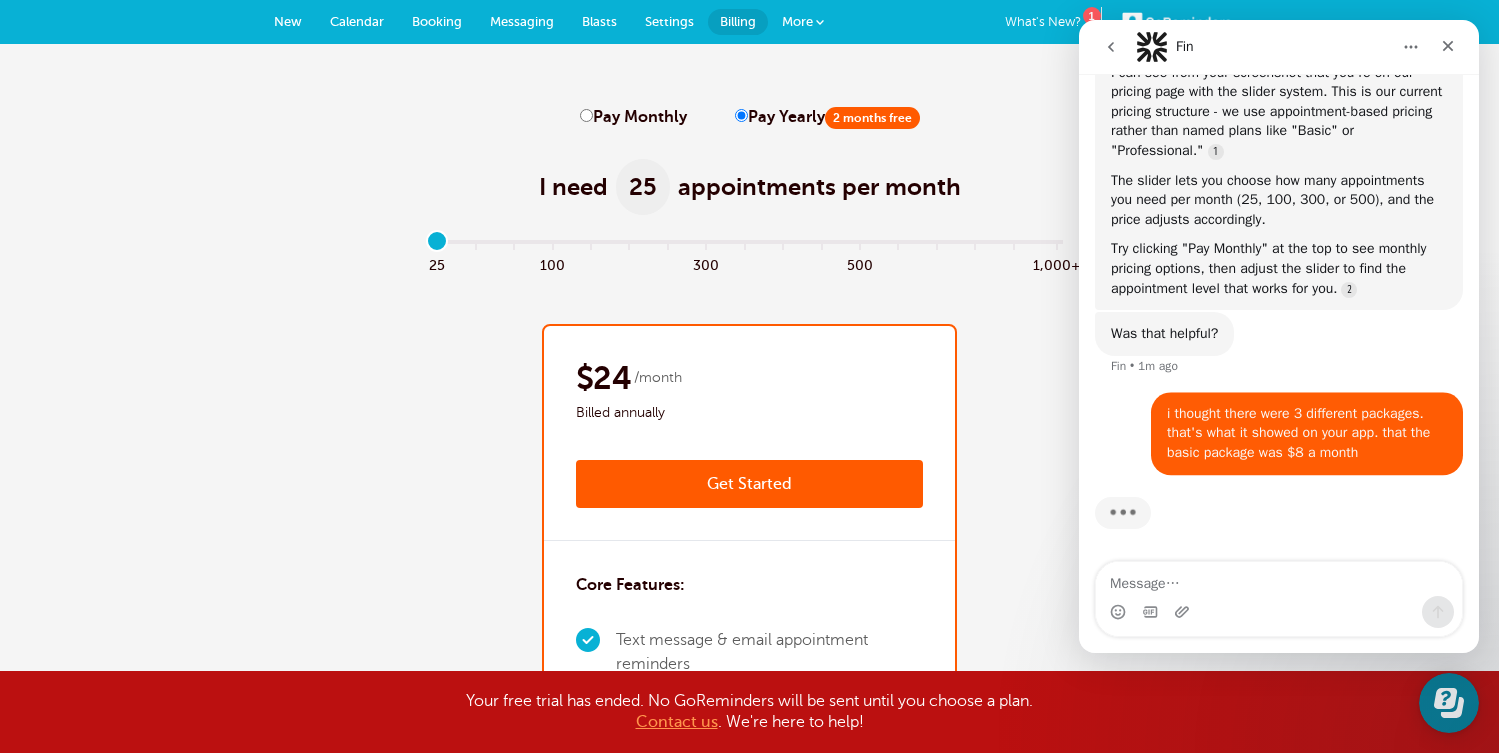scroll, scrollTop: 1331, scrollLeft: 0, axis: vertical 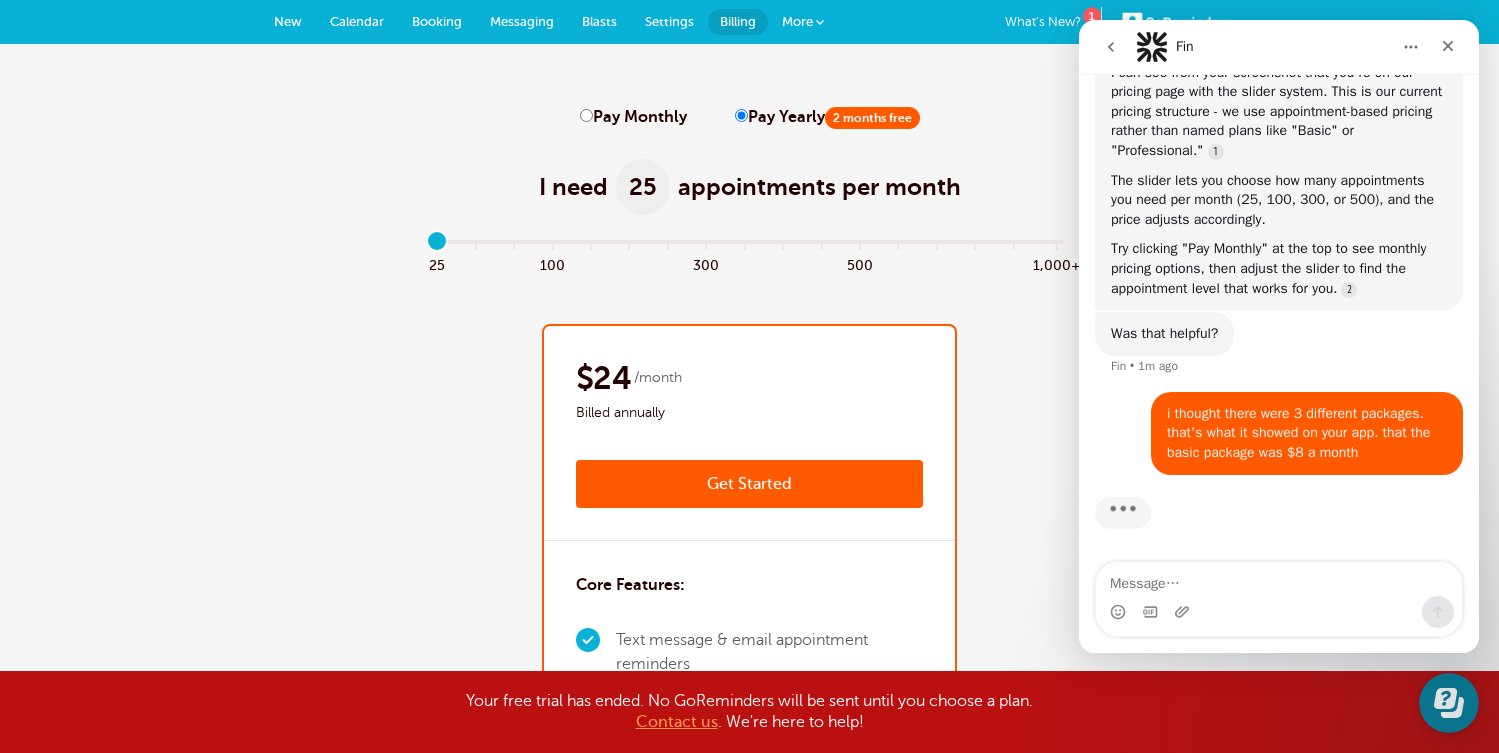 click on "More" at bounding box center [797, 21] 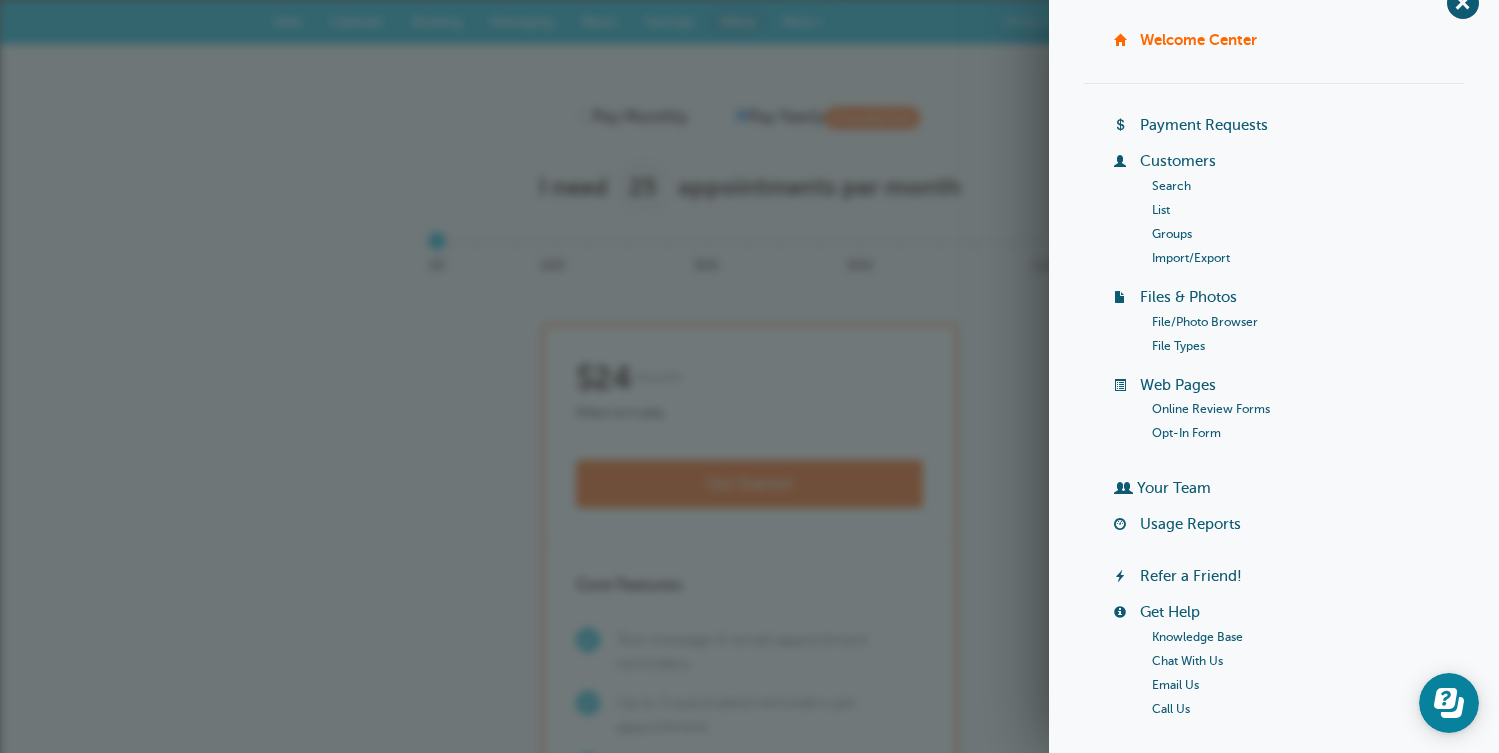 scroll, scrollTop: 0, scrollLeft: 0, axis: both 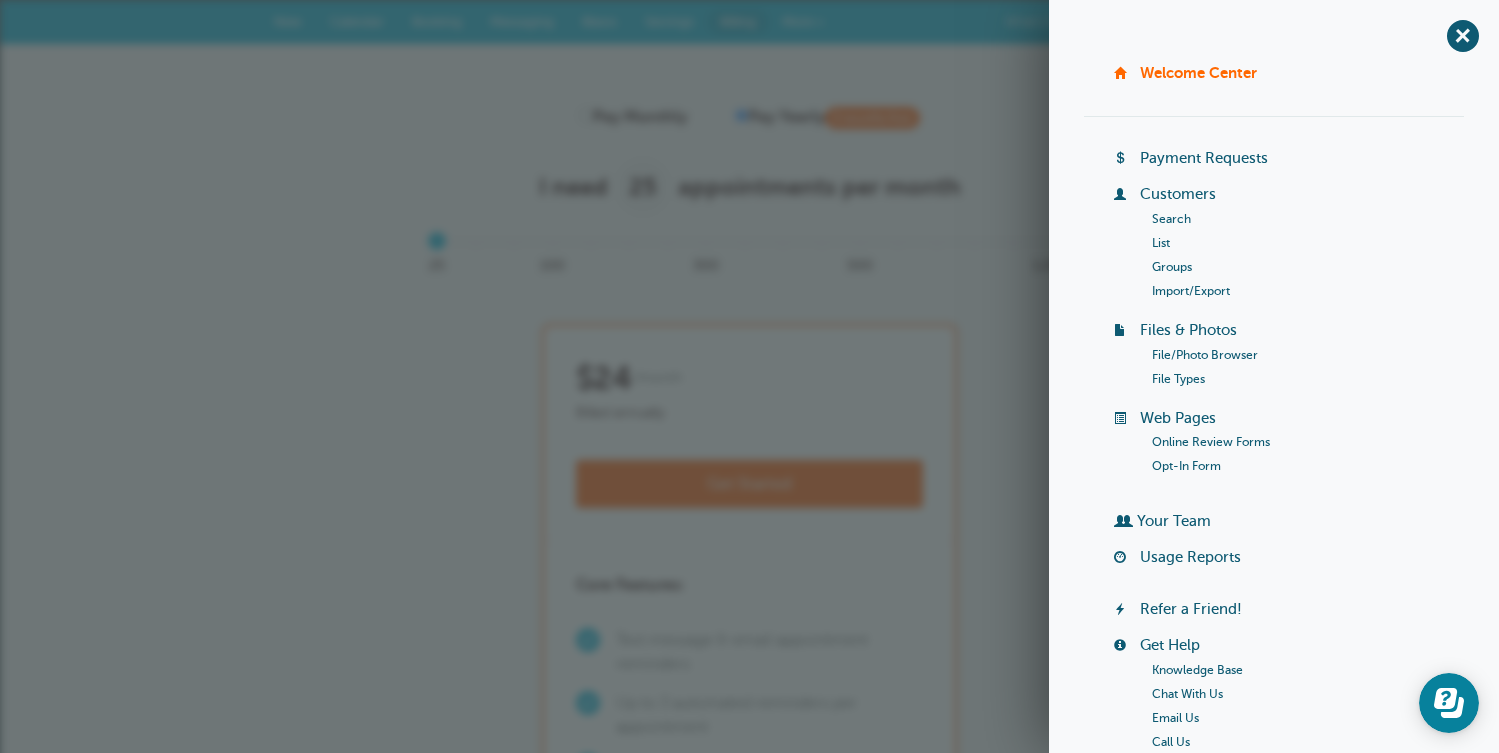 click on "Payment Requests" at bounding box center [1204, 158] 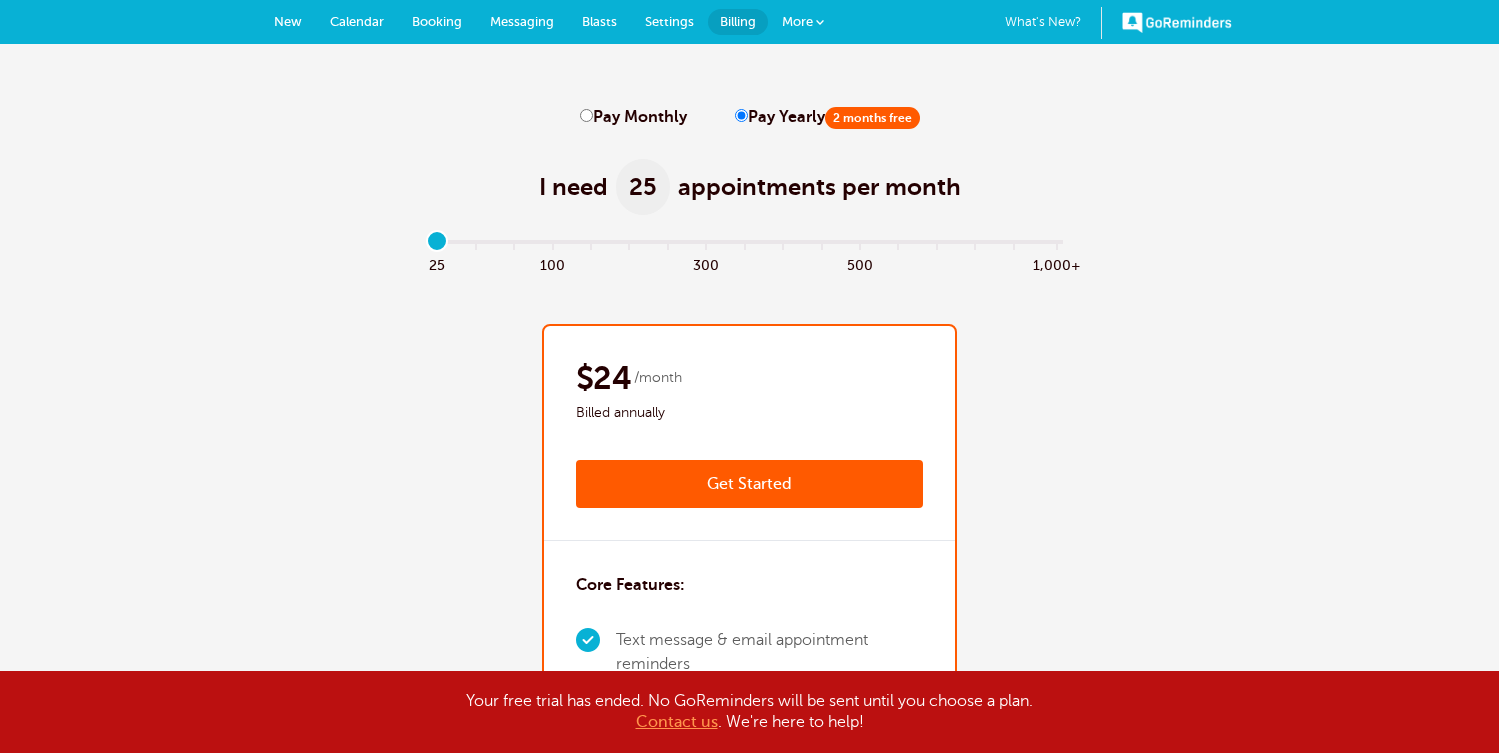 scroll, scrollTop: 0, scrollLeft: 0, axis: both 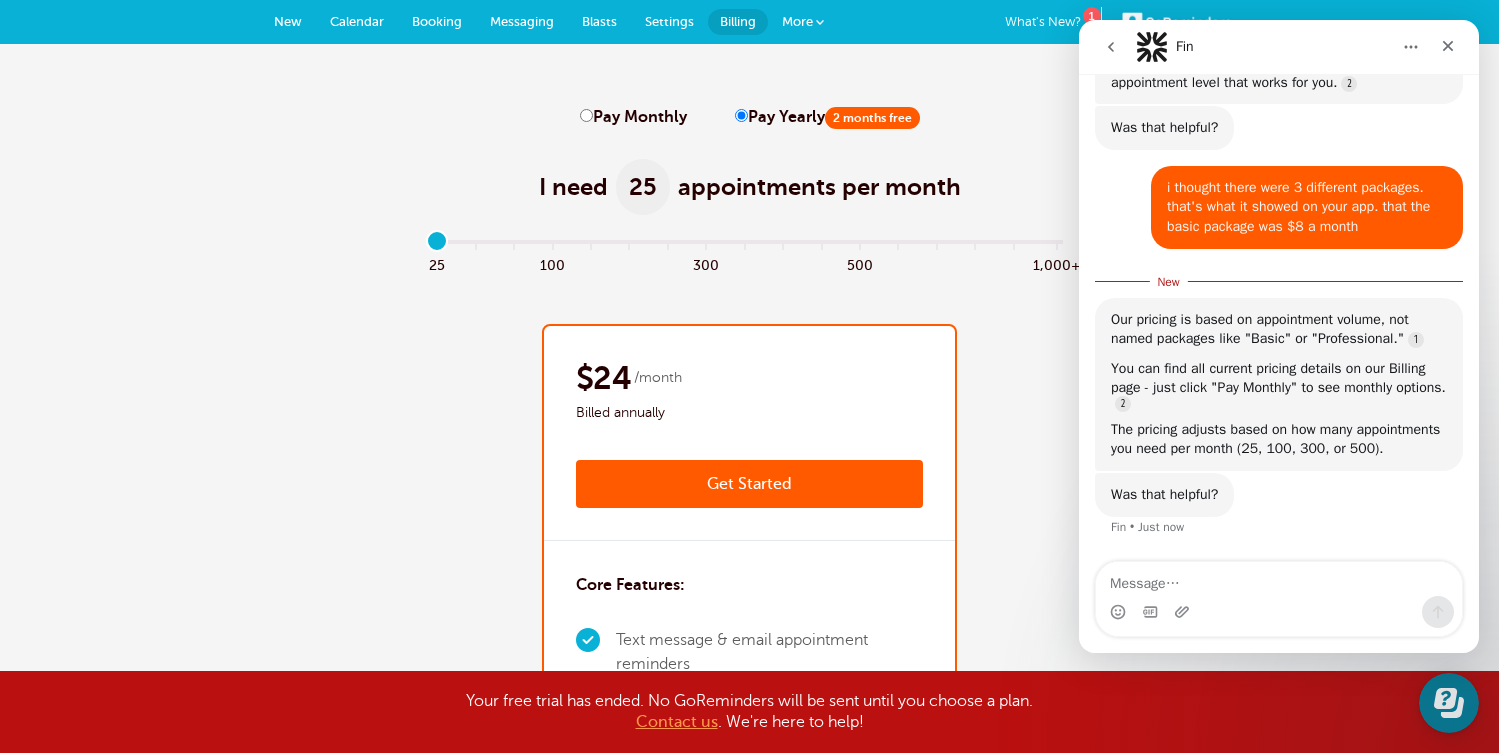 click on "Pay Monthly" at bounding box center (633, 117) 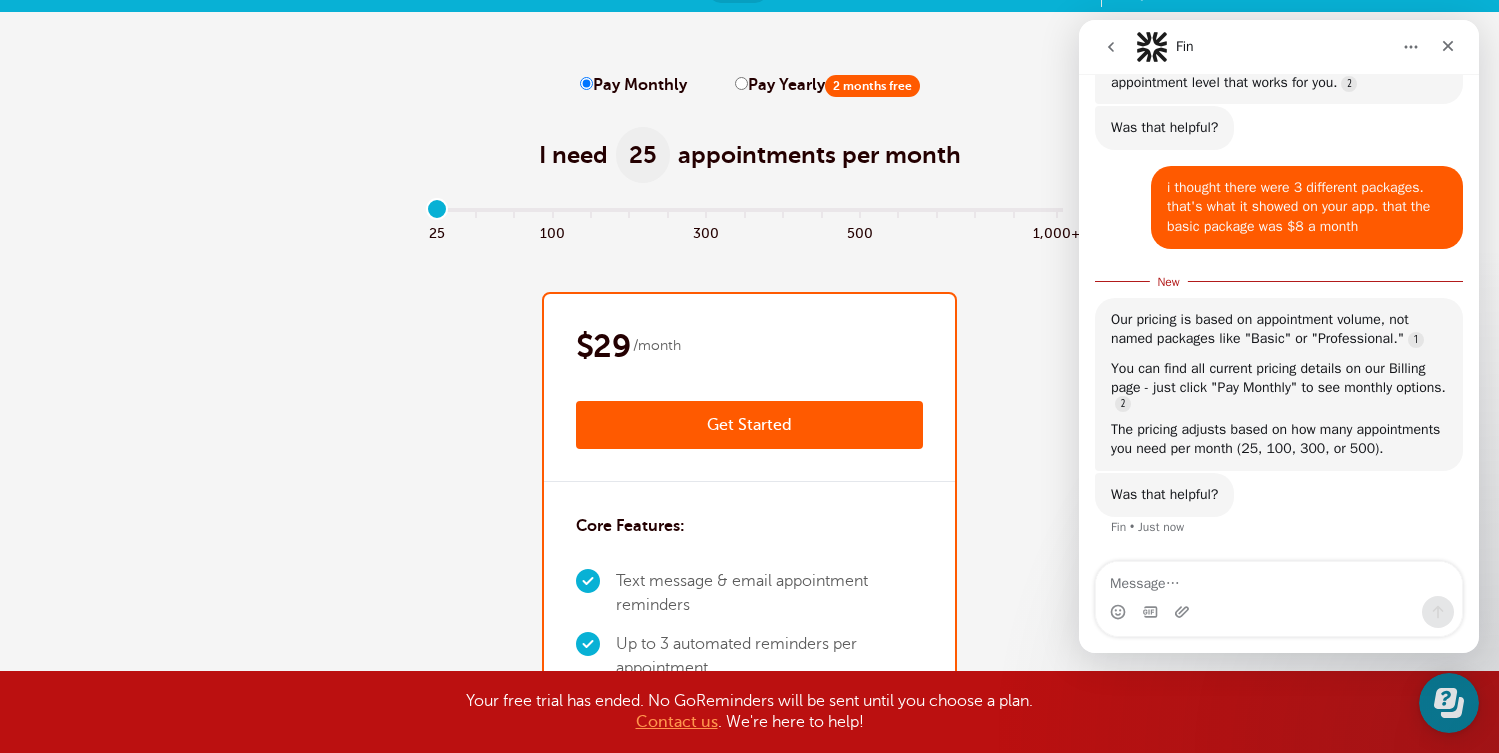 scroll, scrollTop: 38, scrollLeft: 0, axis: vertical 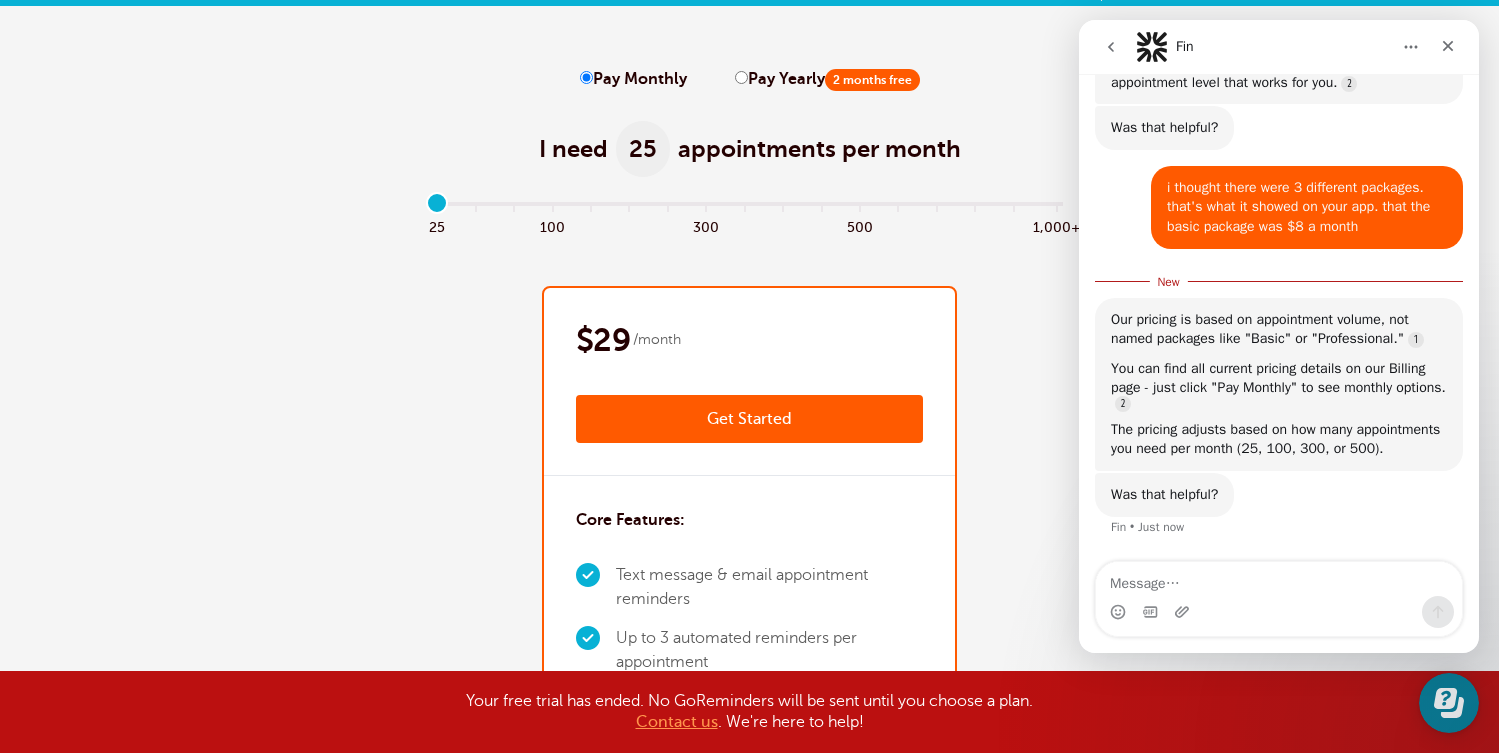 click at bounding box center [749, 208] 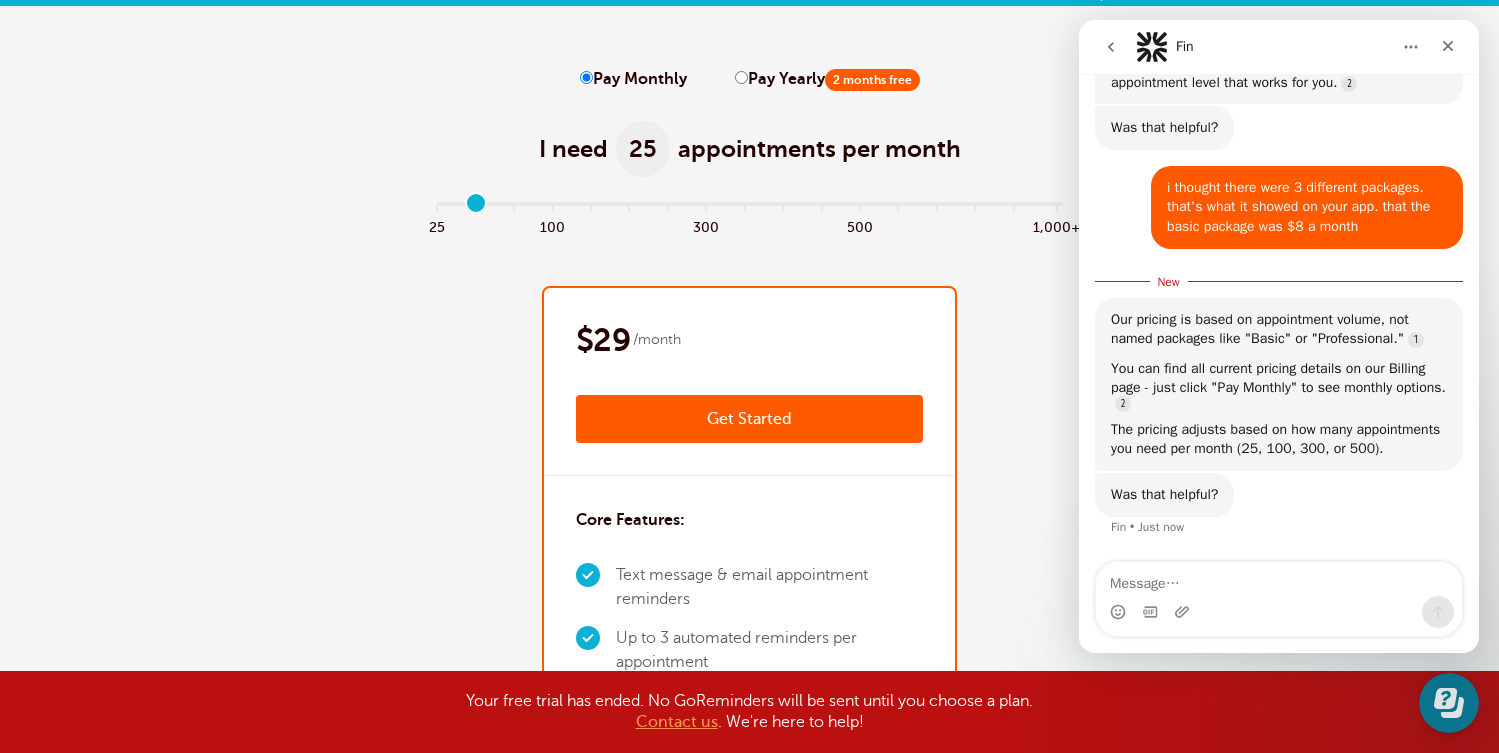 click at bounding box center [749, 208] 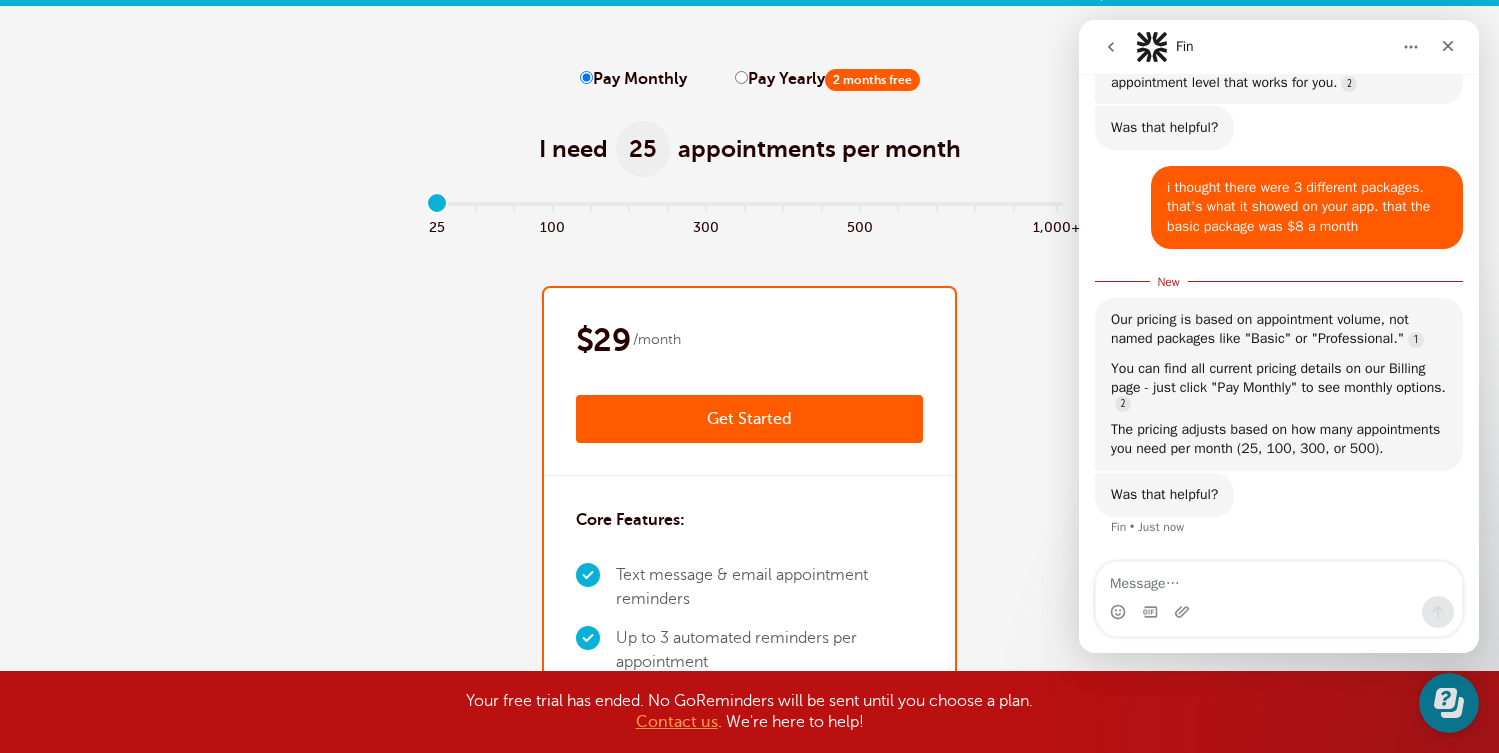 type on "0" 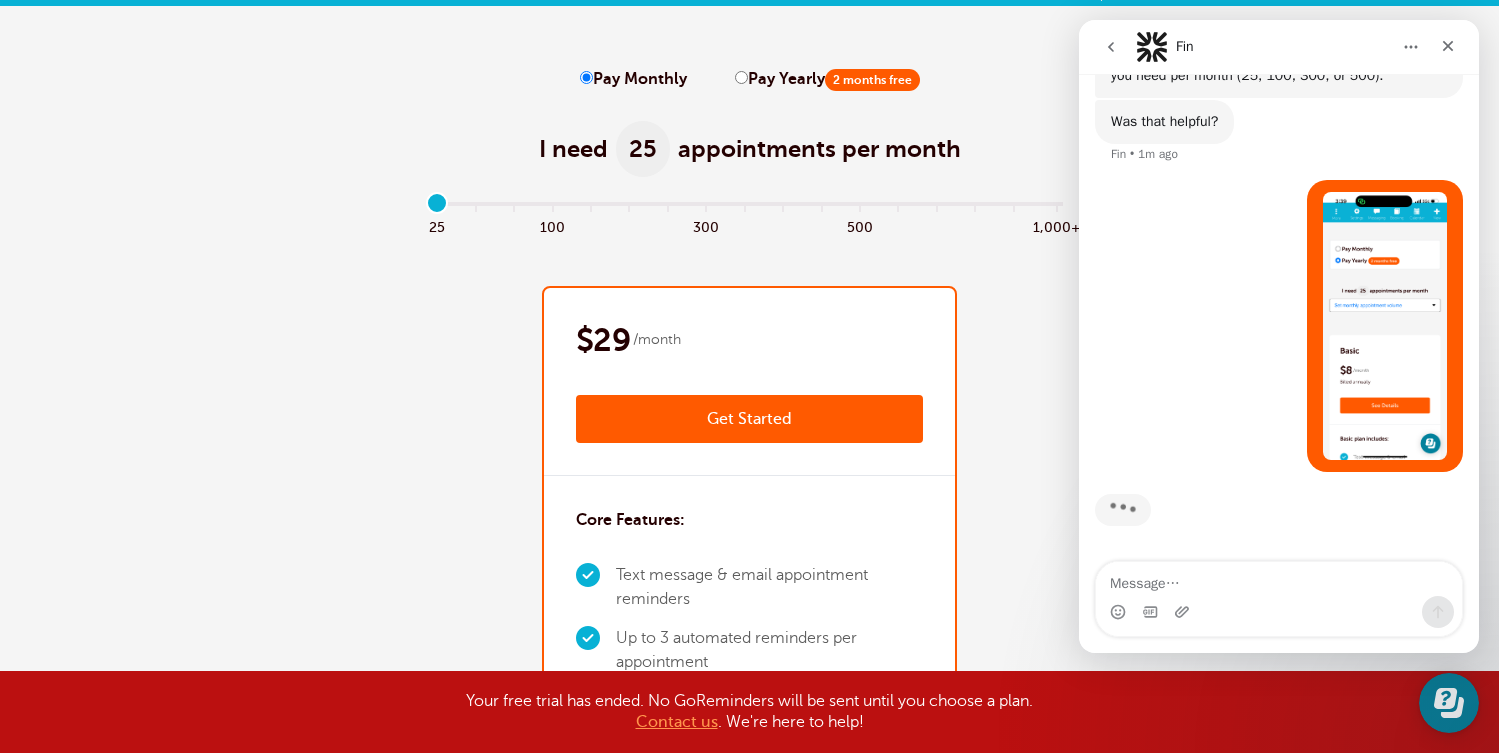 scroll, scrollTop: 1901, scrollLeft: 0, axis: vertical 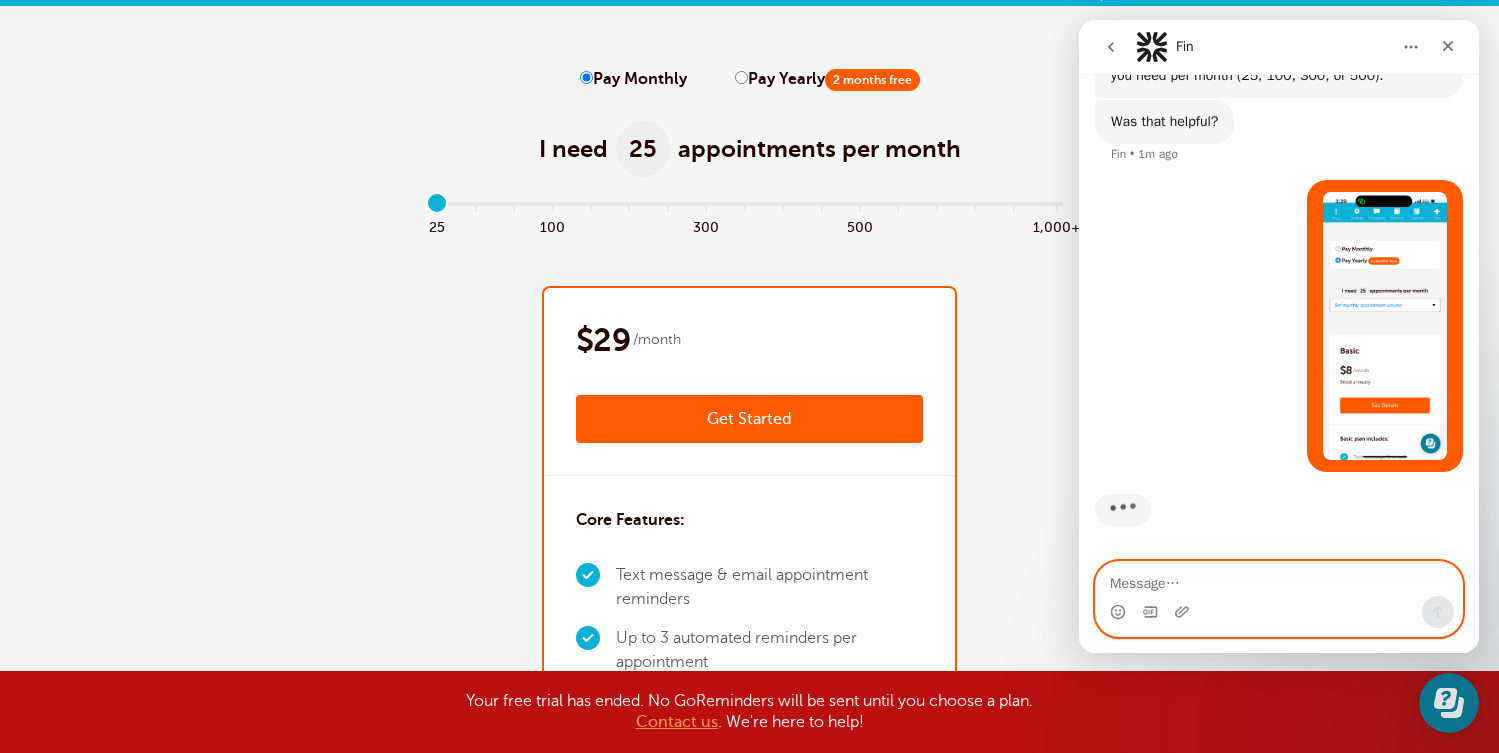 click at bounding box center (1279, 579) 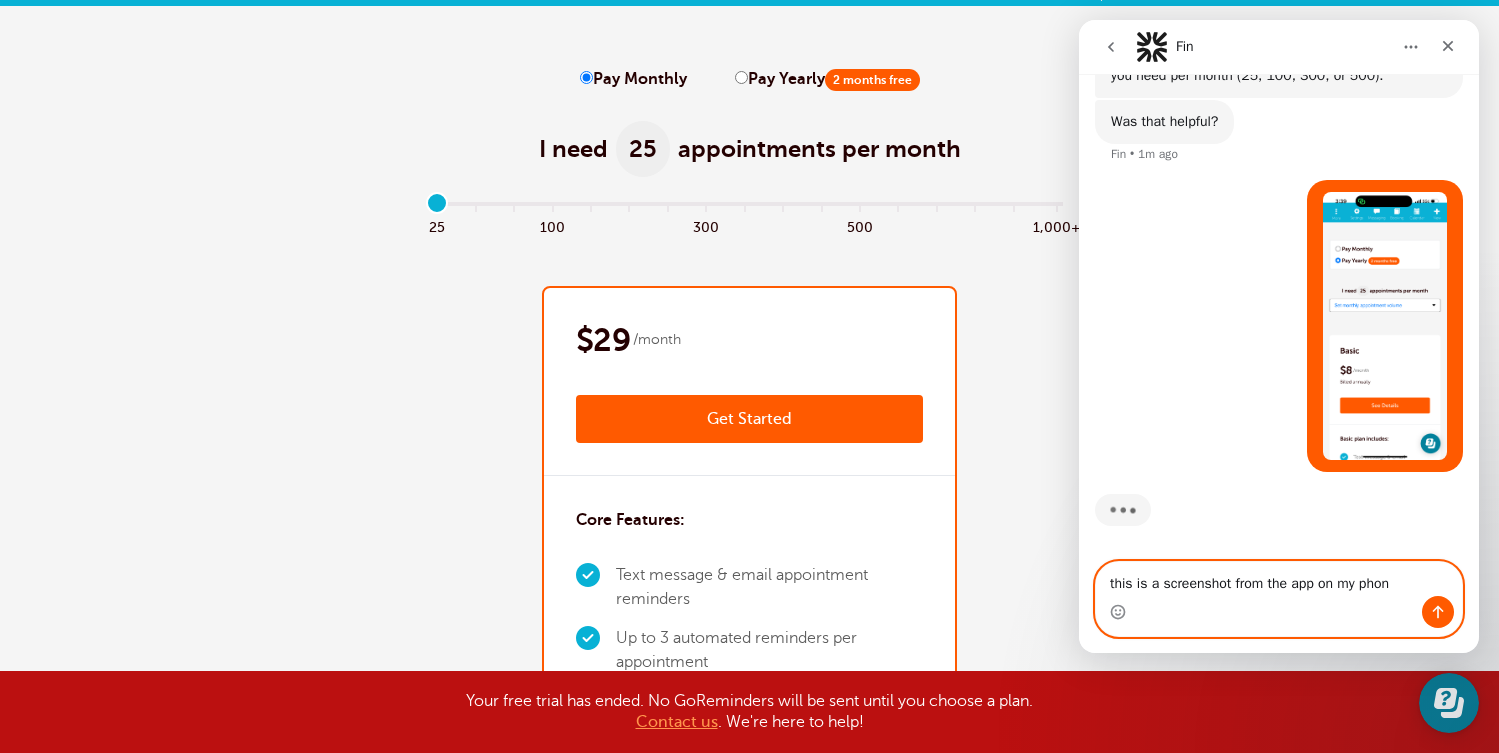 type on "this is a screenshot from the app on my phone" 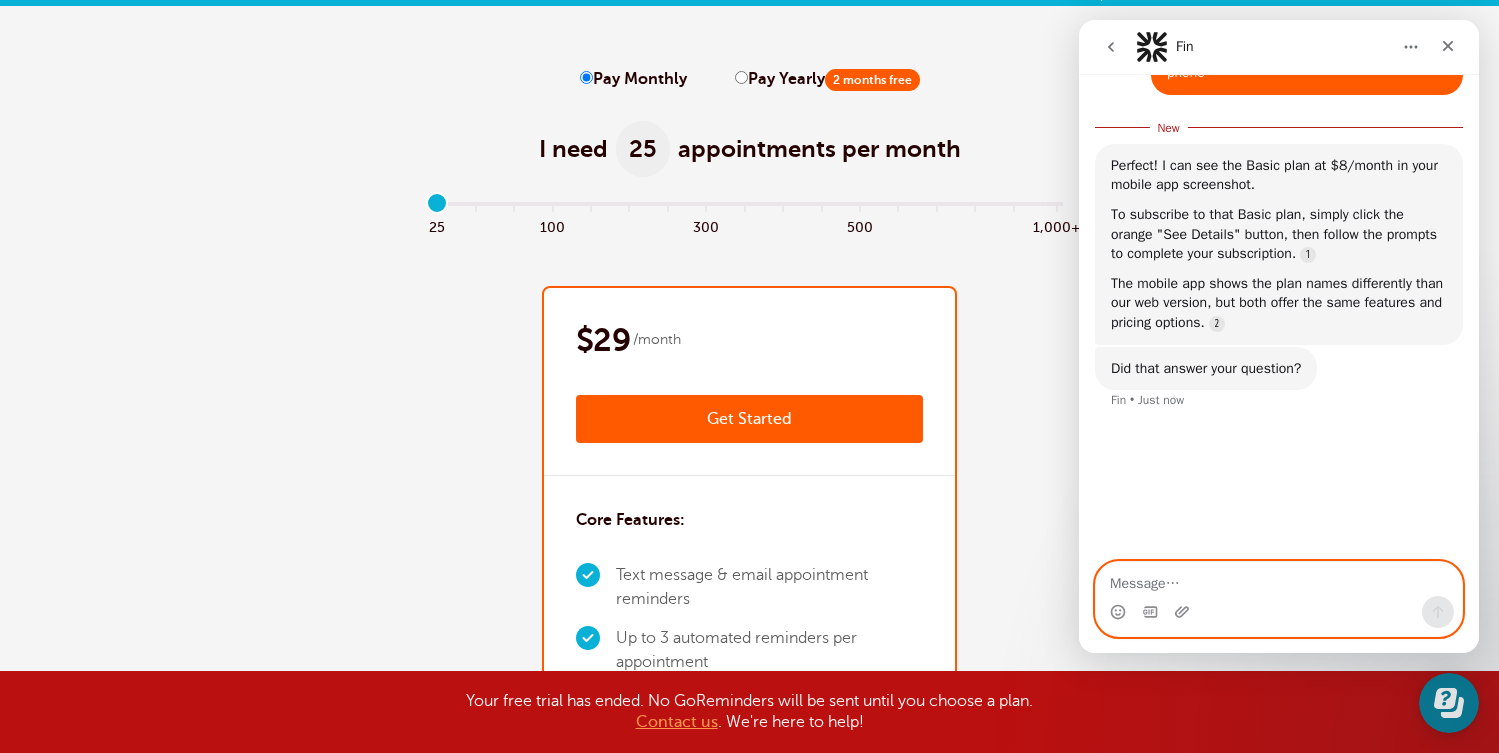 scroll, scrollTop: 2266, scrollLeft: 0, axis: vertical 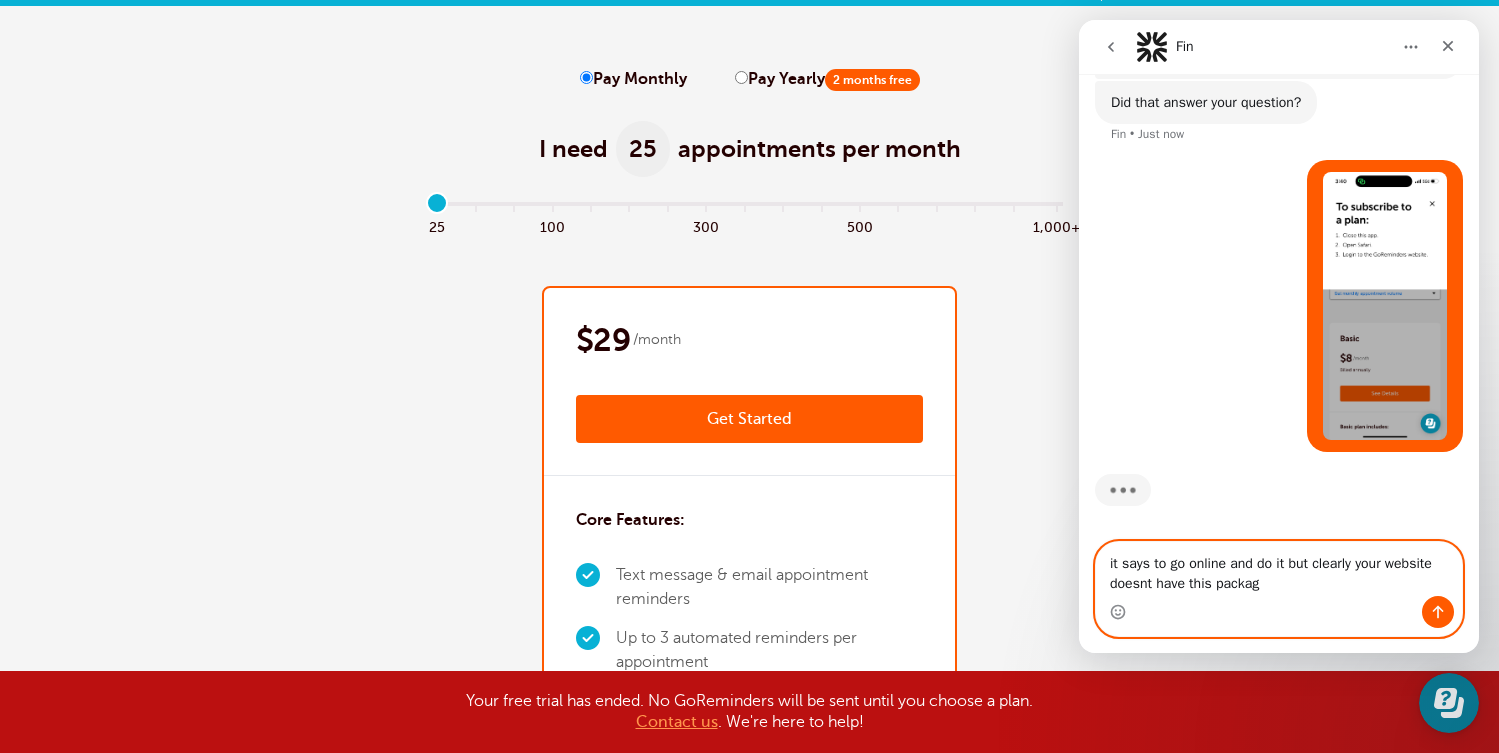 type on "it says to go online and do it but clearly your website doesnt have this package" 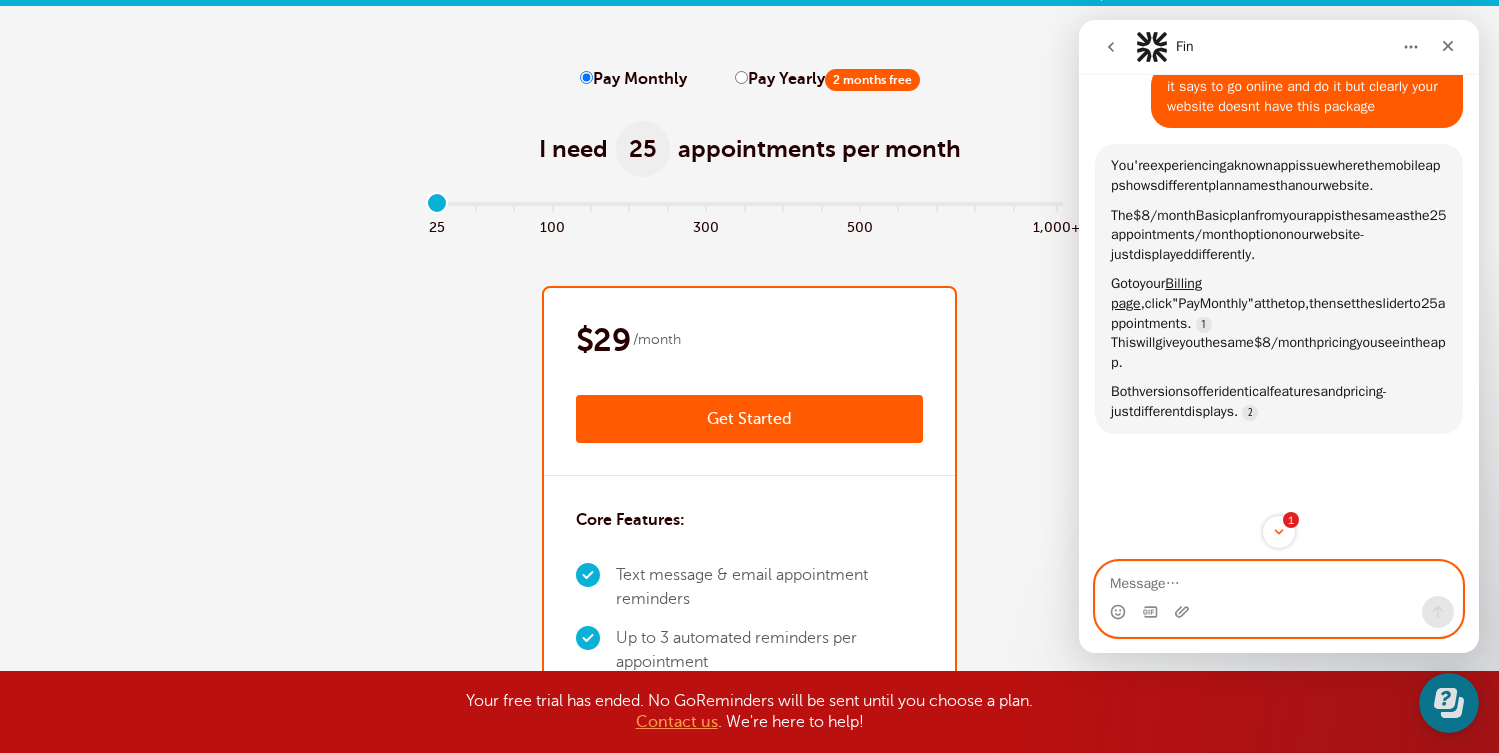 scroll, scrollTop: 2869, scrollLeft: 0, axis: vertical 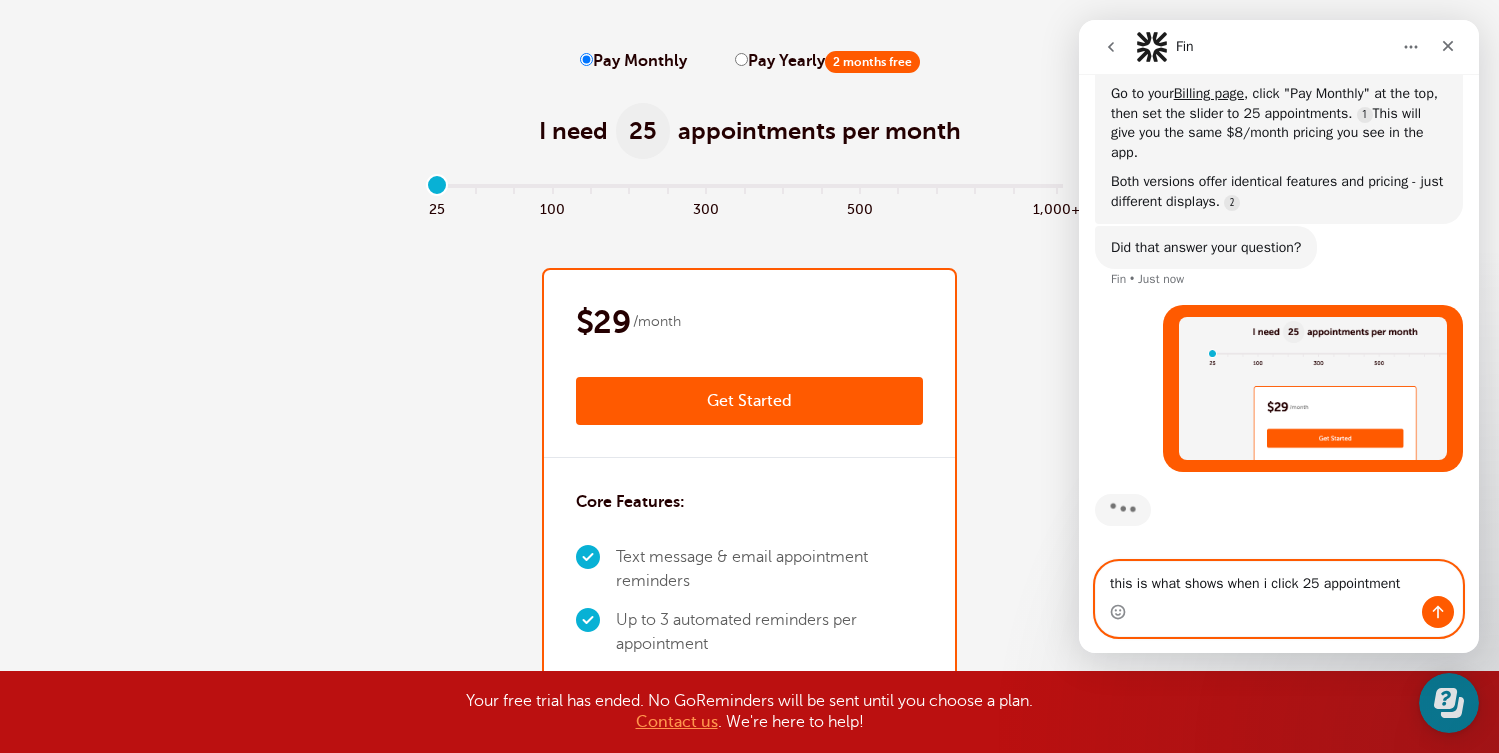 type on "this is what shows when i click 25 appointments" 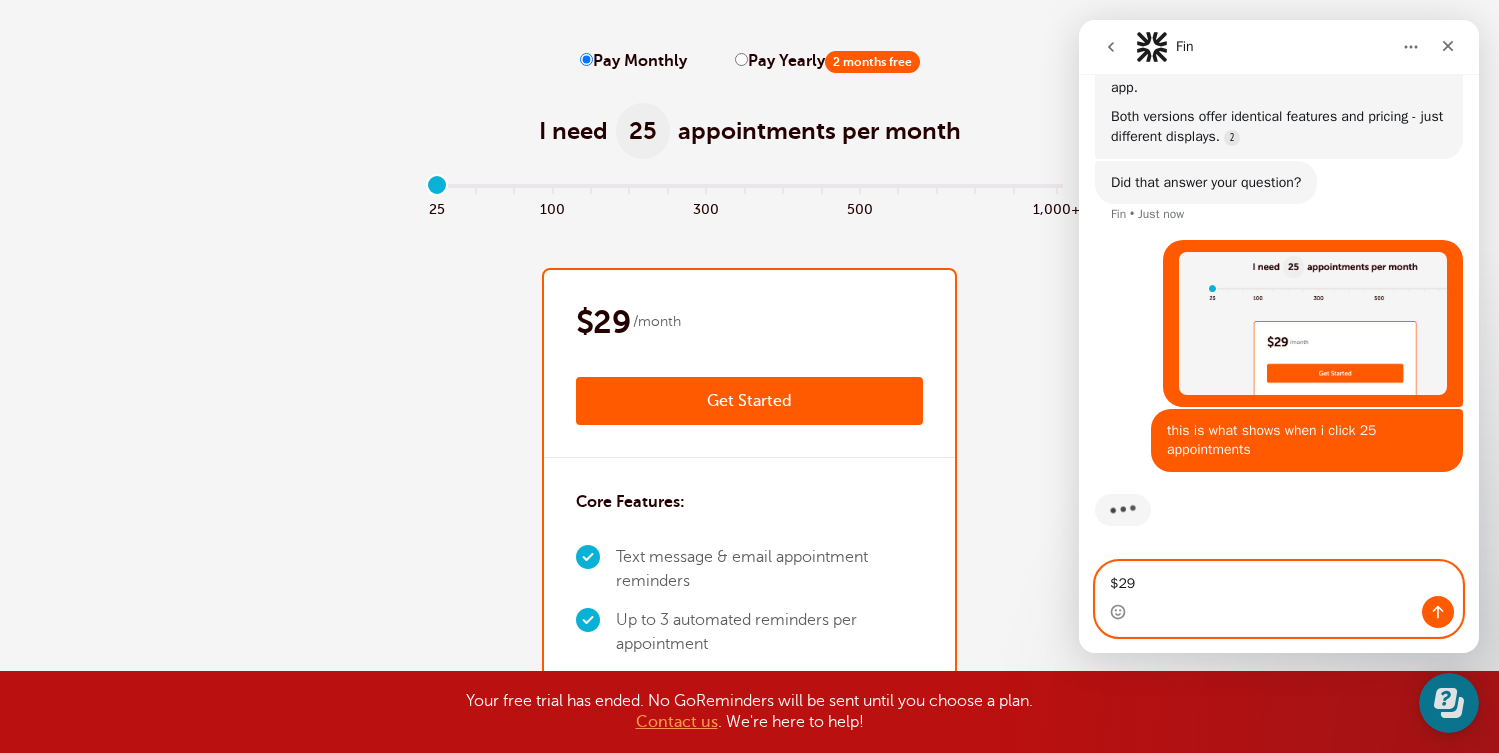 scroll, scrollTop: 3206, scrollLeft: 0, axis: vertical 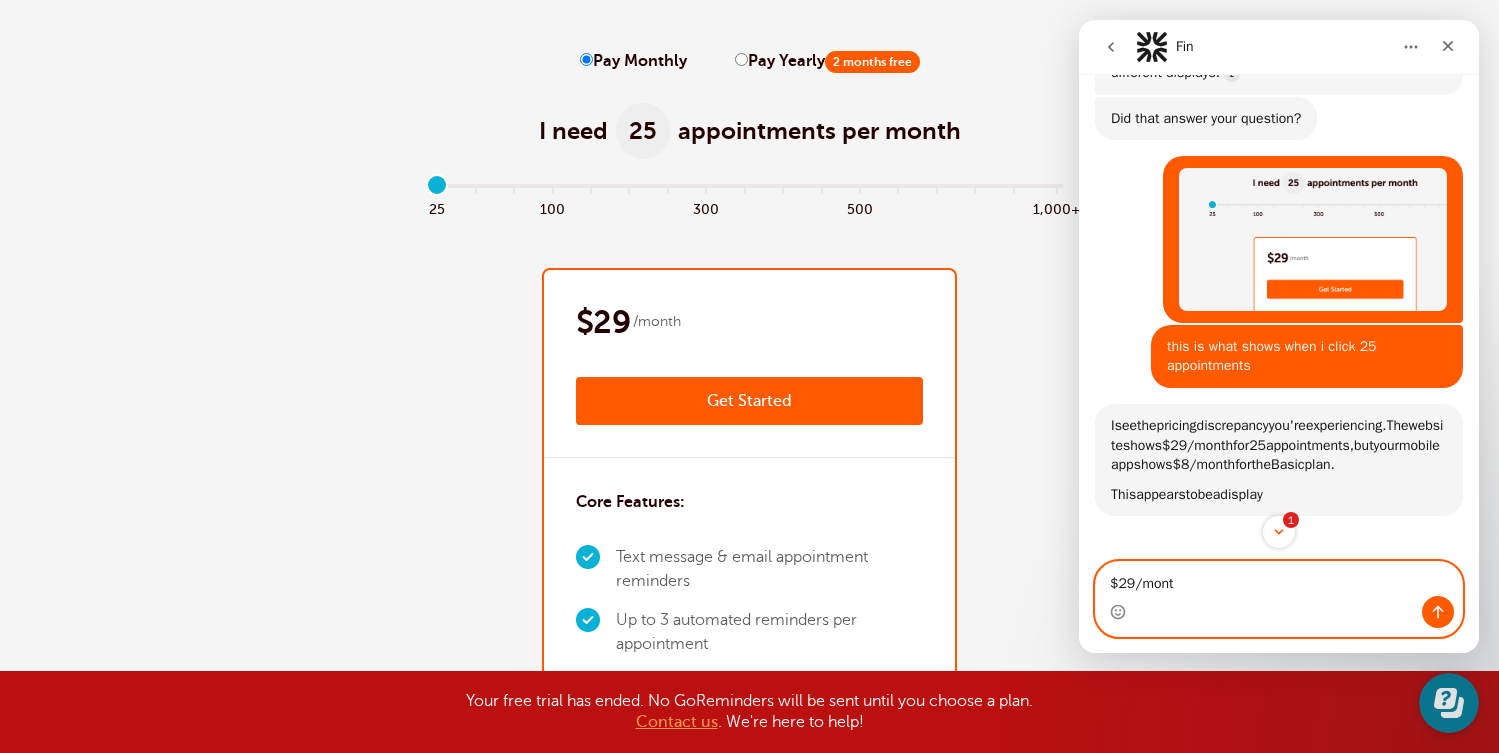 type on "$29/month" 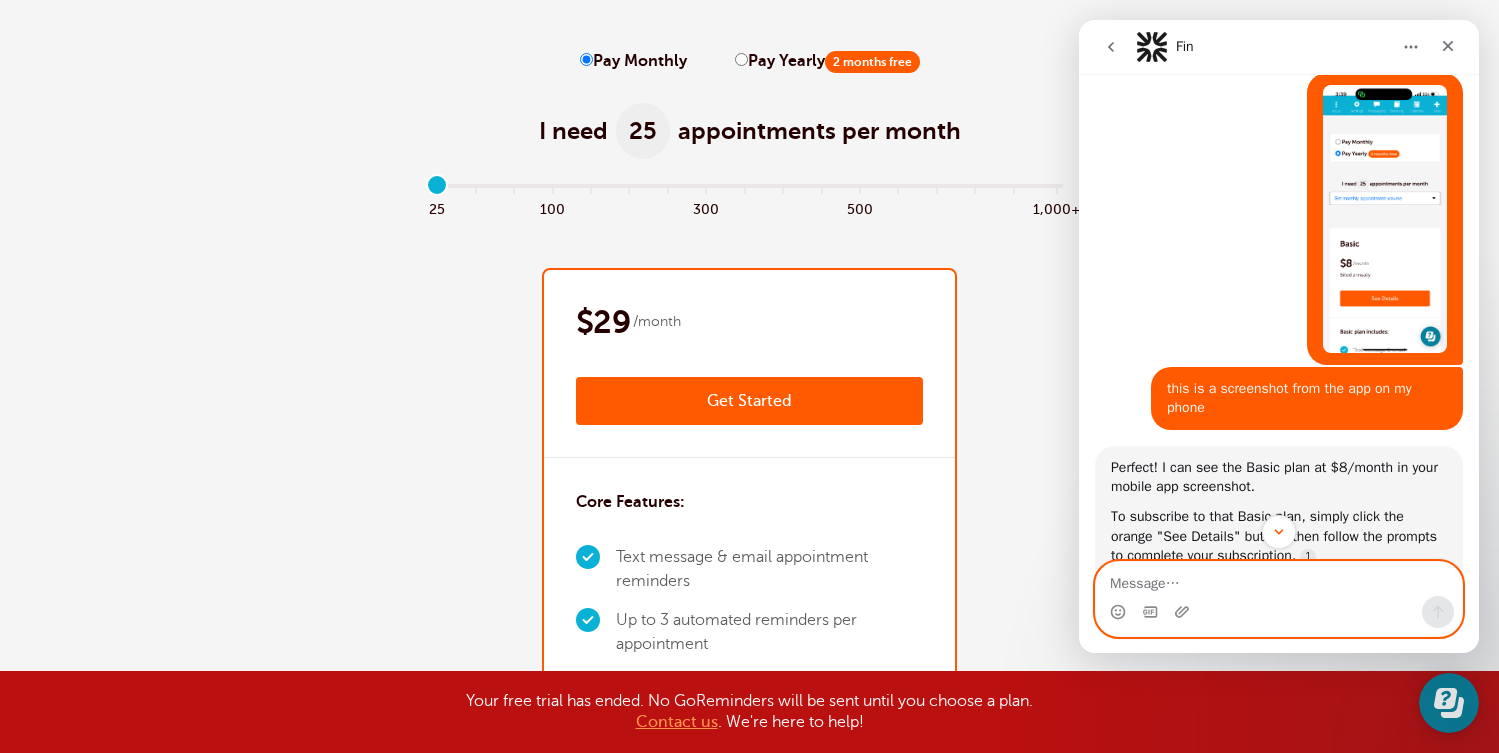 scroll, scrollTop: 1931, scrollLeft: 0, axis: vertical 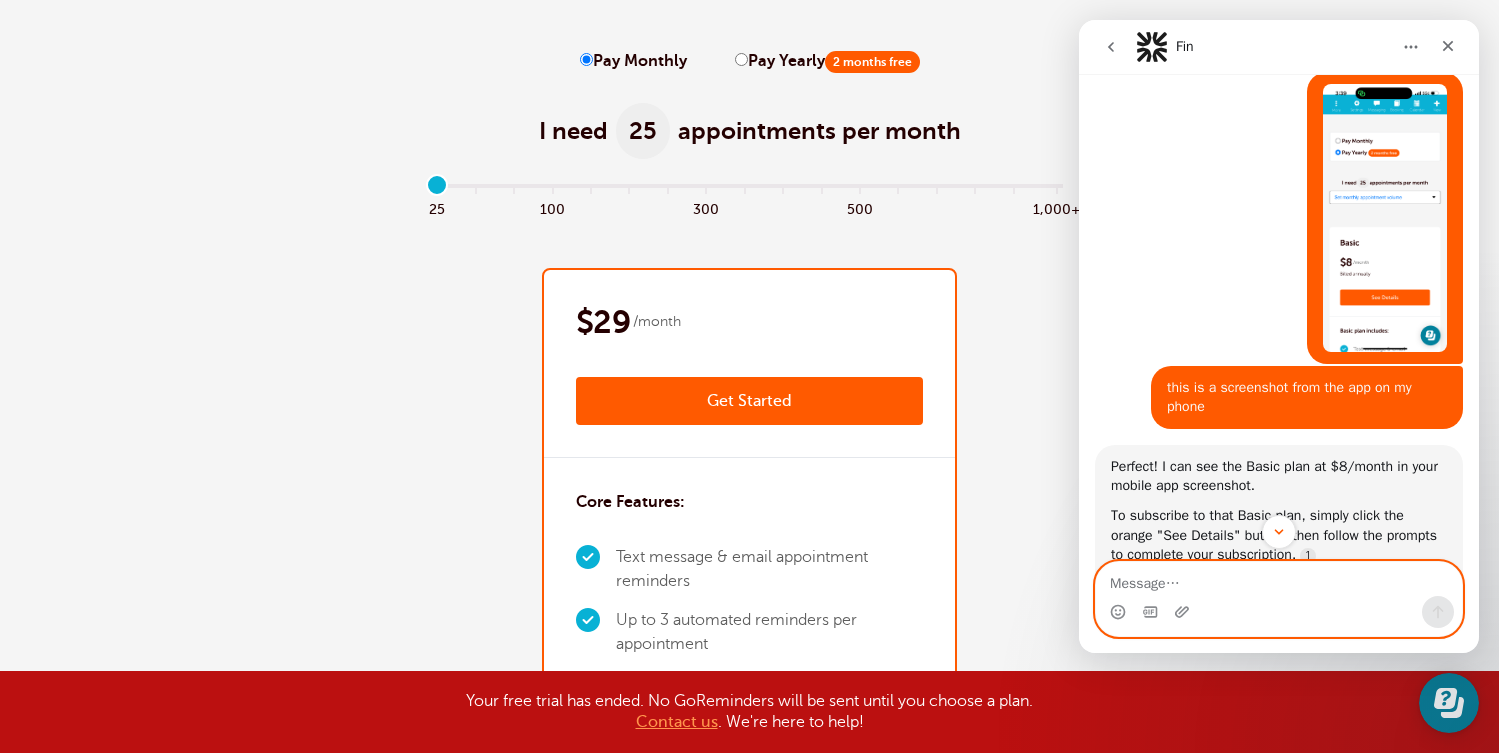 click at bounding box center [1279, 579] 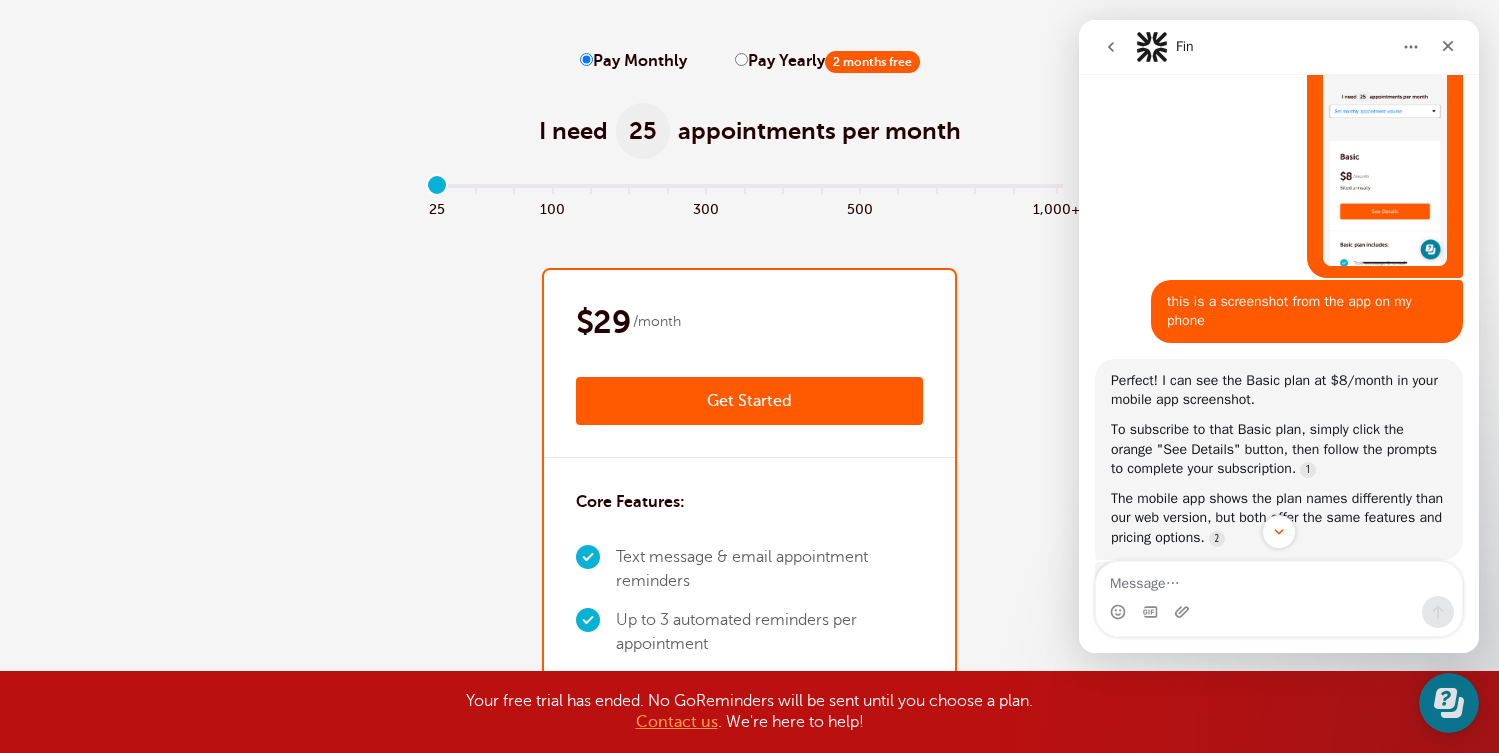 scroll, scrollTop: 2006, scrollLeft: 0, axis: vertical 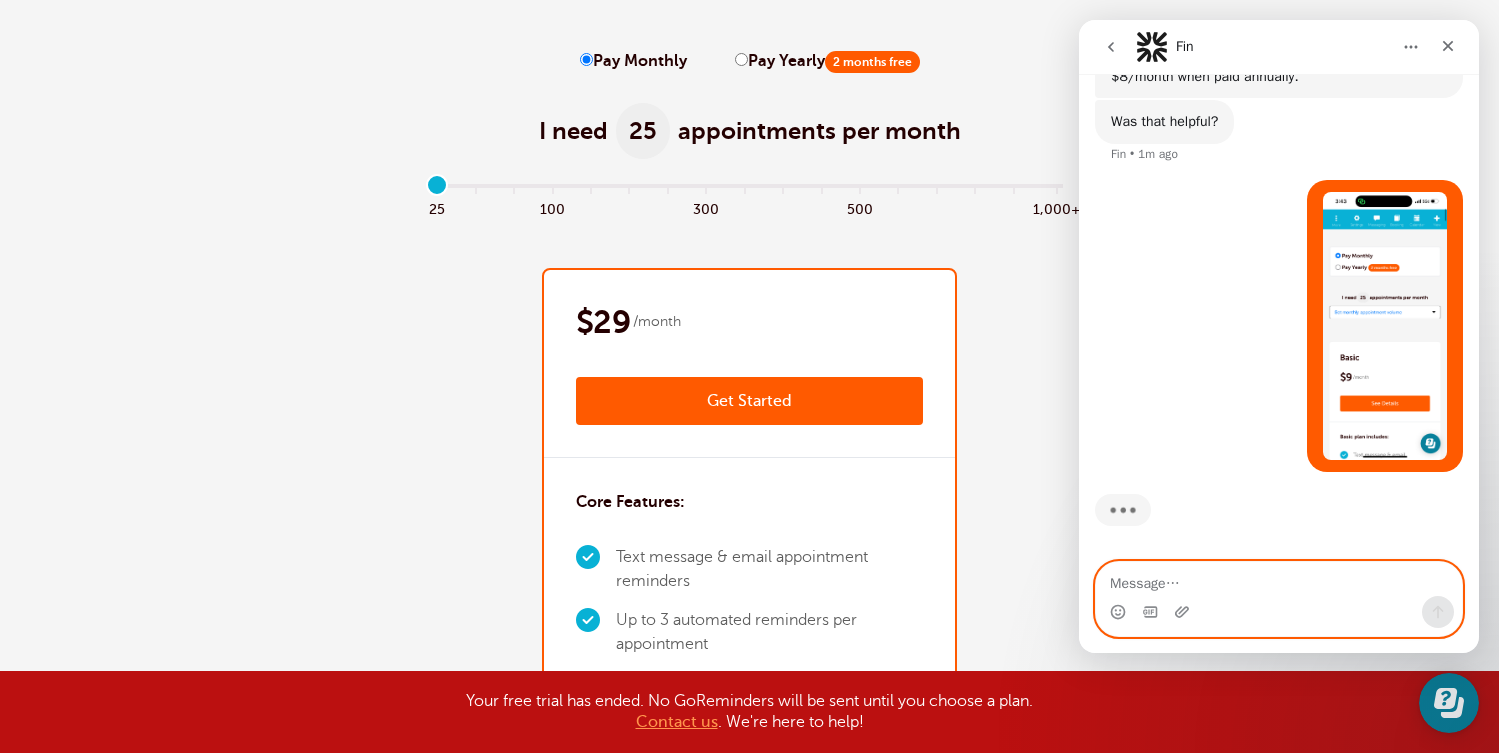 click at bounding box center [1279, 579] 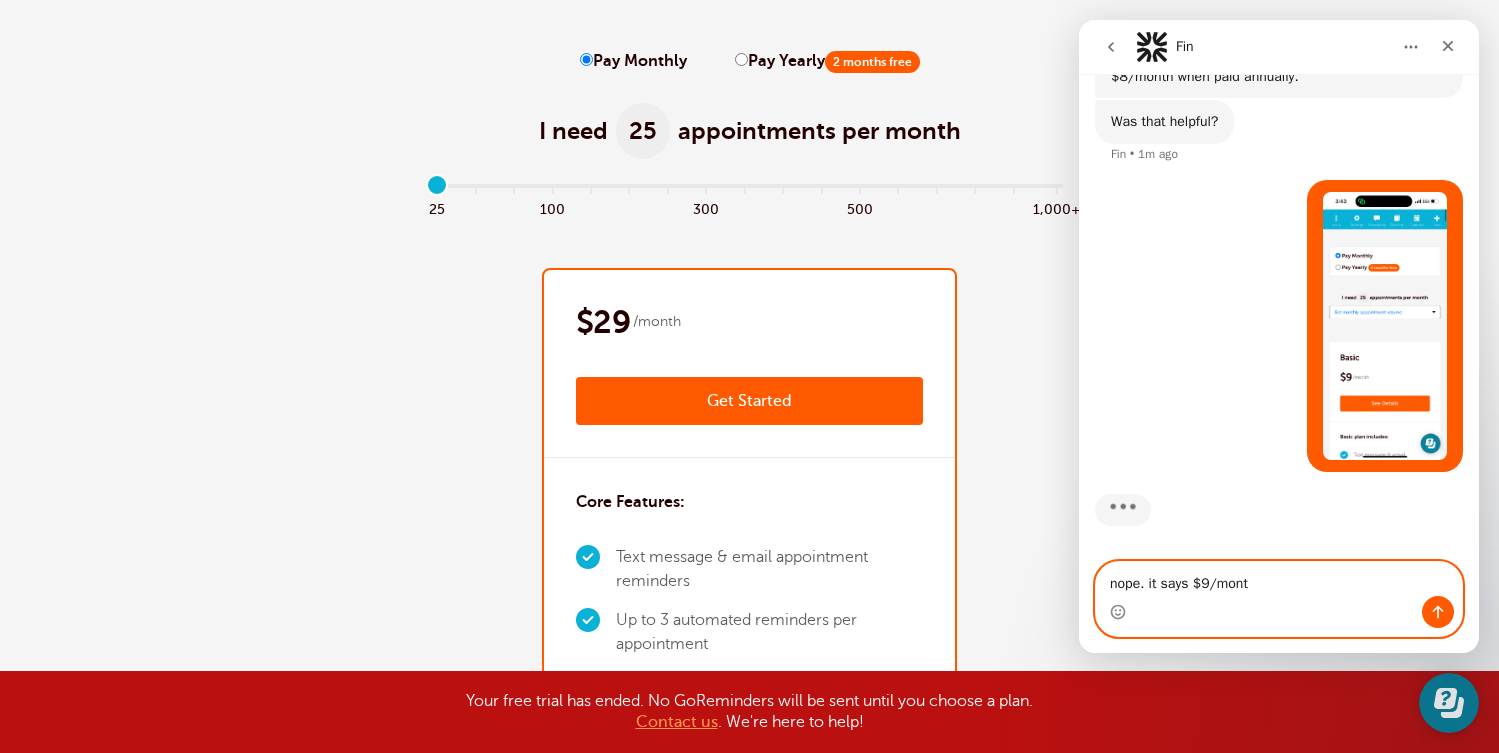 type on "nope. it says $9/month" 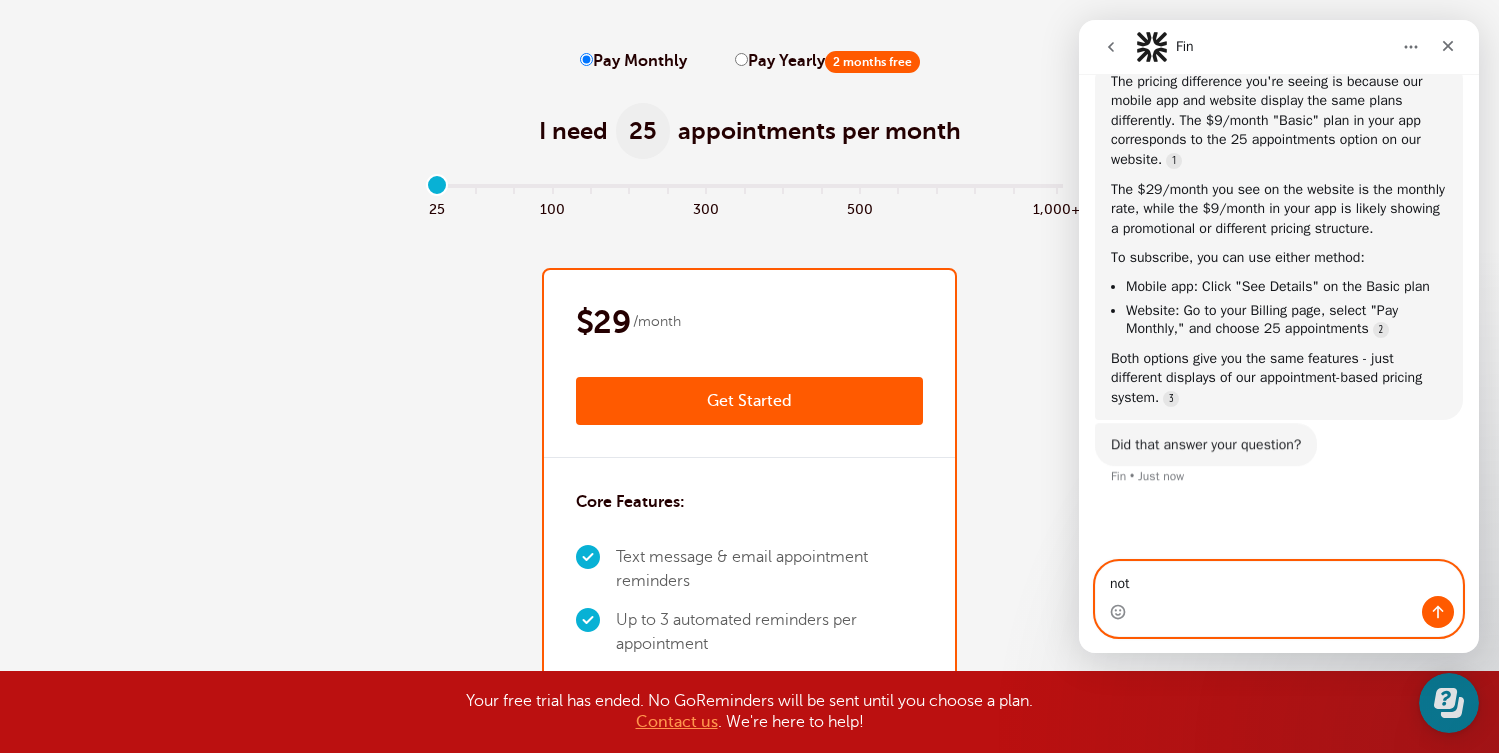 scroll, scrollTop: 4297, scrollLeft: 0, axis: vertical 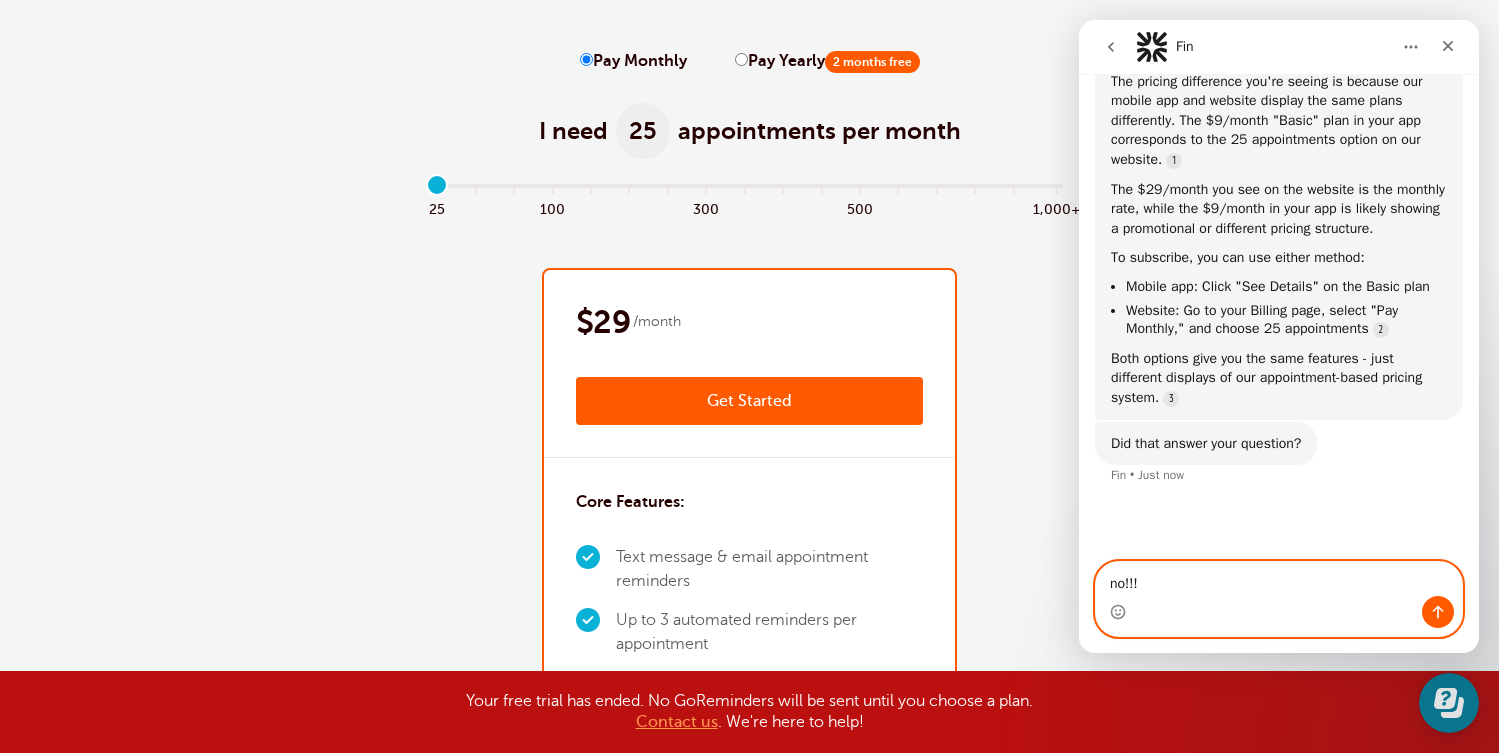 type on "no!!!!" 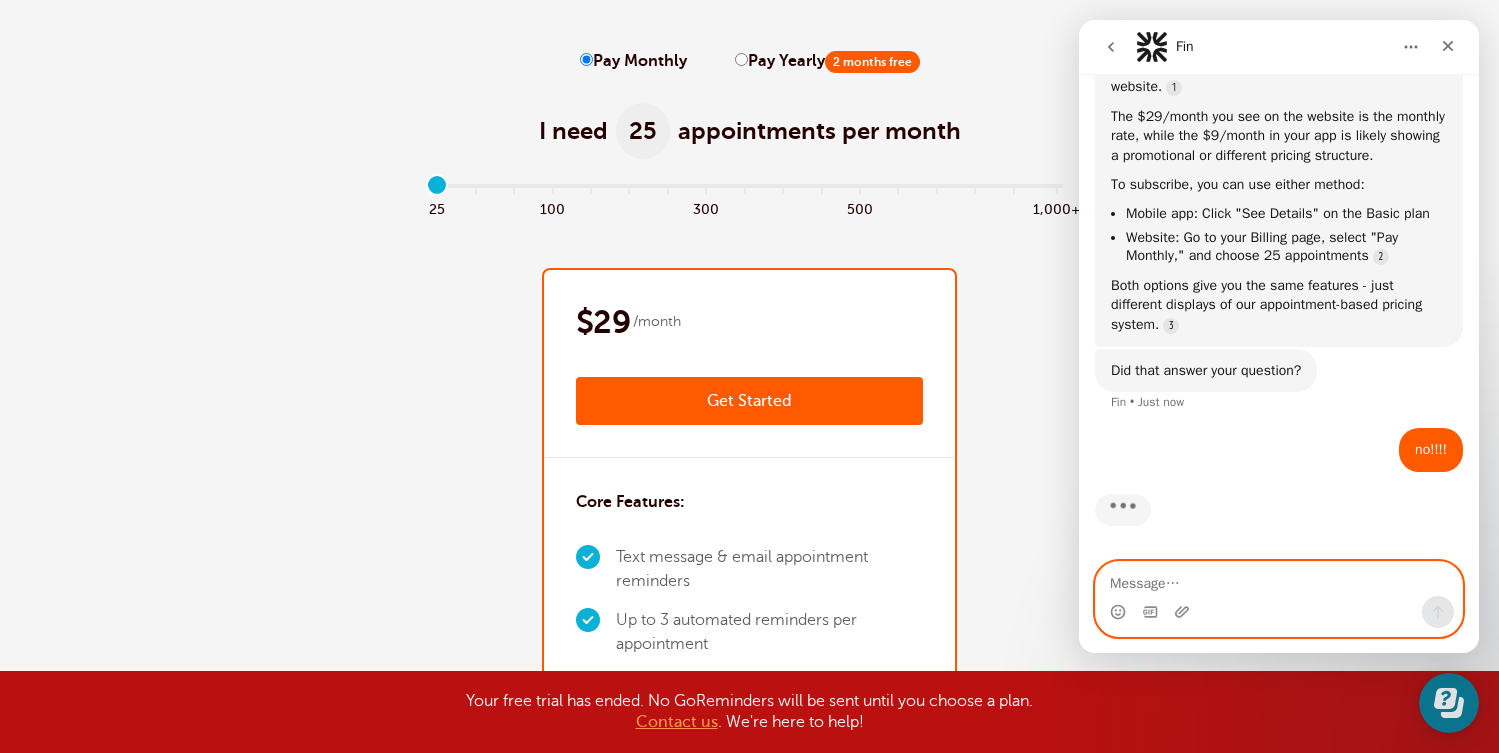scroll, scrollTop: 4422, scrollLeft: 0, axis: vertical 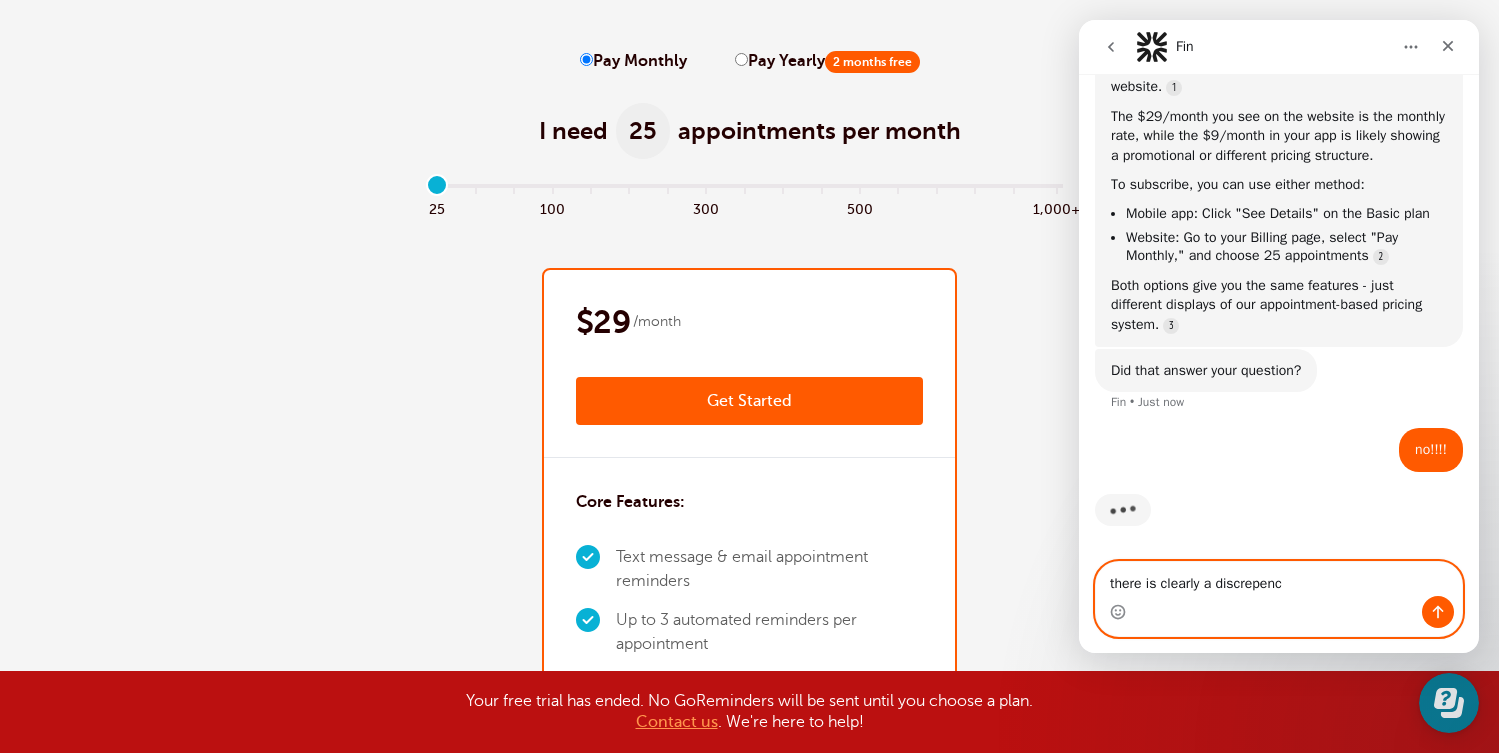 type on "there is clearly a discrepency" 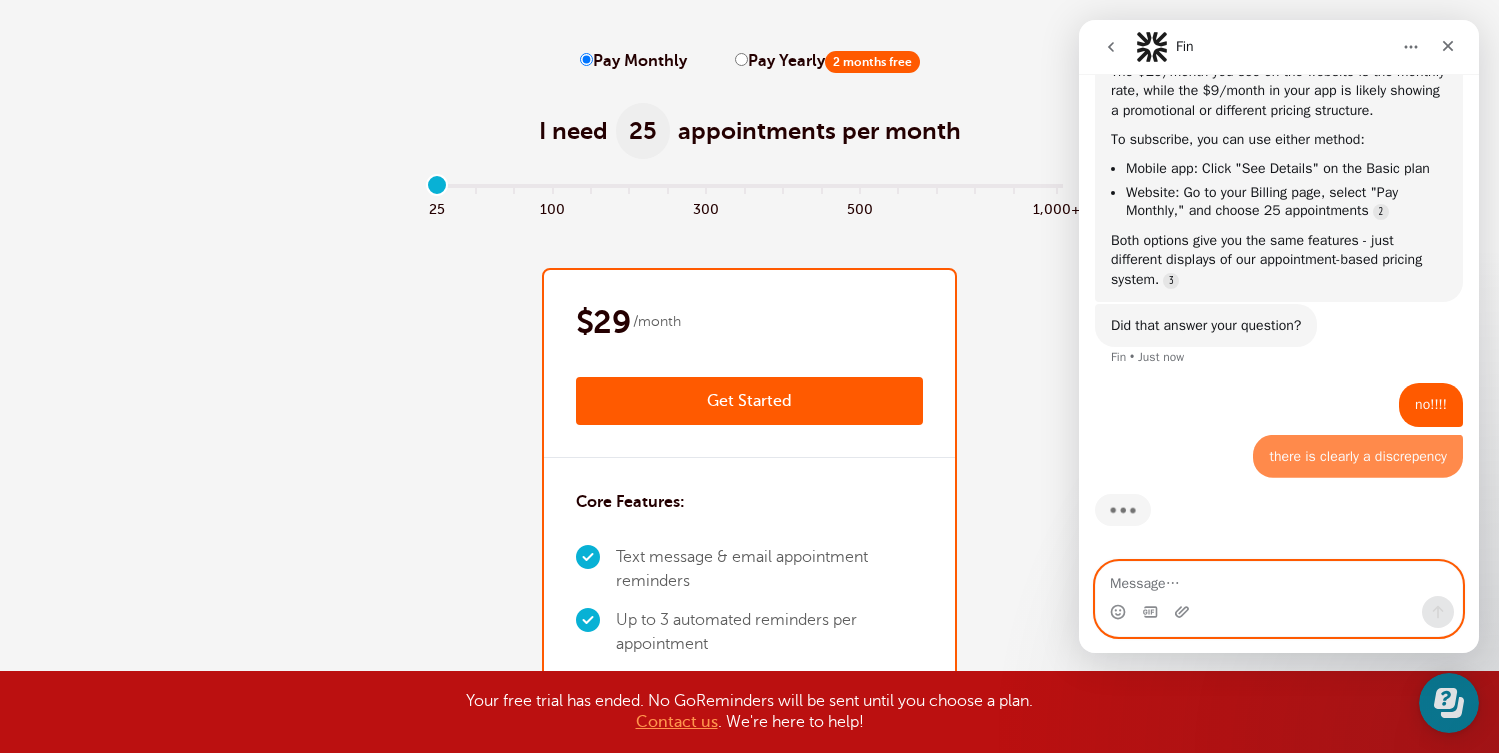 scroll, scrollTop: 4467, scrollLeft: 0, axis: vertical 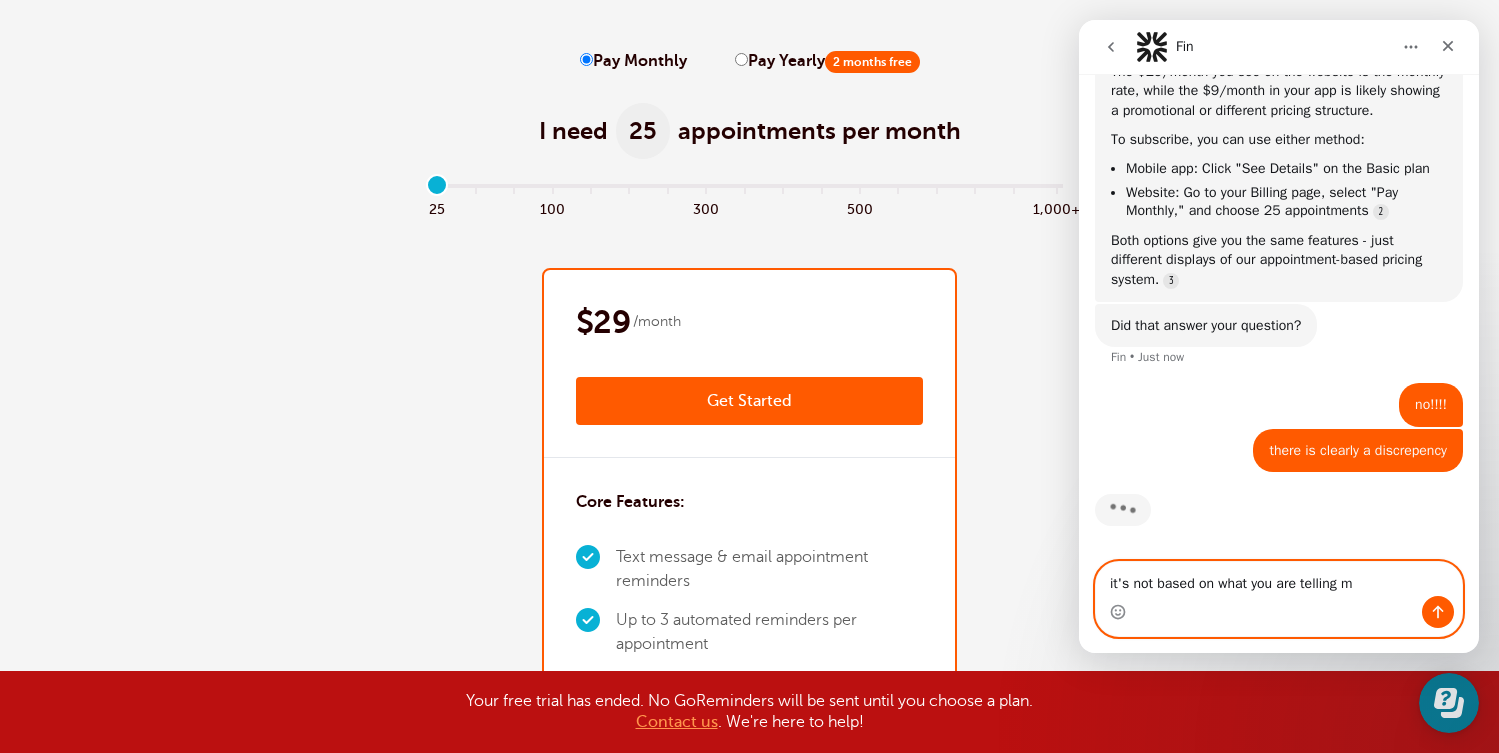 type on "it's not based on what you are telling me" 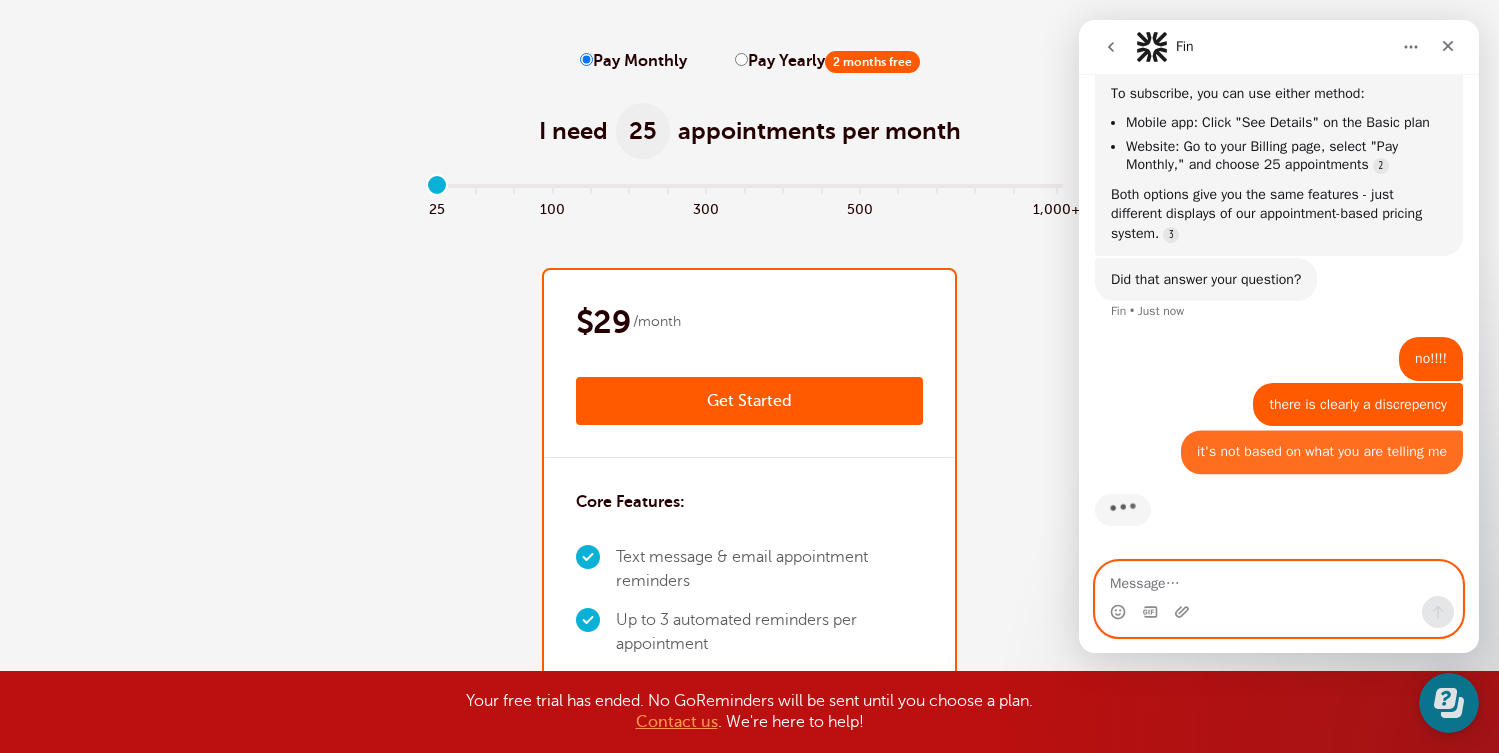 scroll, scrollTop: 4513, scrollLeft: 0, axis: vertical 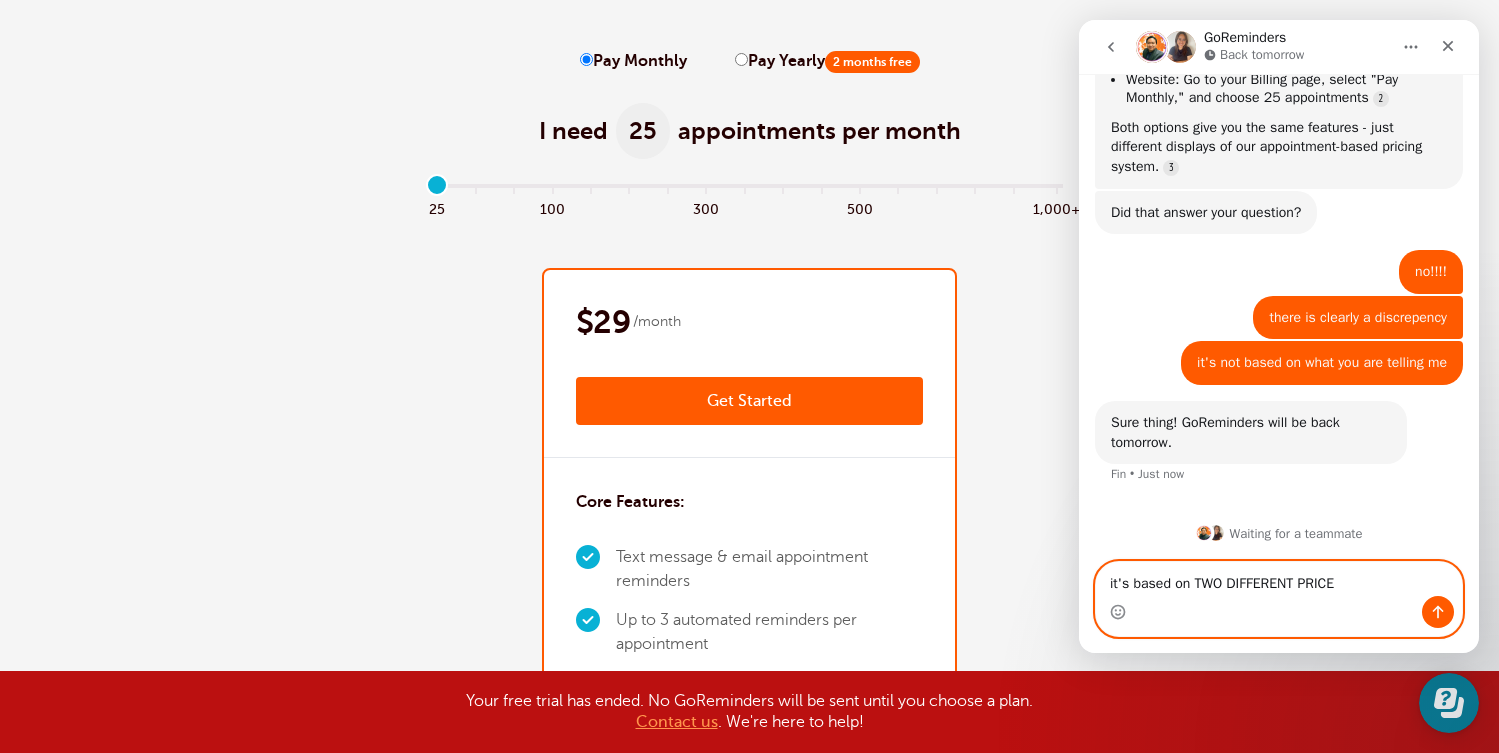 type on "it's based on TWO DIFFERENT PRICES" 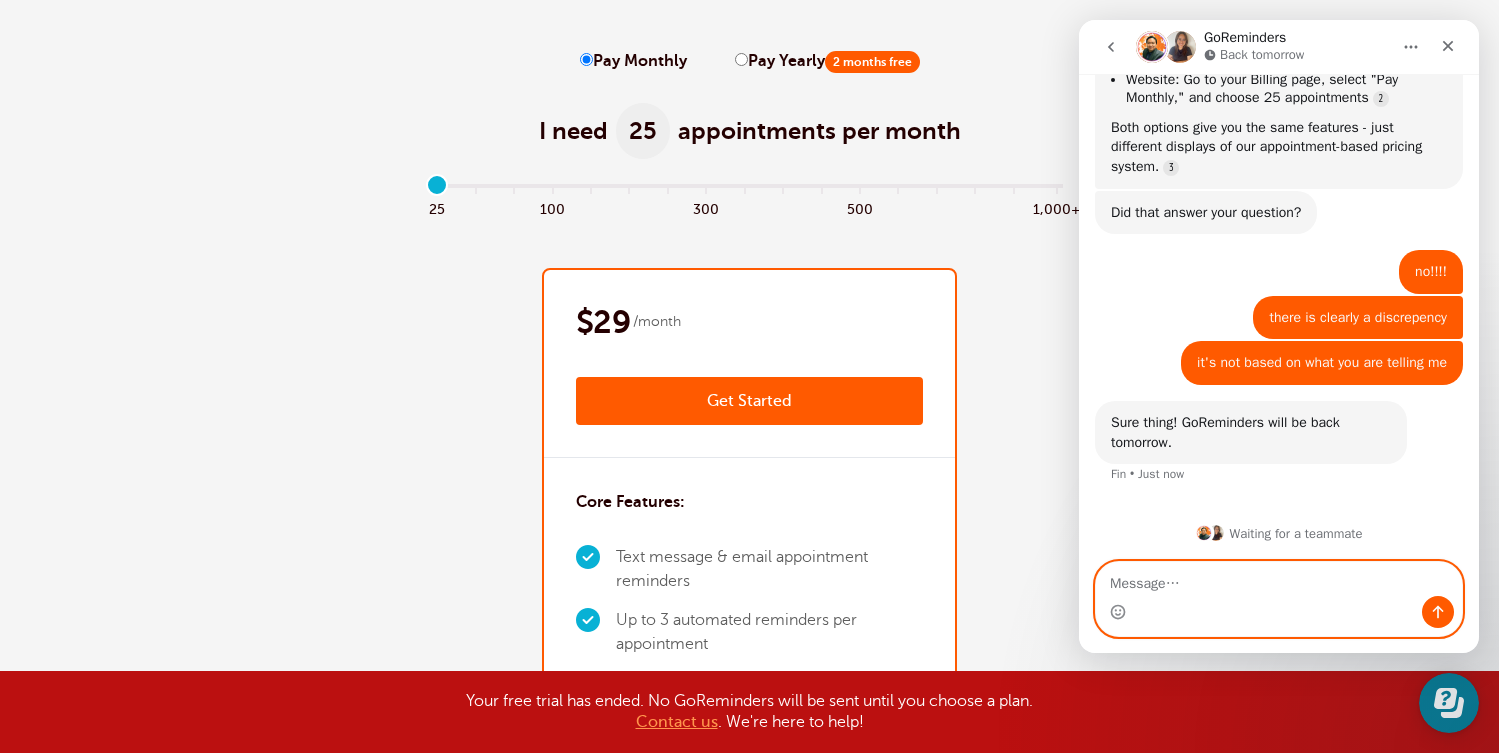 scroll, scrollTop: 4642, scrollLeft: 0, axis: vertical 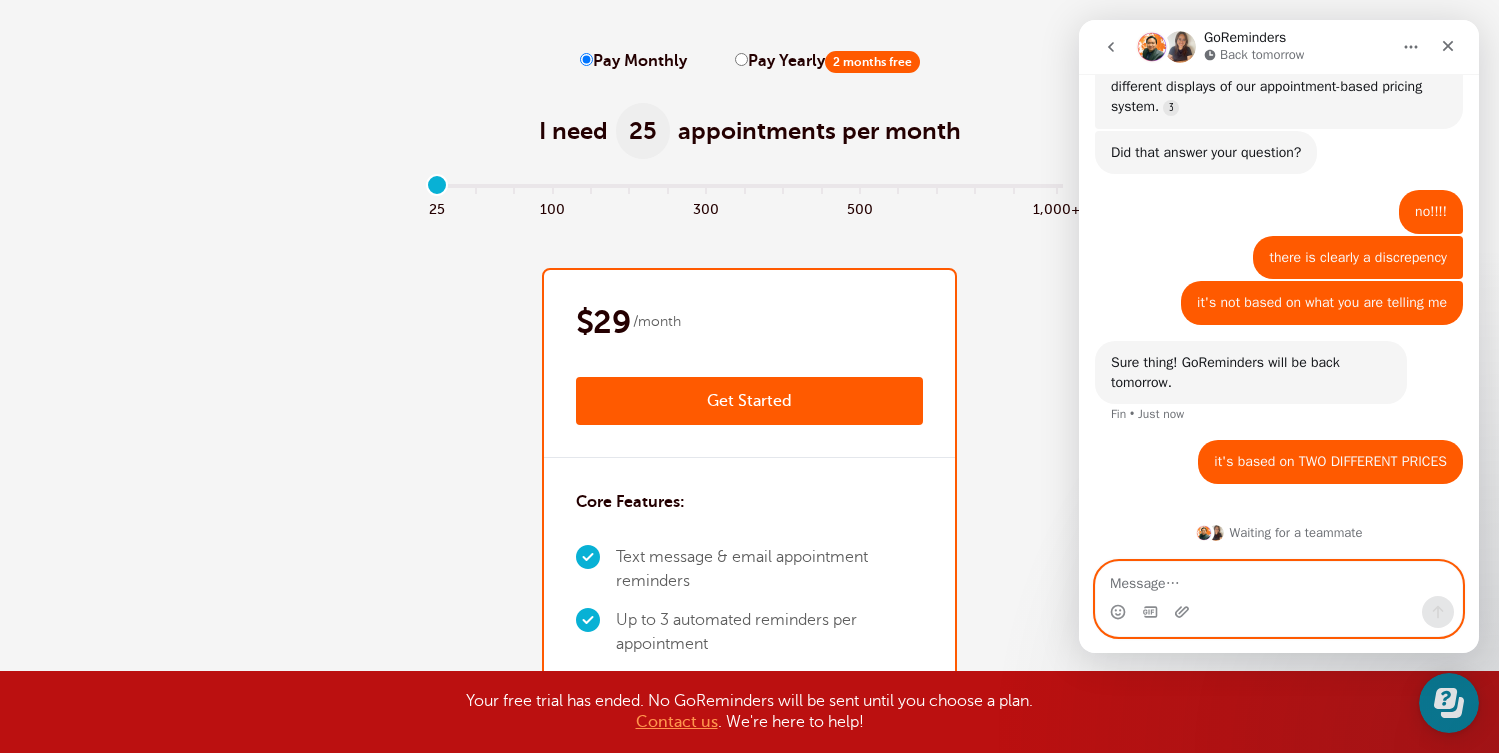 click at bounding box center [1279, 579] 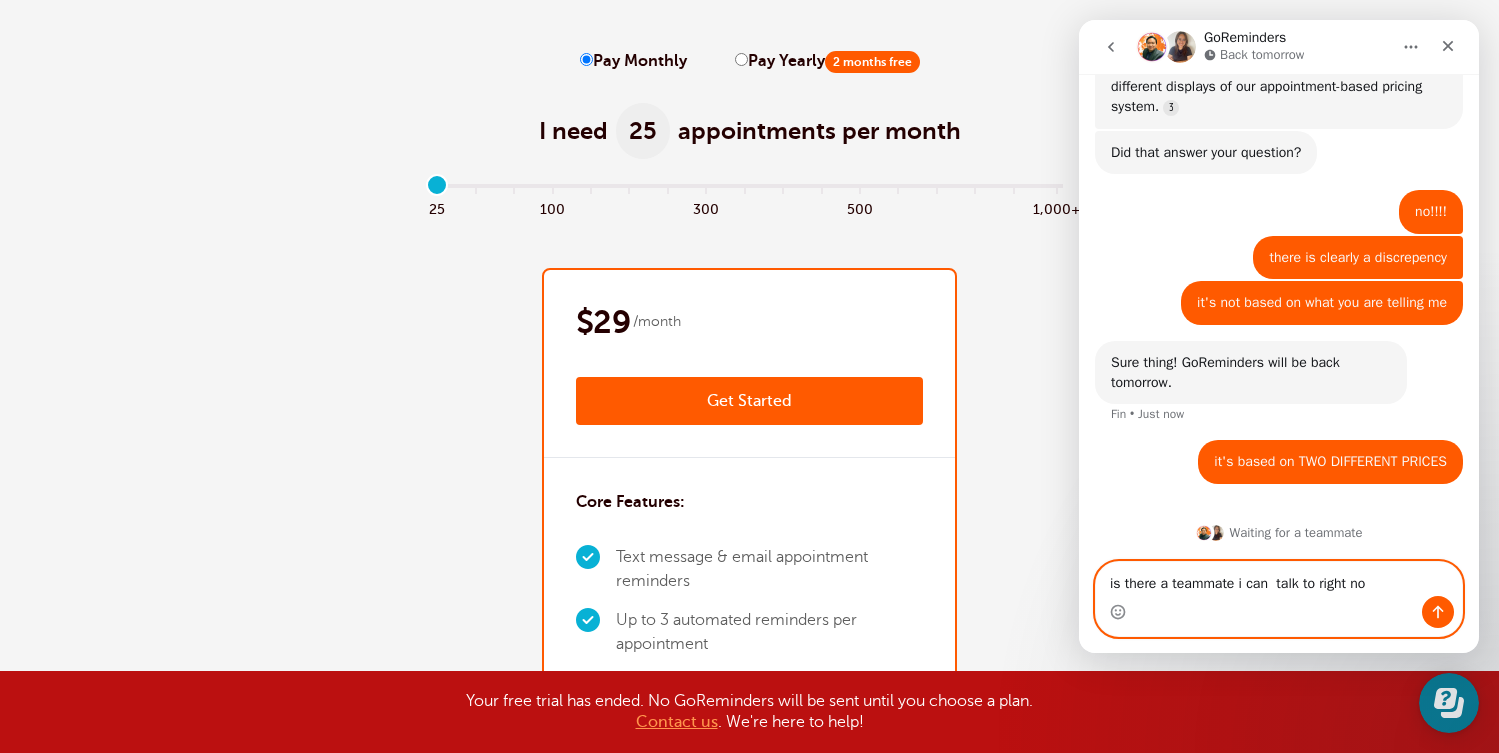 type on "is there a teammate i can  talk to right now" 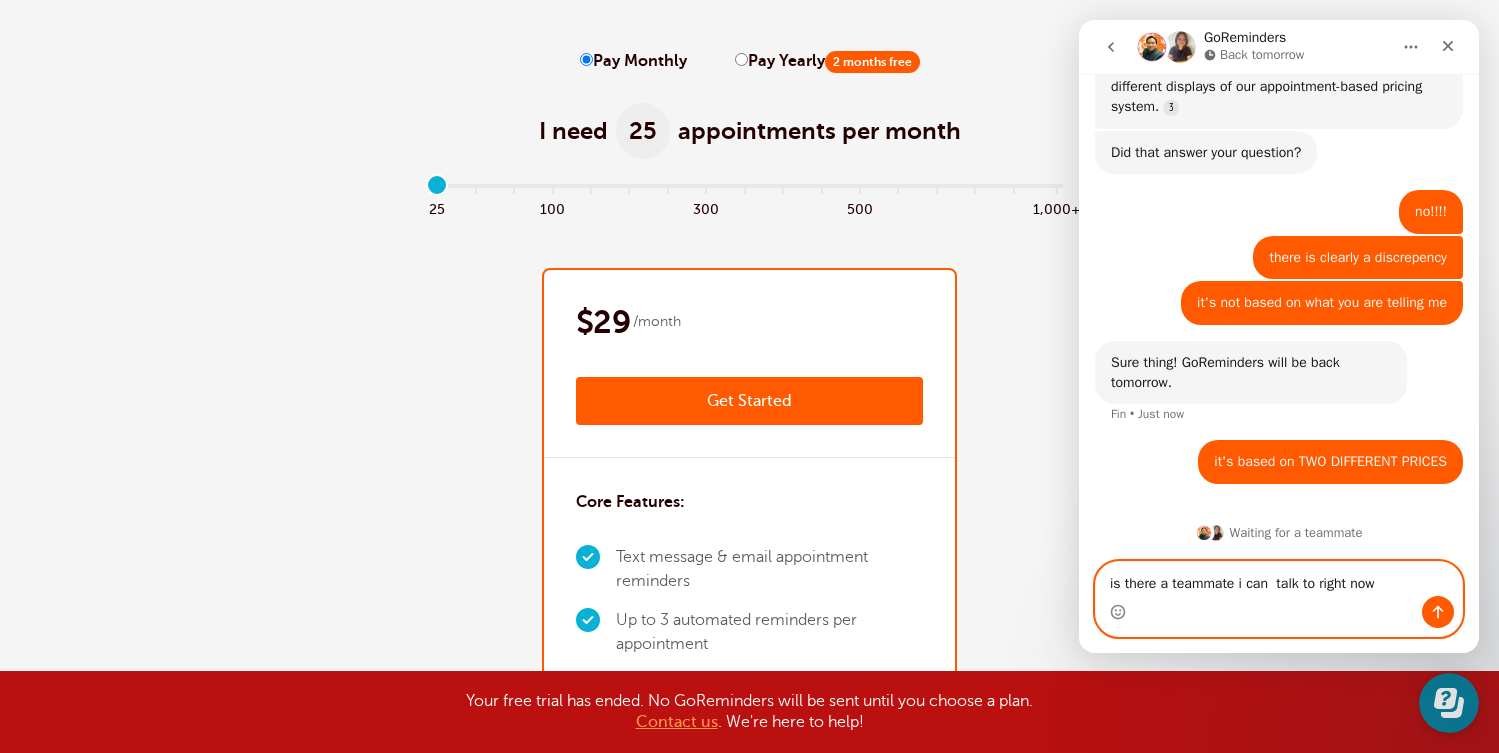 type 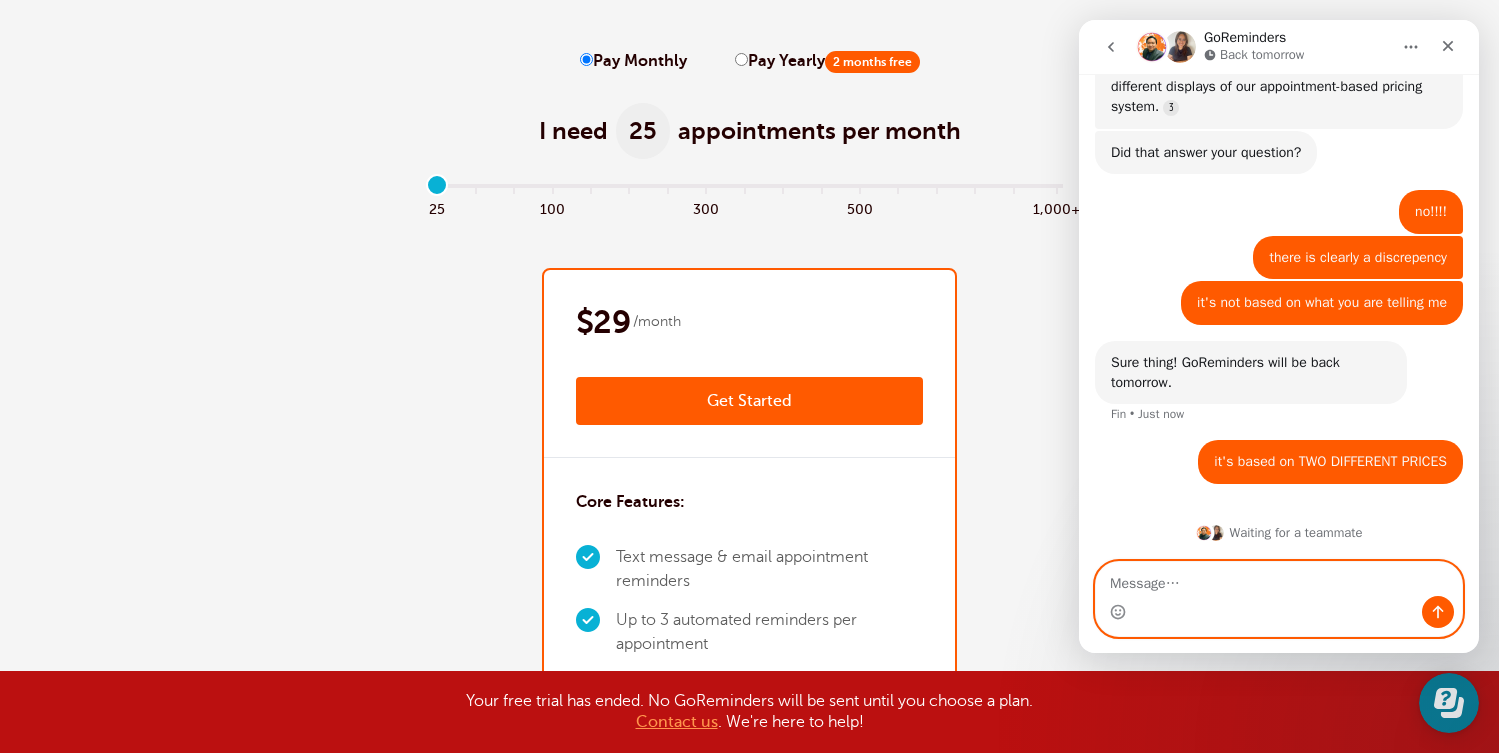 scroll, scrollTop: 4688, scrollLeft: 0, axis: vertical 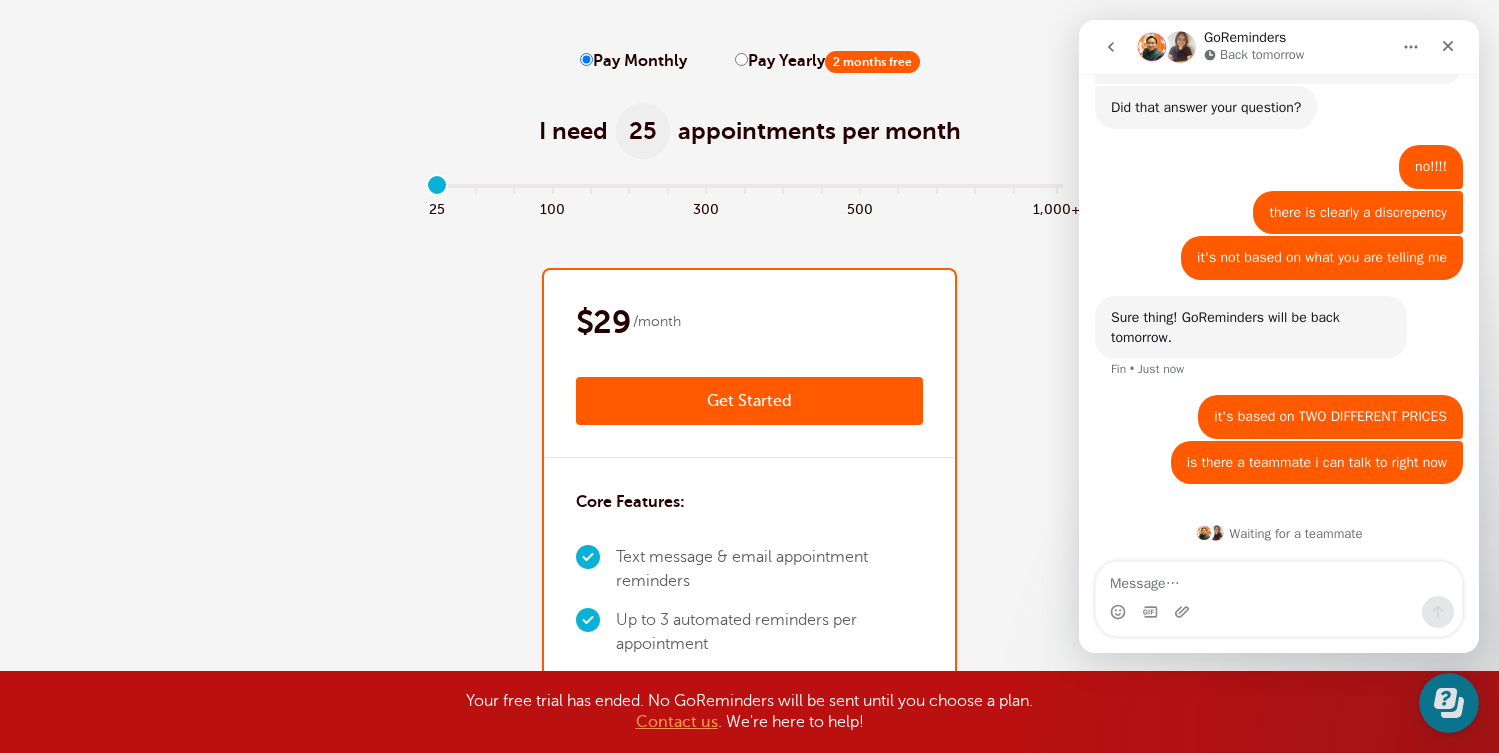 click on "Pay Yearly
2 months free" at bounding box center (827, 61) 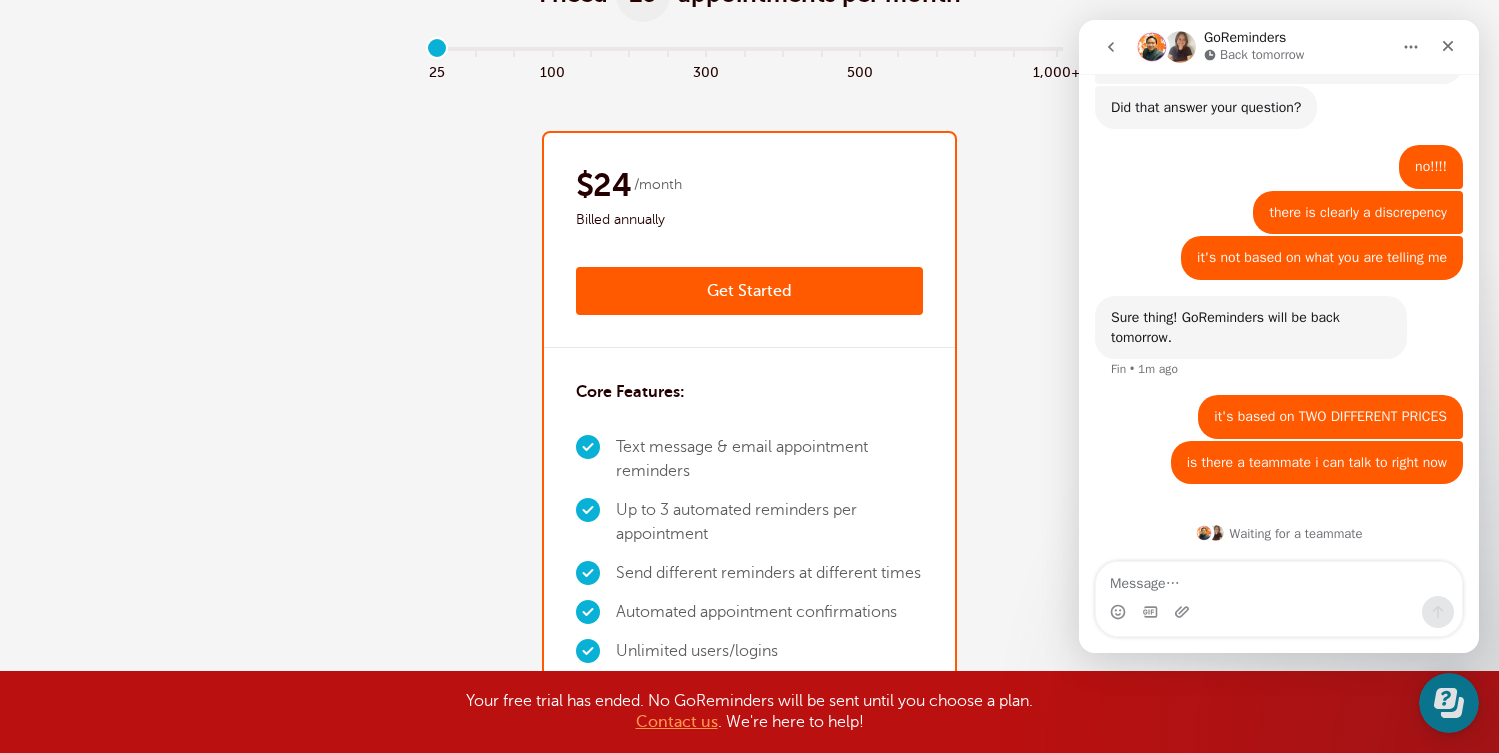 scroll, scrollTop: 170, scrollLeft: 0, axis: vertical 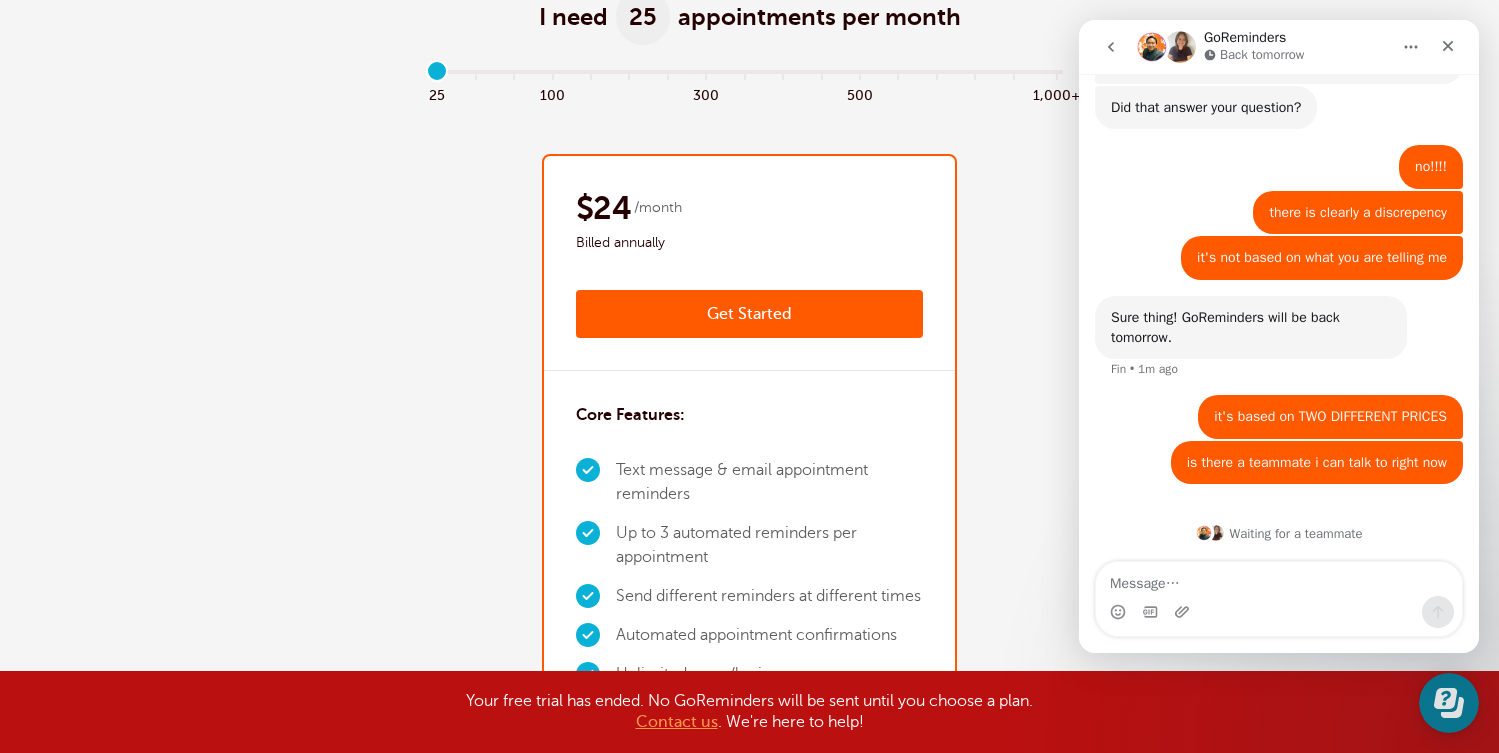 click on "Get Started" at bounding box center (749, 314) 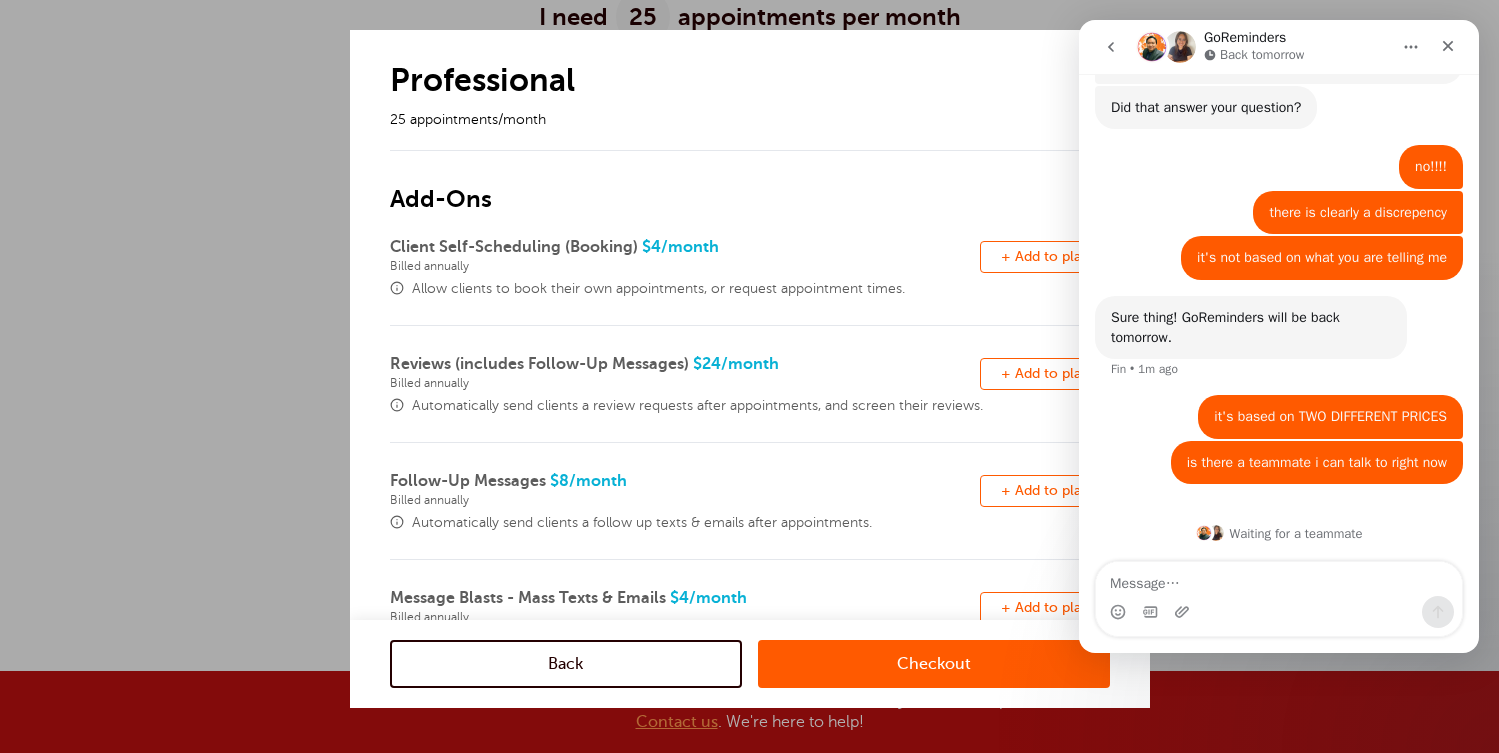 scroll, scrollTop: 6, scrollLeft: 0, axis: vertical 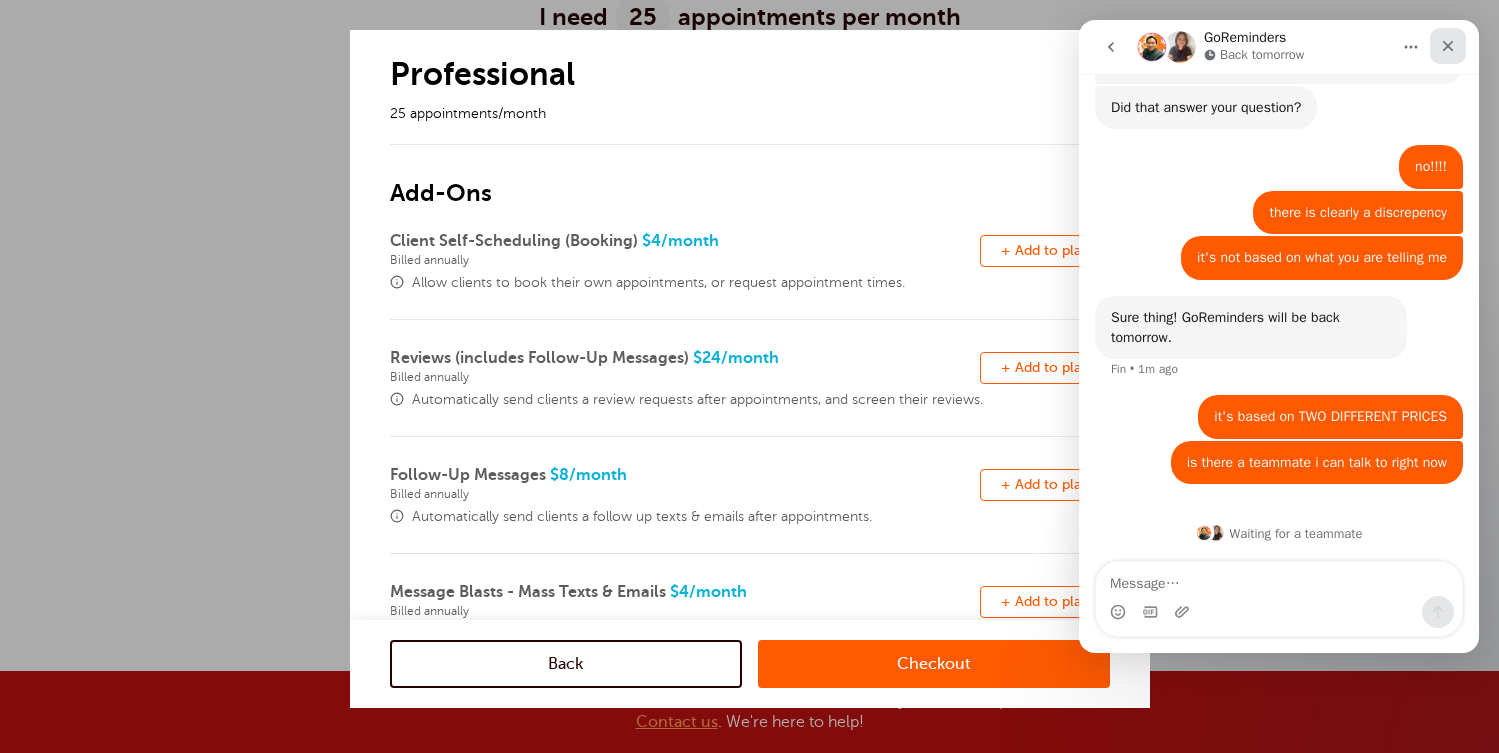 click 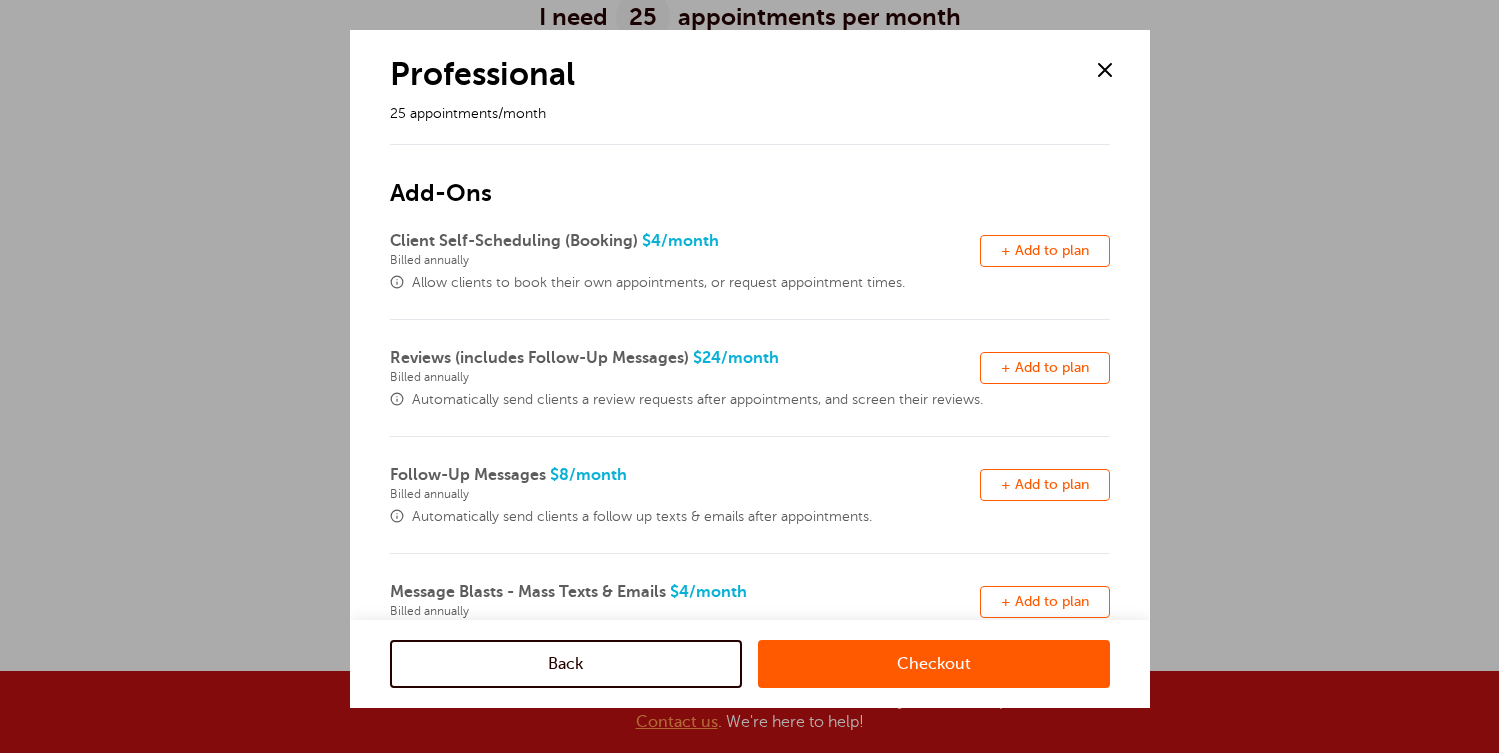 scroll, scrollTop: 0, scrollLeft: 0, axis: both 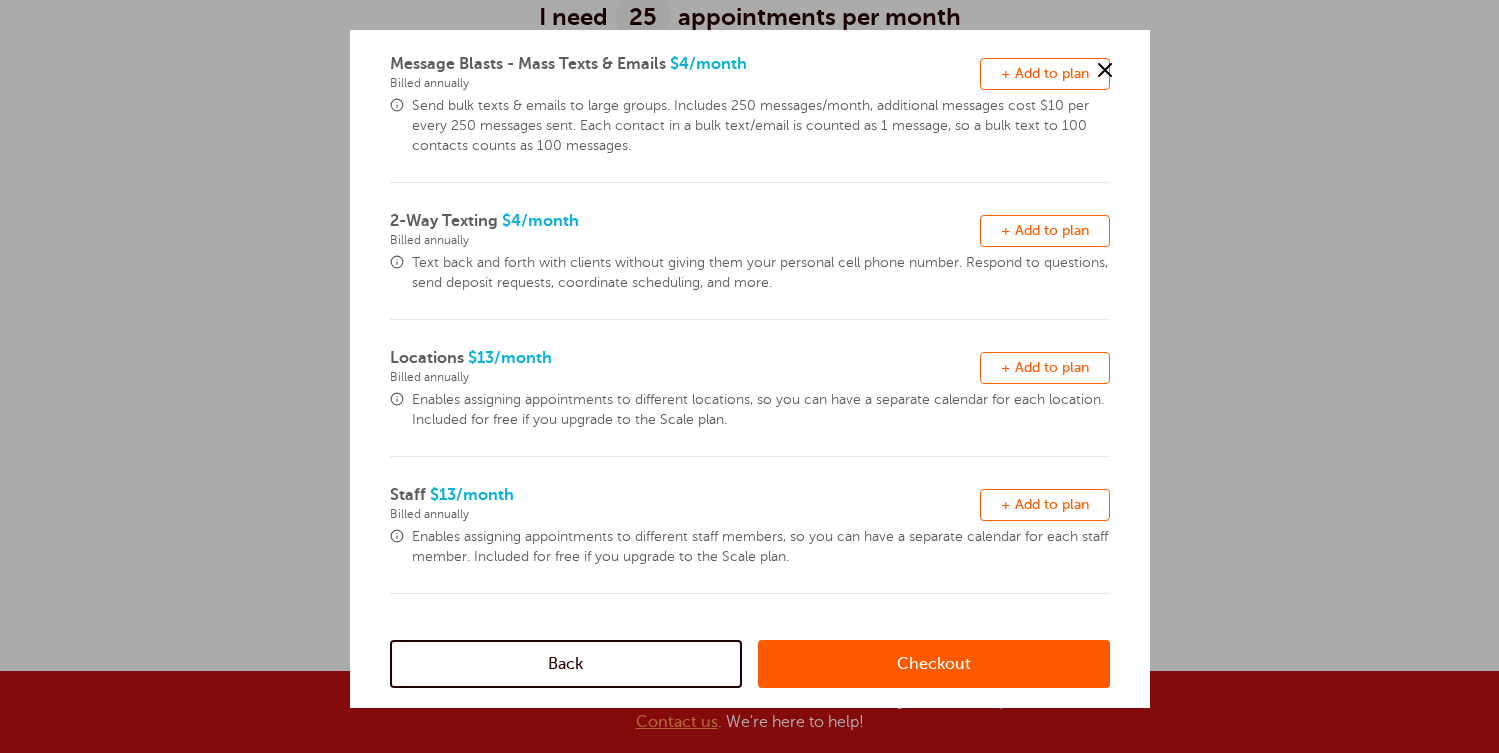 click on "+ Add to plan" at bounding box center [1045, 230] 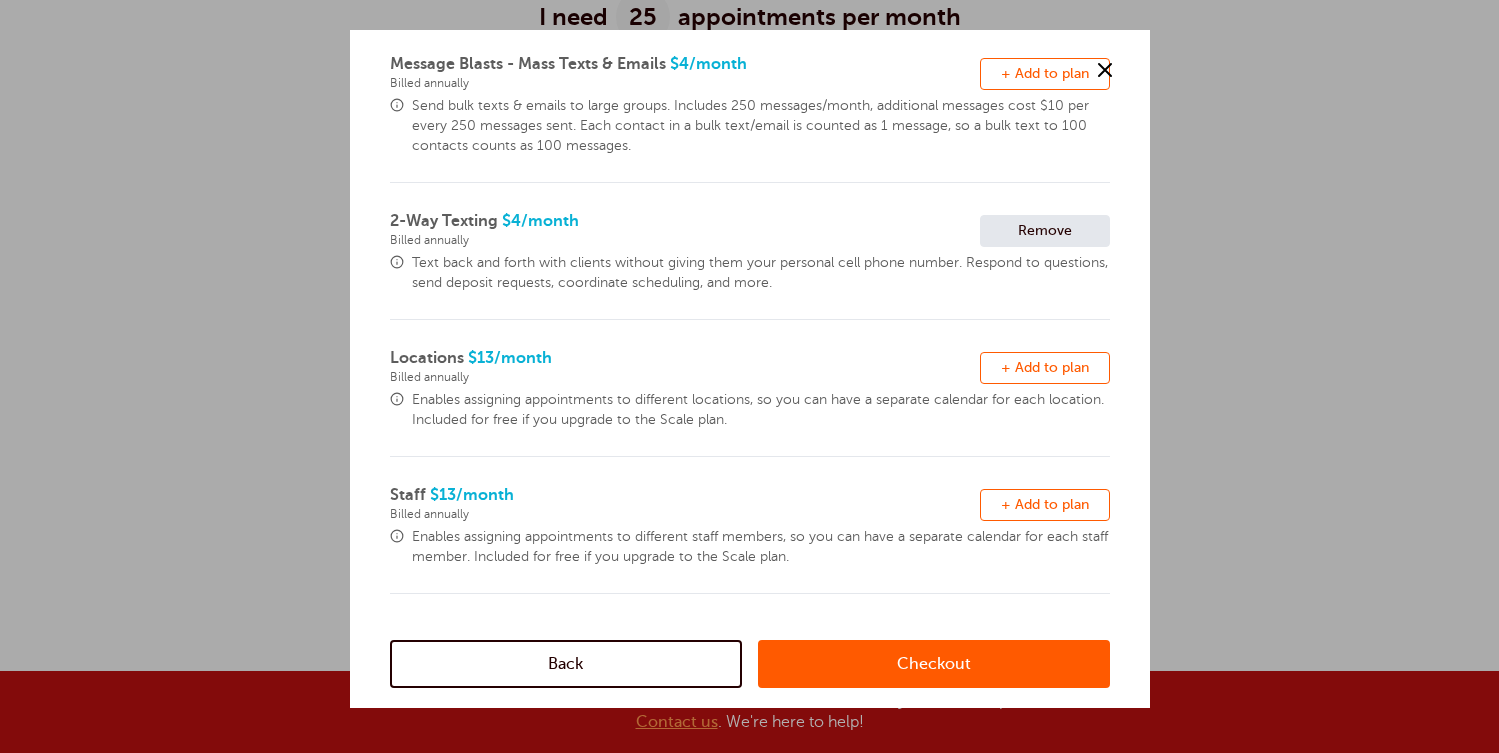 click on "Checkout" at bounding box center (934, 664) 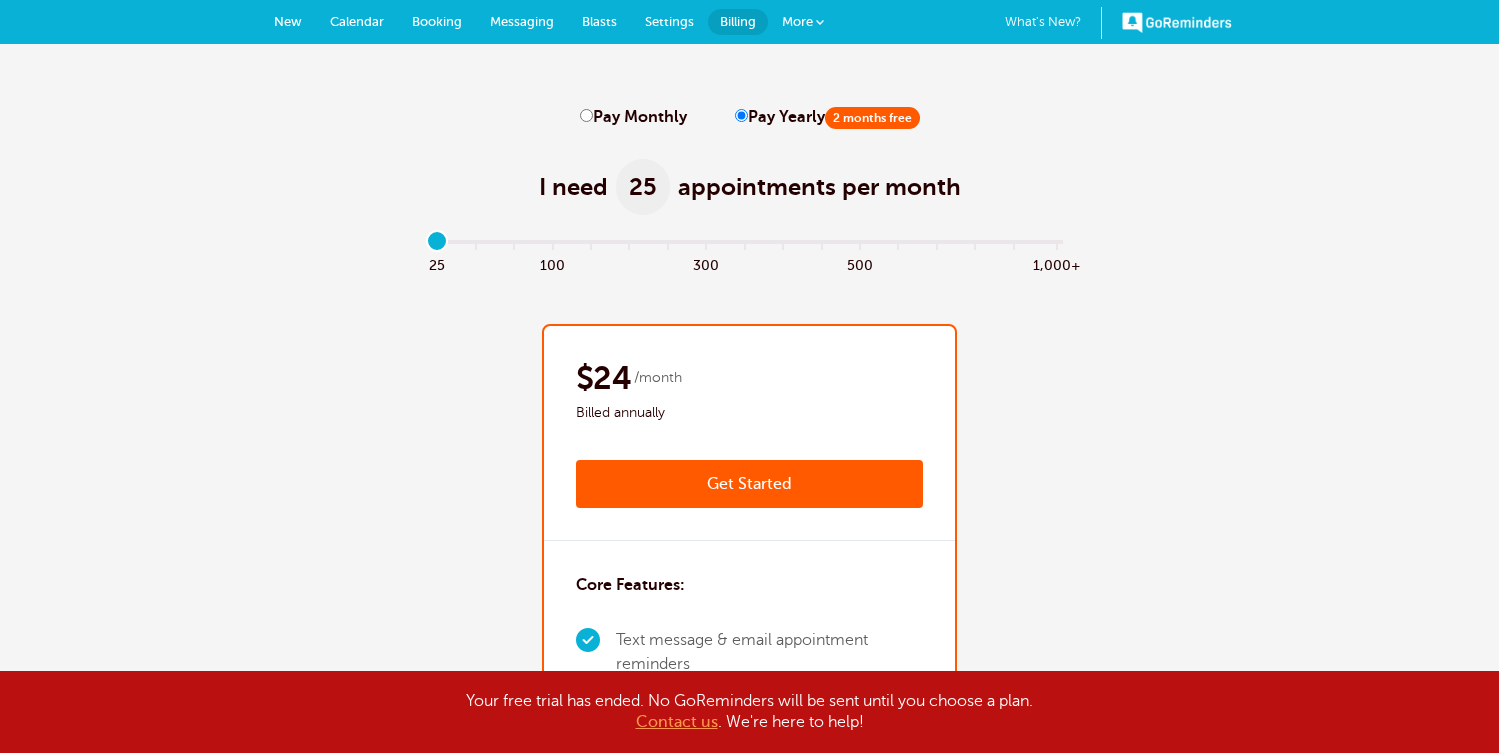 scroll, scrollTop: 0, scrollLeft: 0, axis: both 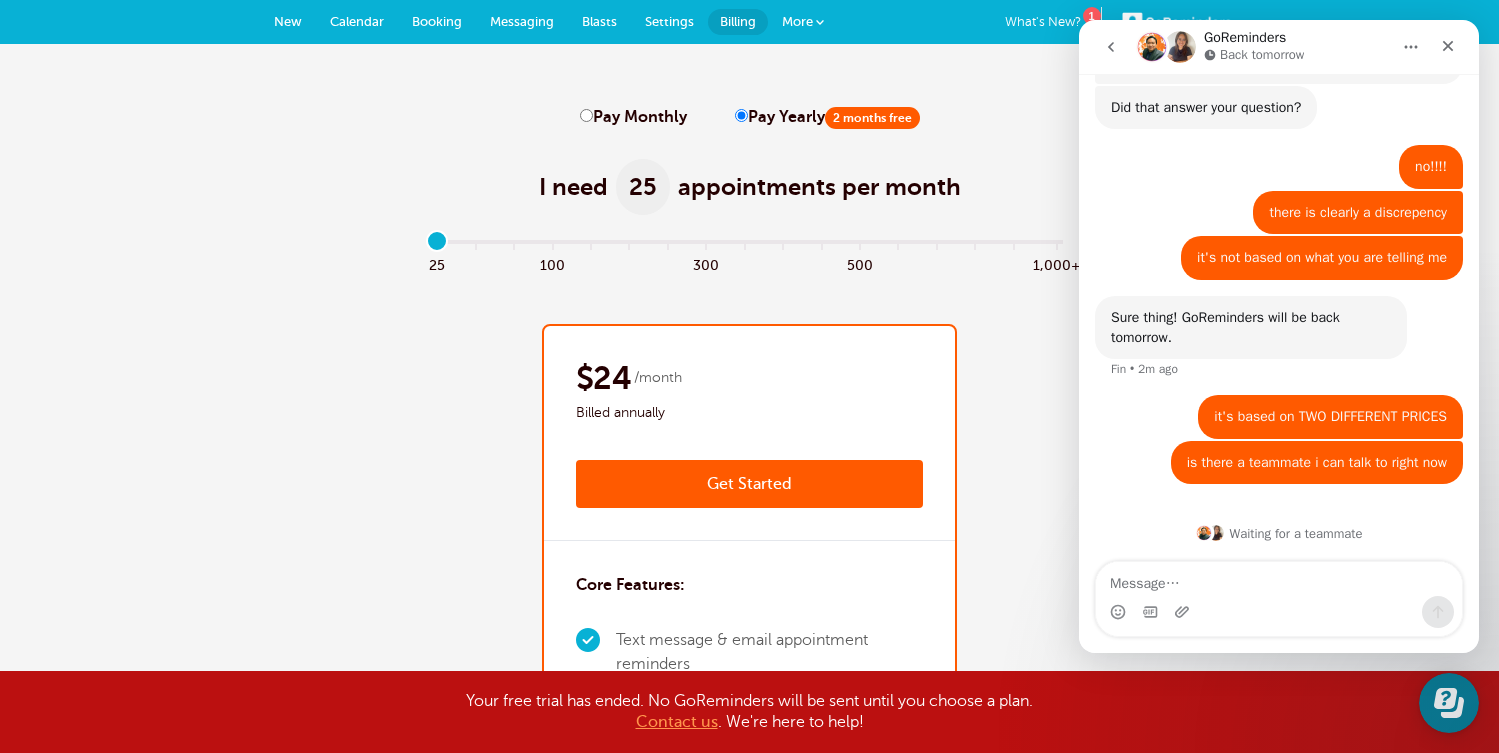 click on "Pay Monthly" at bounding box center [633, 117] 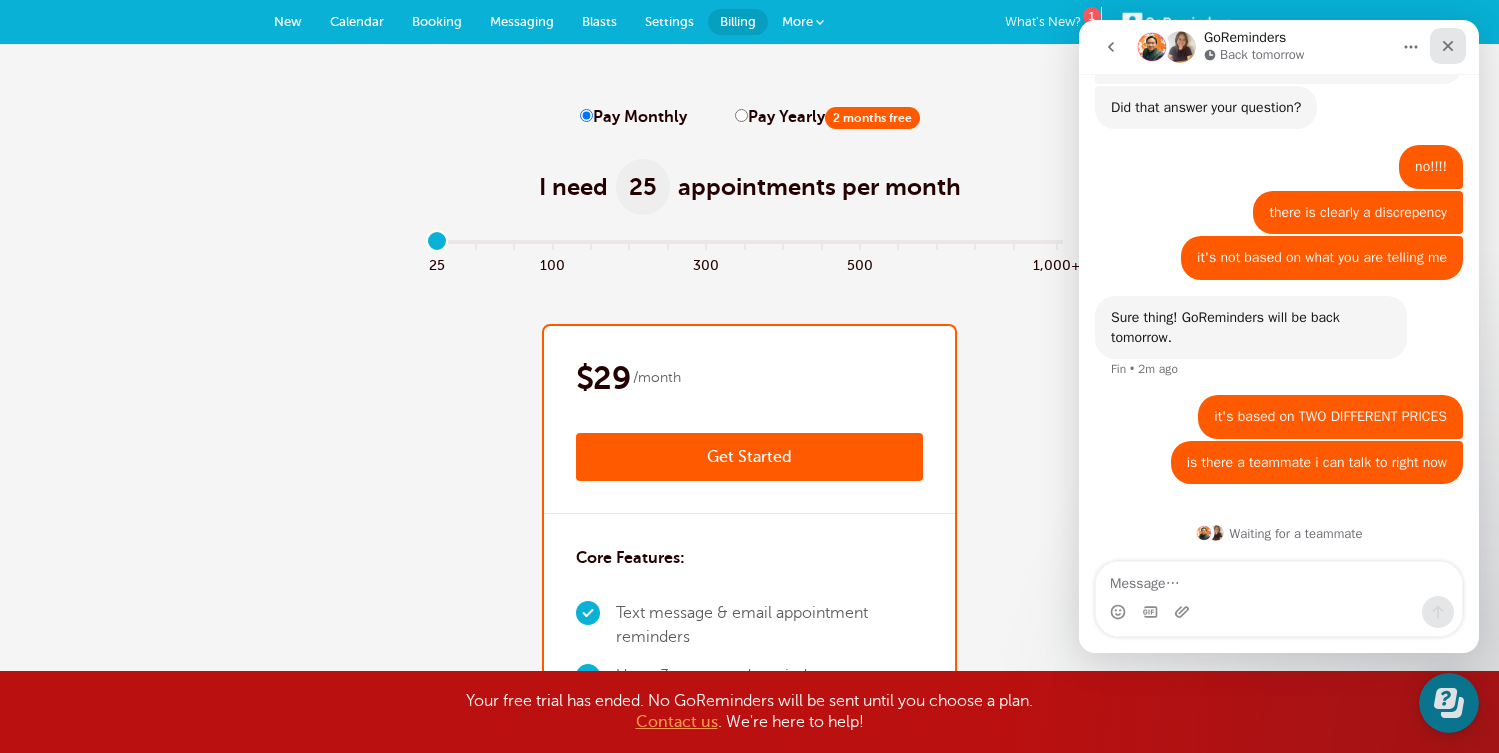 click 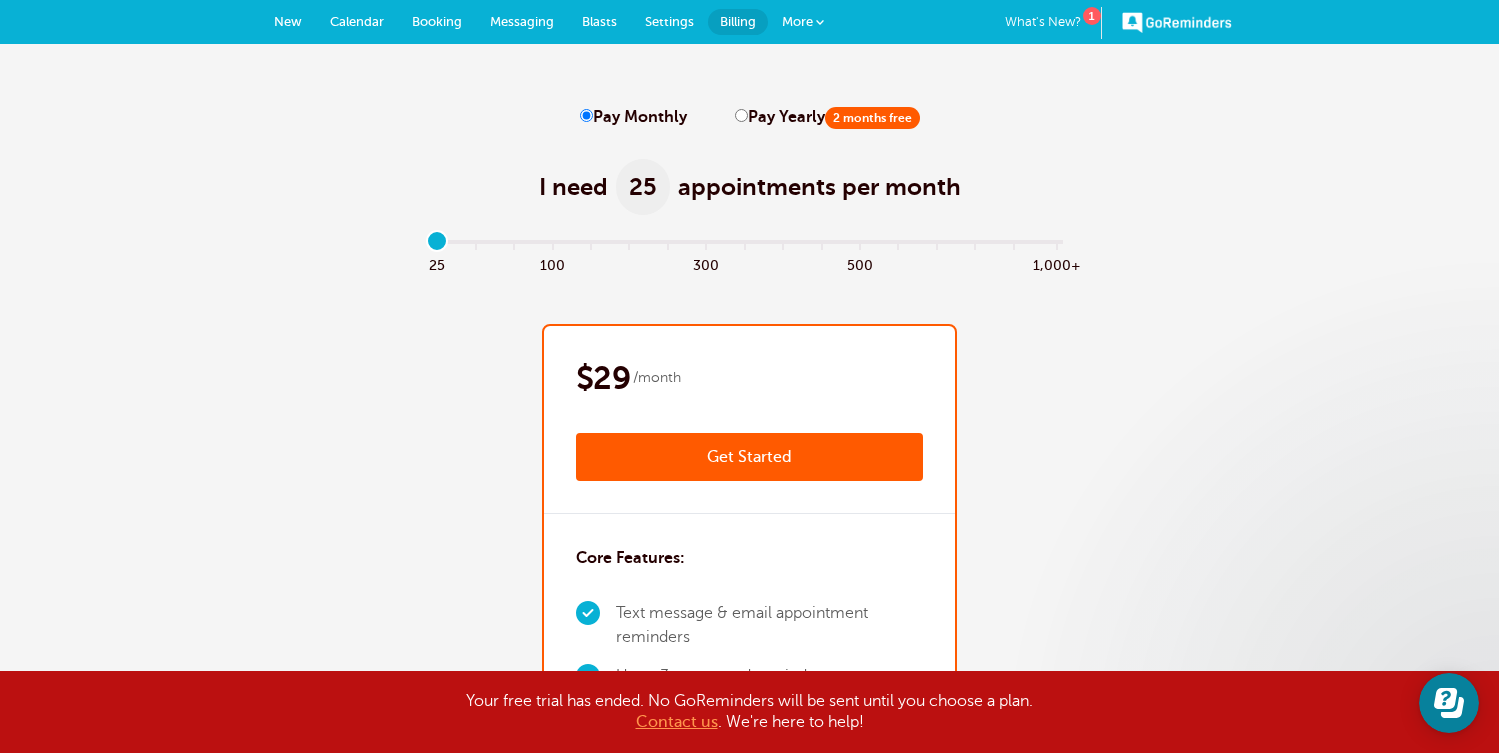 scroll, scrollTop: 0, scrollLeft: 0, axis: both 